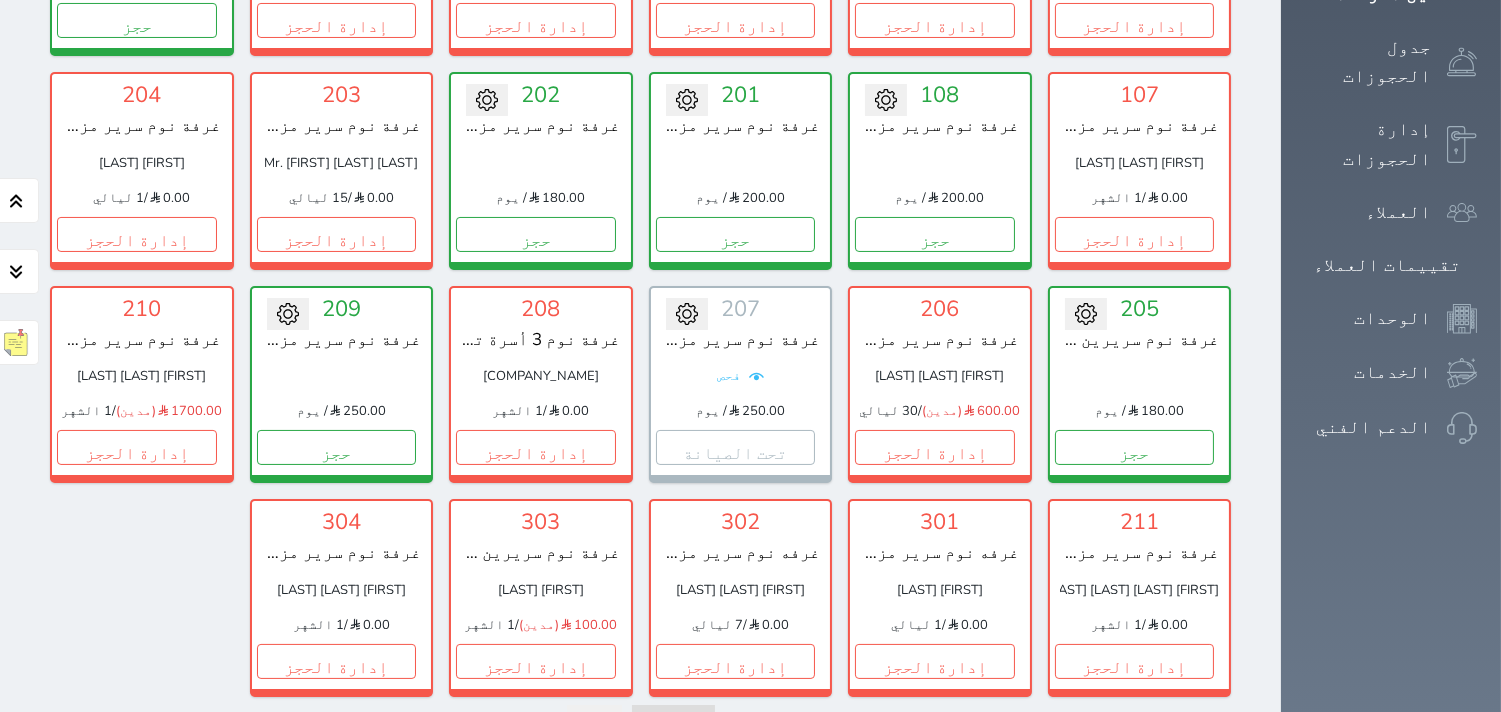 scroll, scrollTop: 455, scrollLeft: 0, axis: vertical 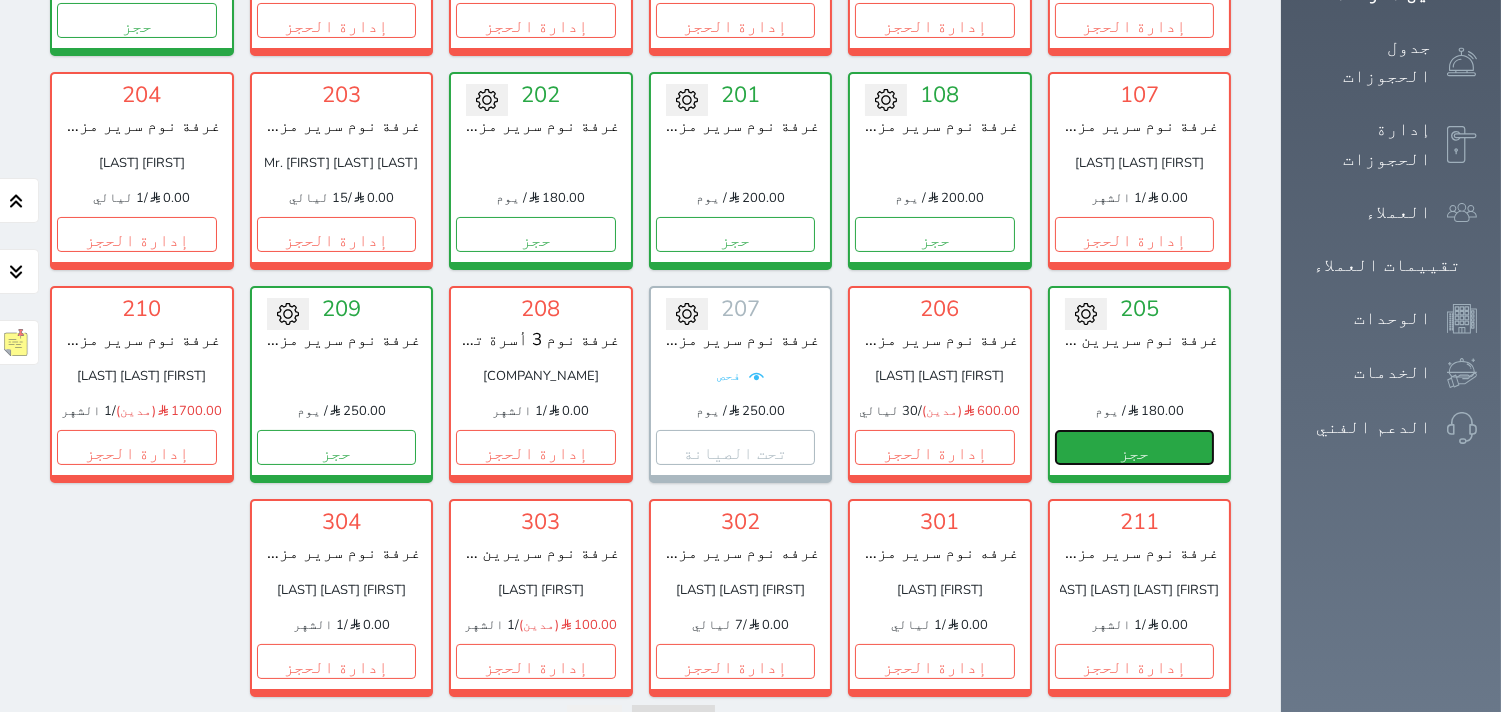 click on "حجز" at bounding box center [1135, 447] 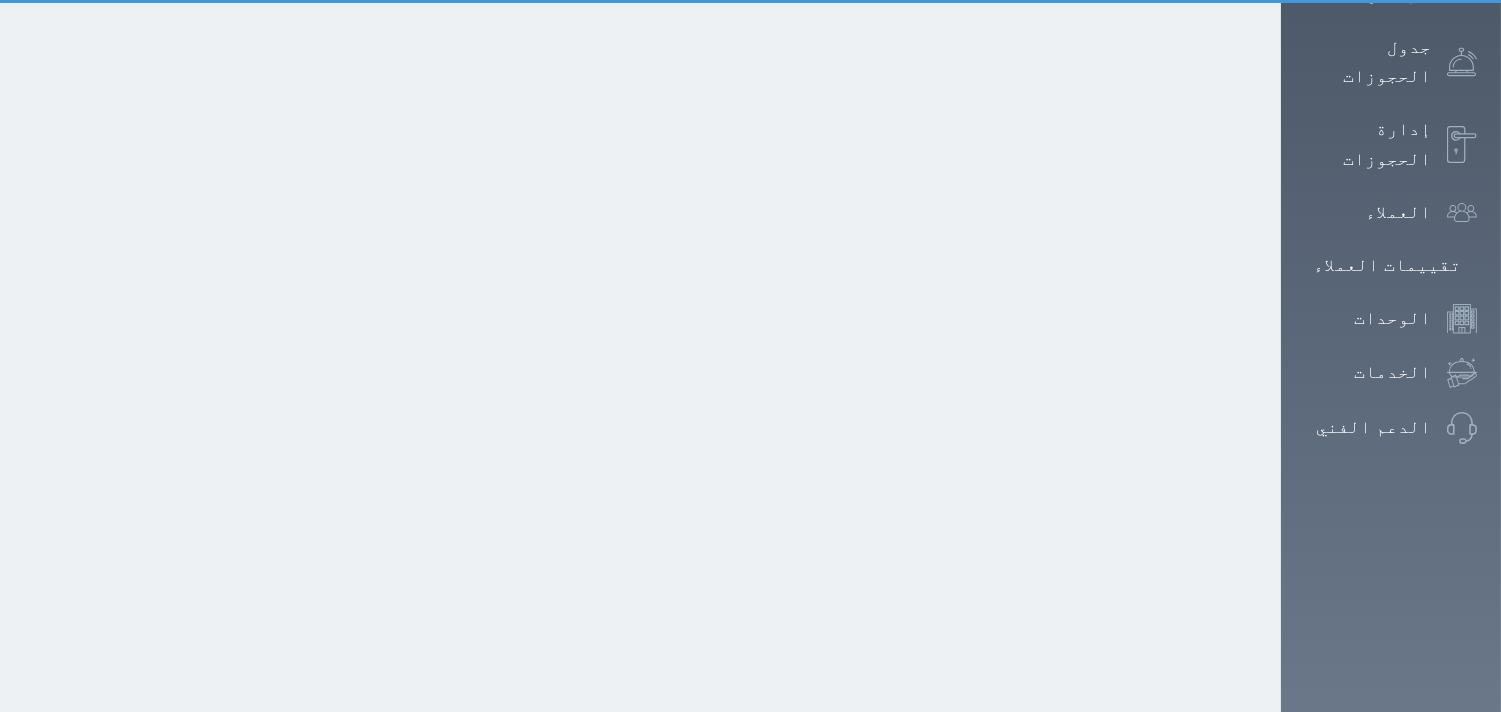 scroll, scrollTop: 25, scrollLeft: 0, axis: vertical 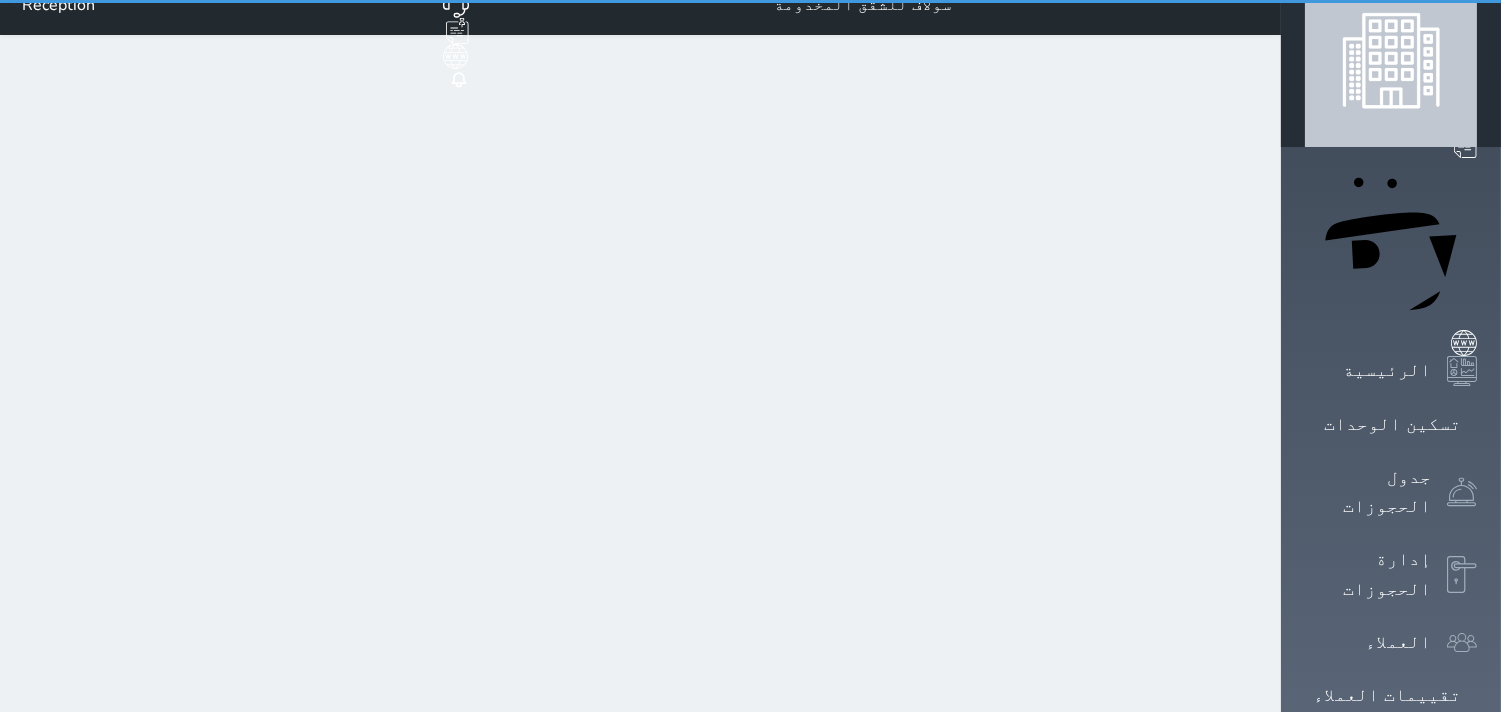 select on "1" 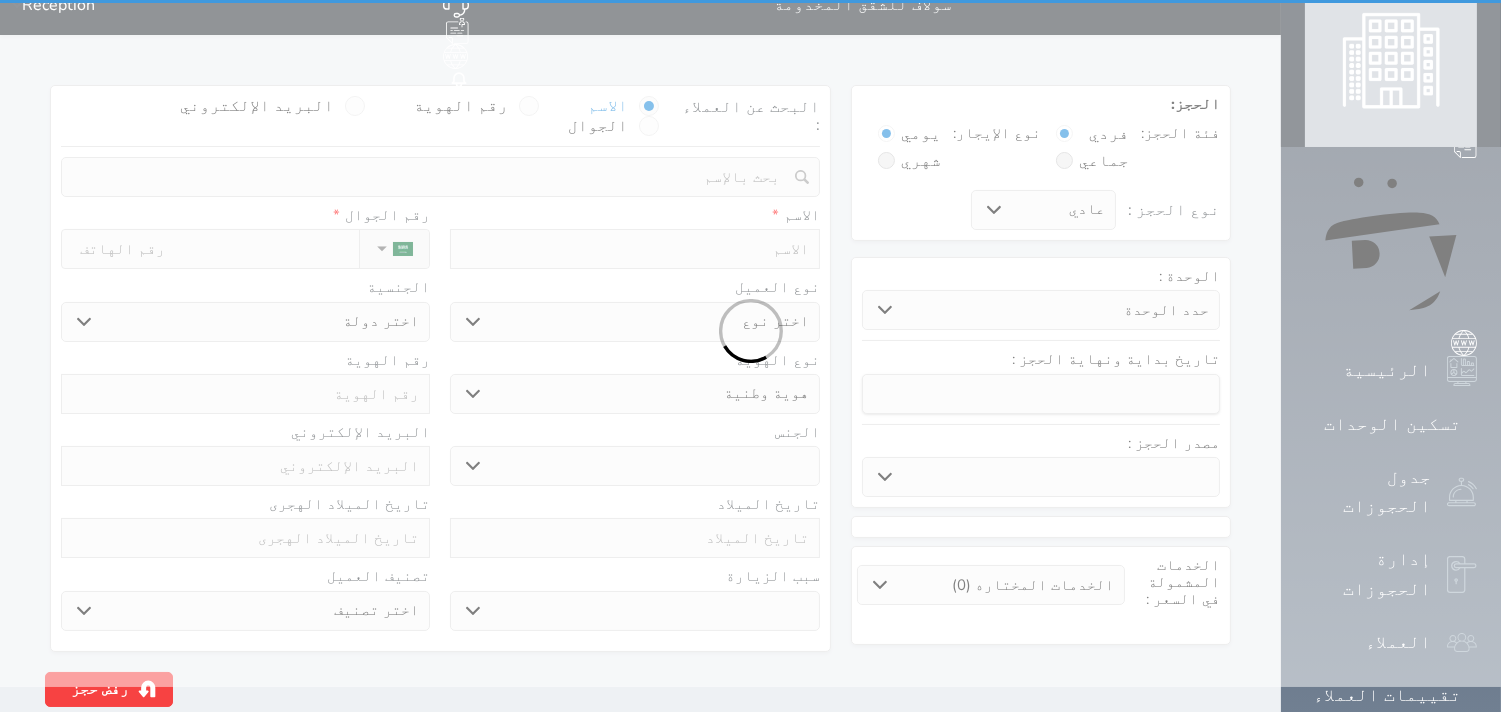 scroll, scrollTop: 0, scrollLeft: 0, axis: both 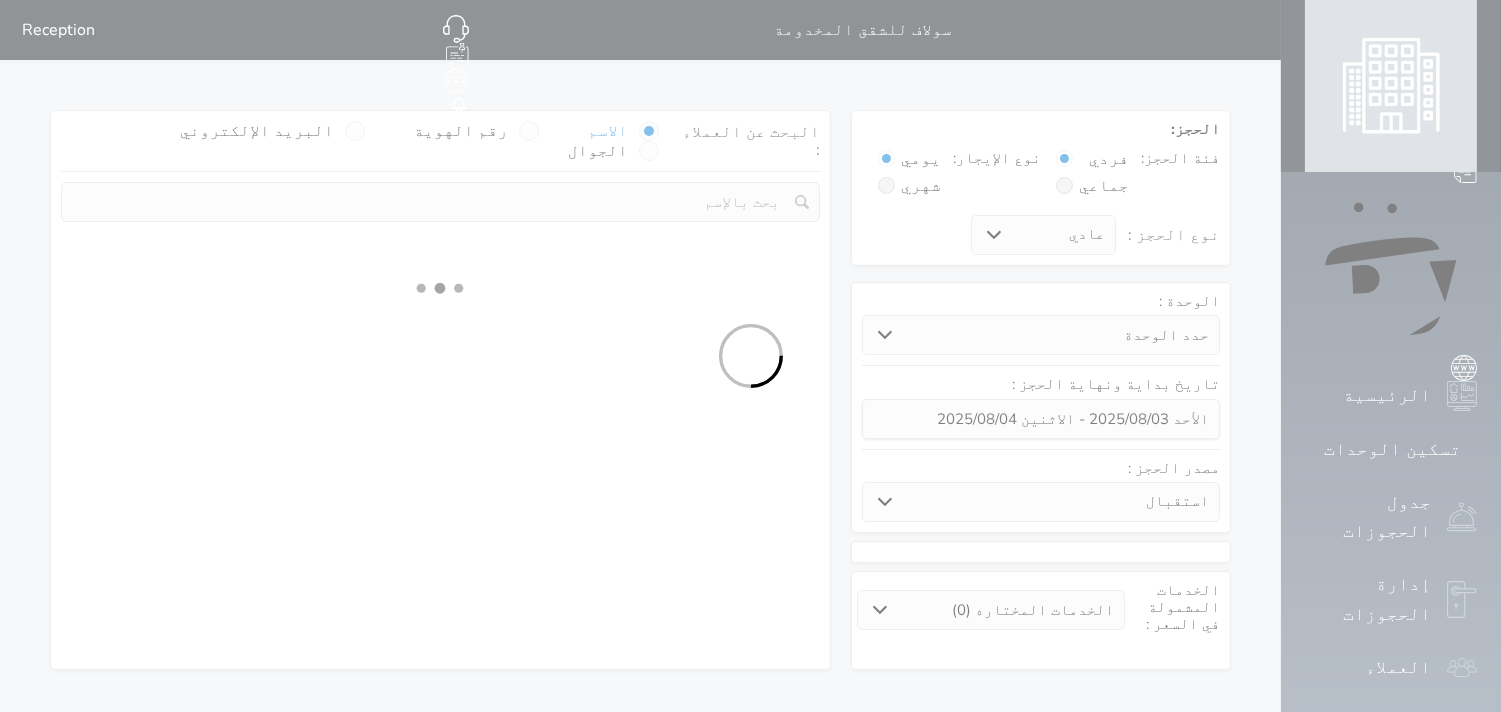 select 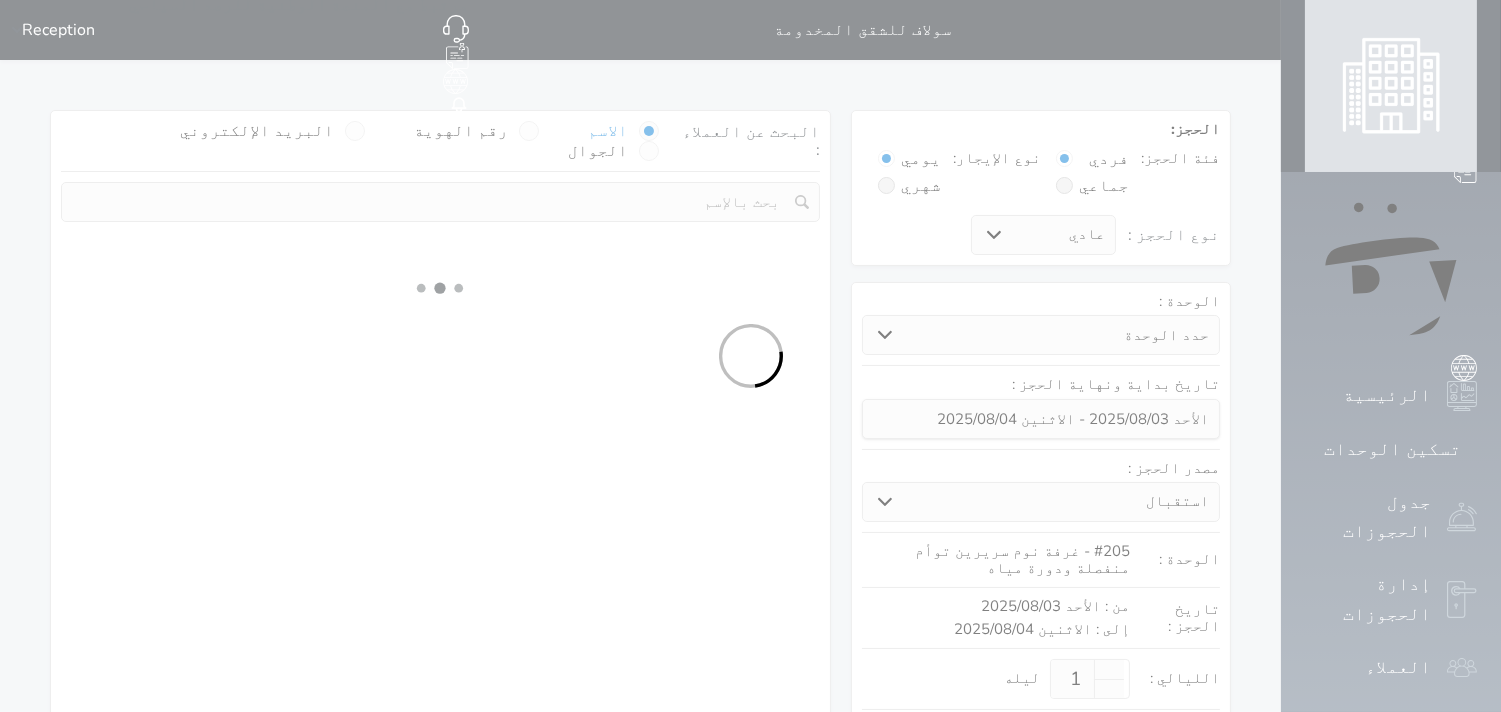 select on "1" 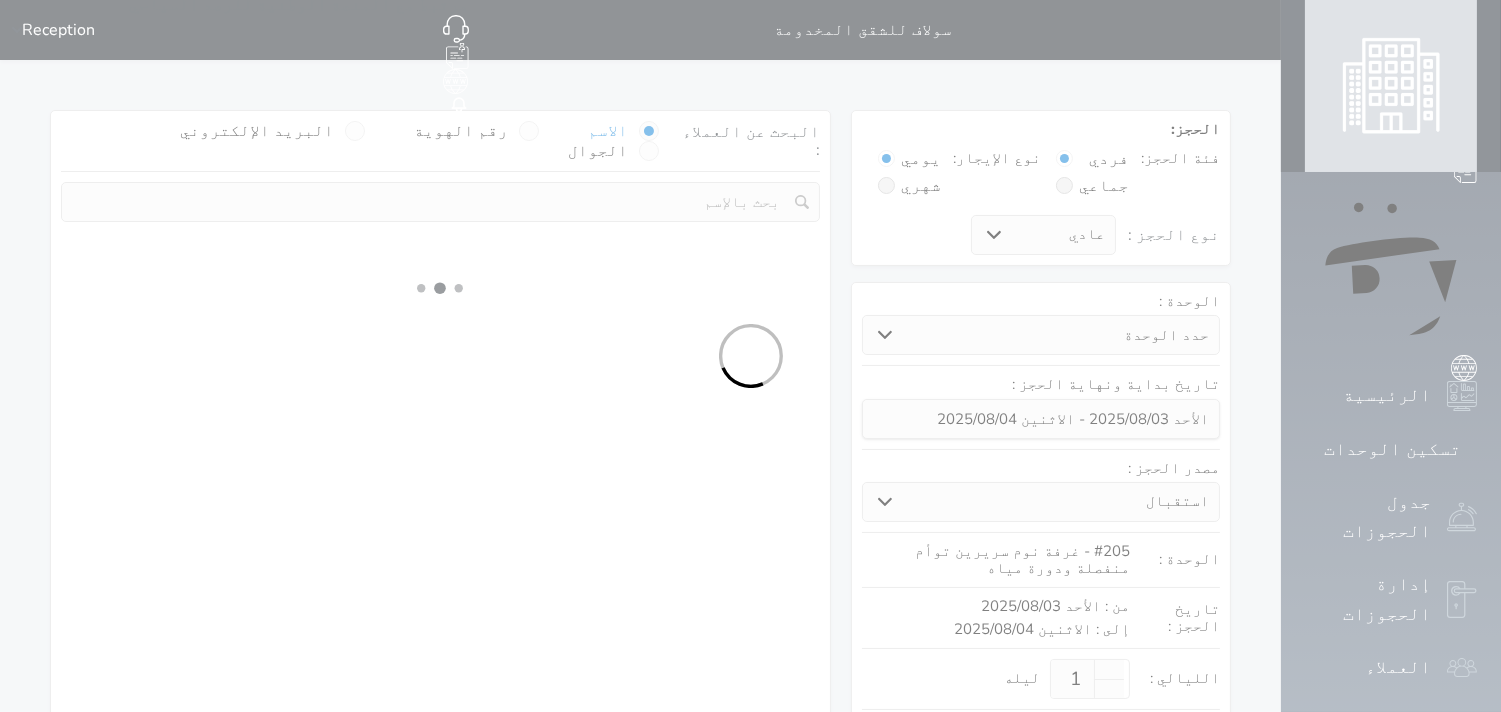select on "113" 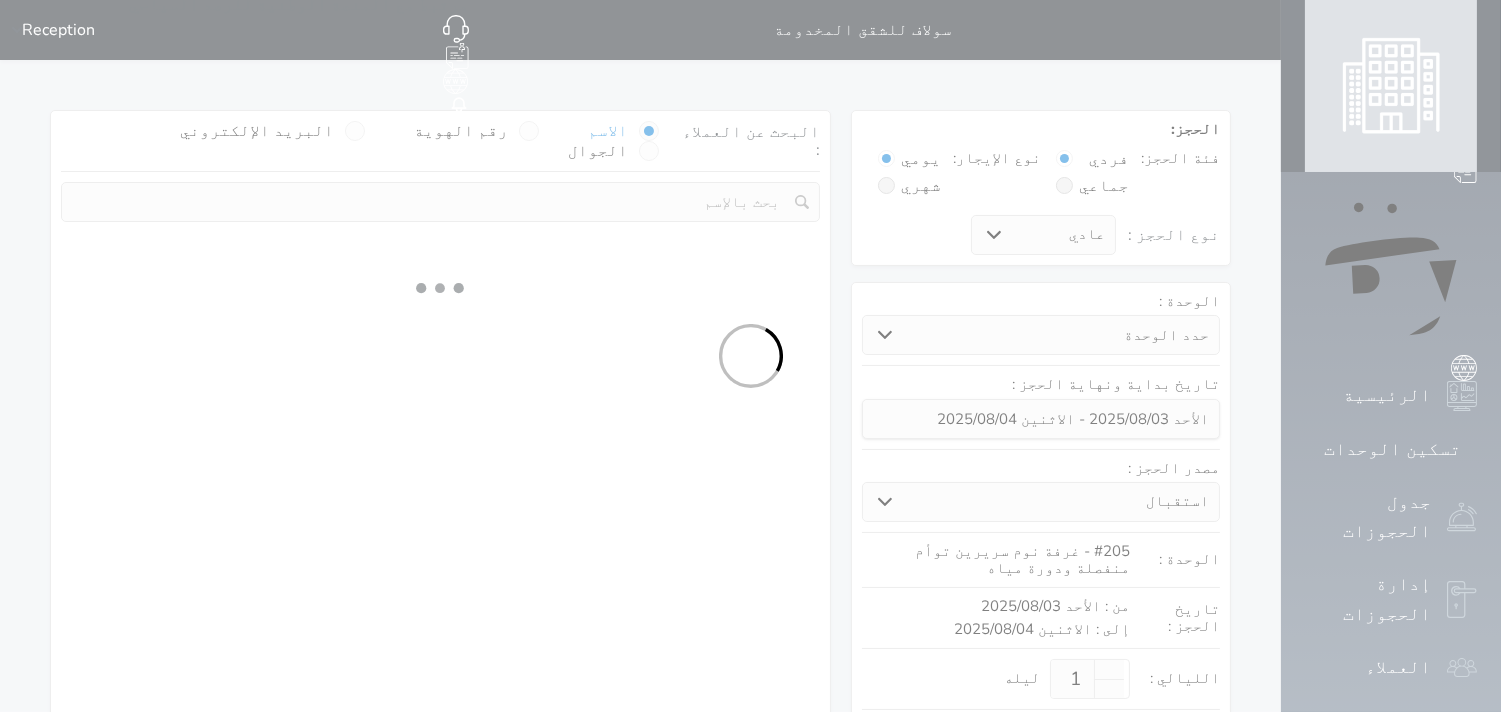 select on "1" 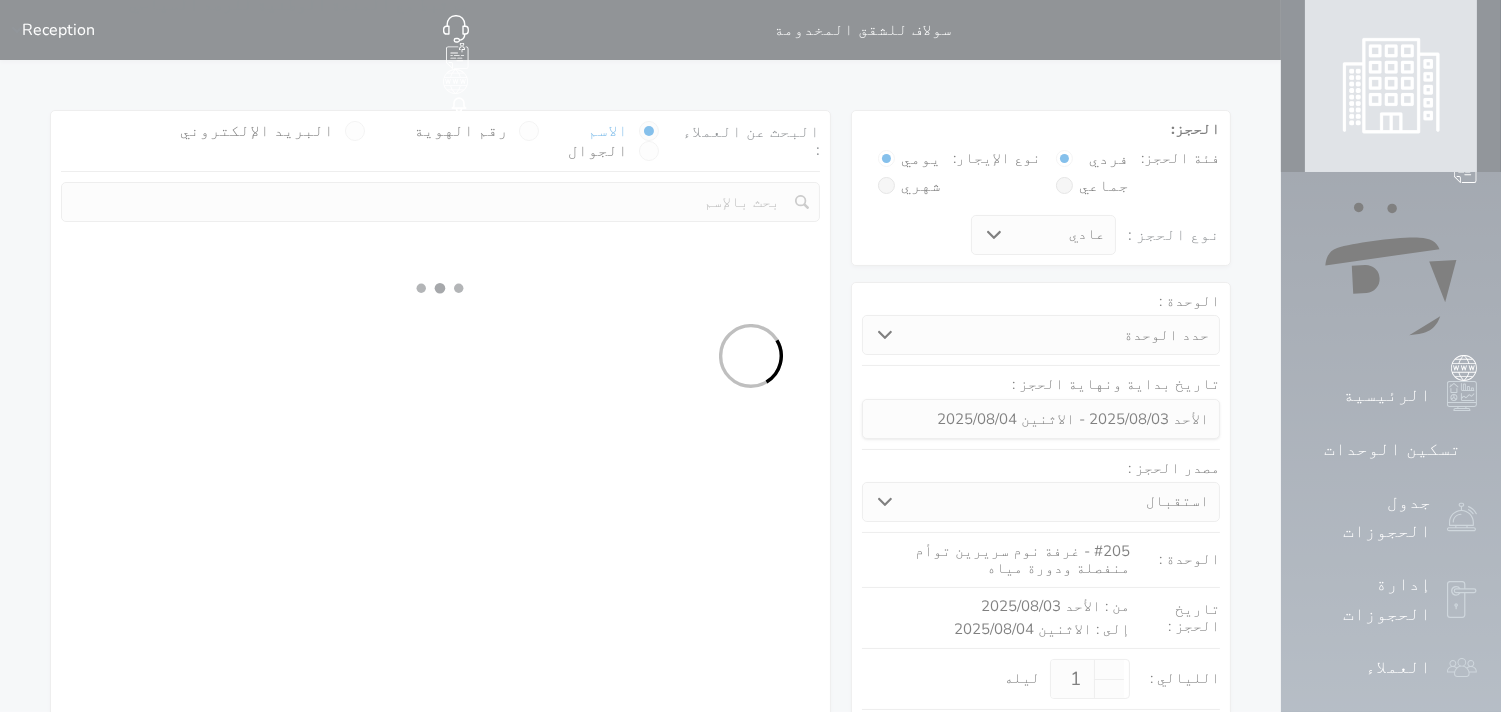 select 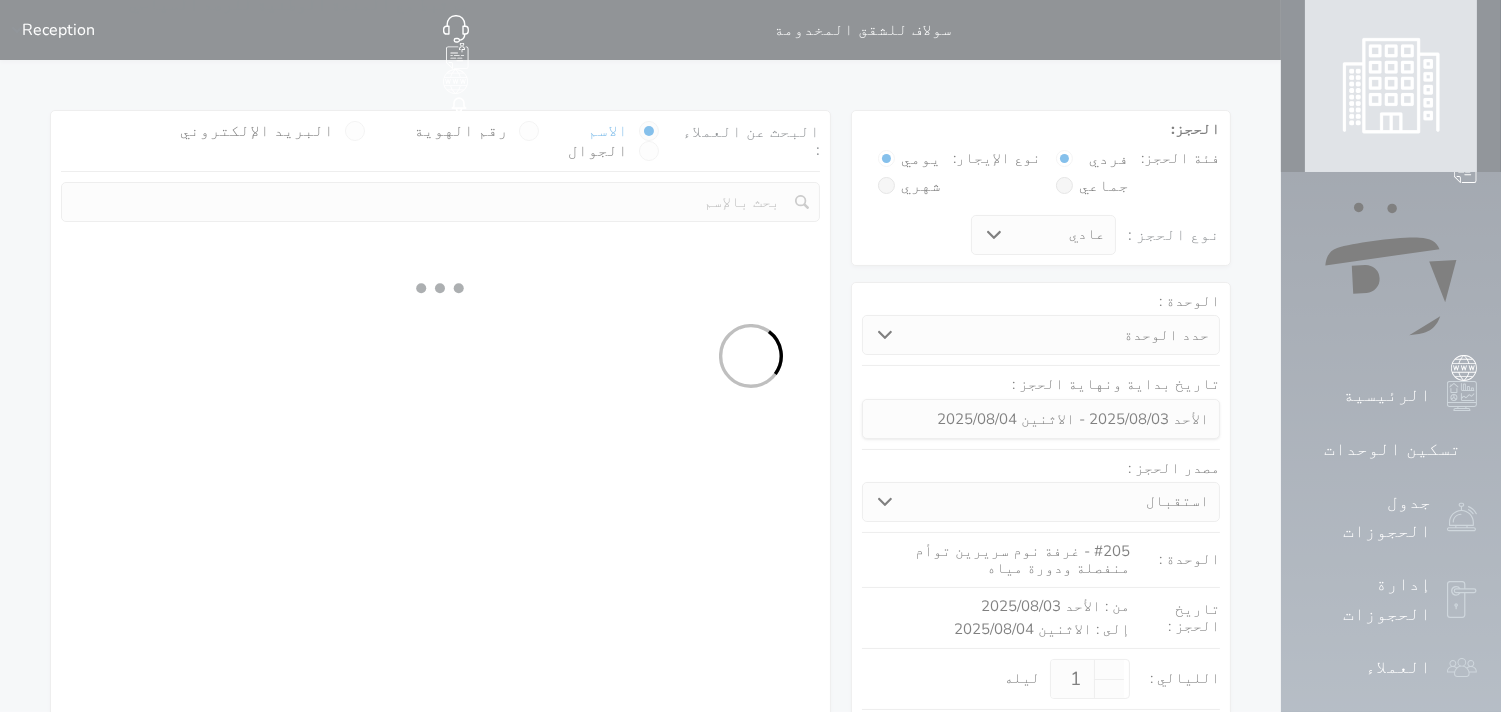 select on "7" 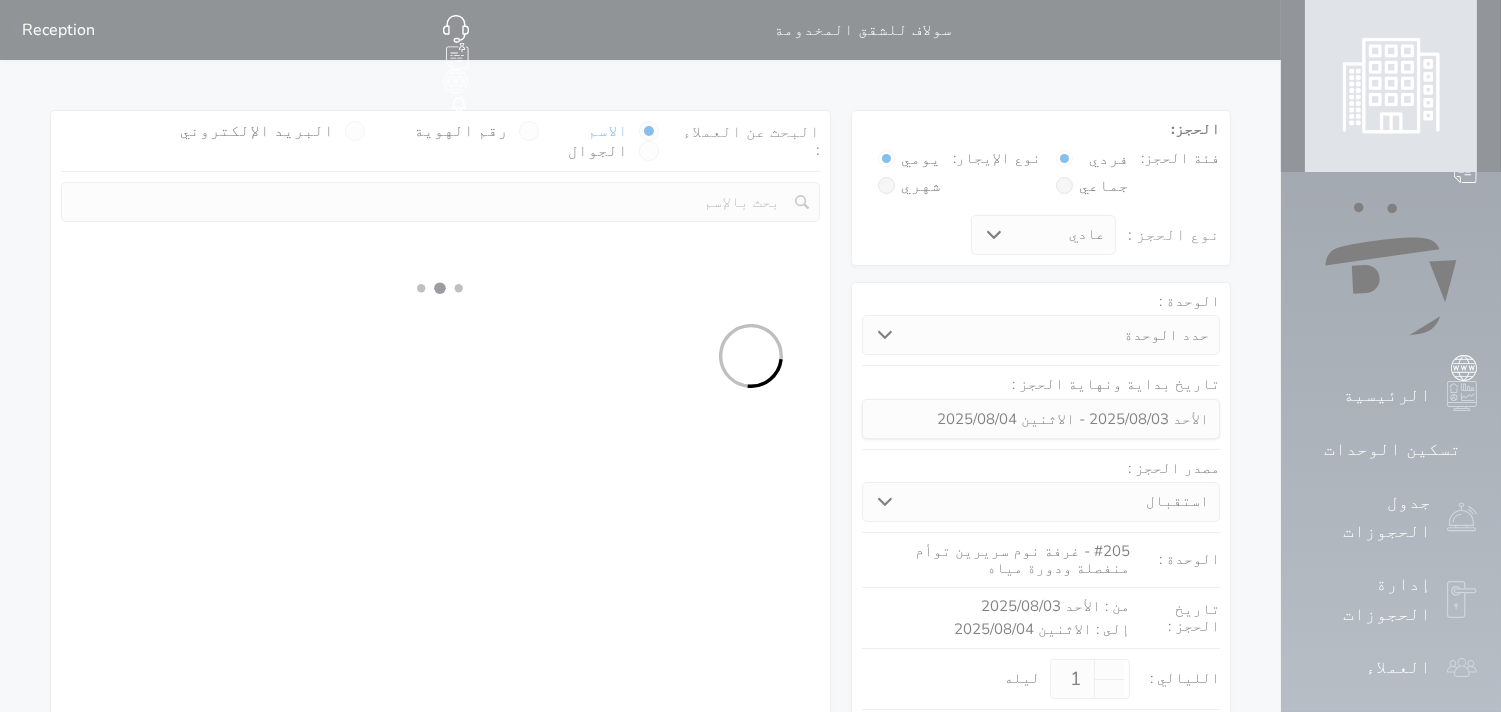 select 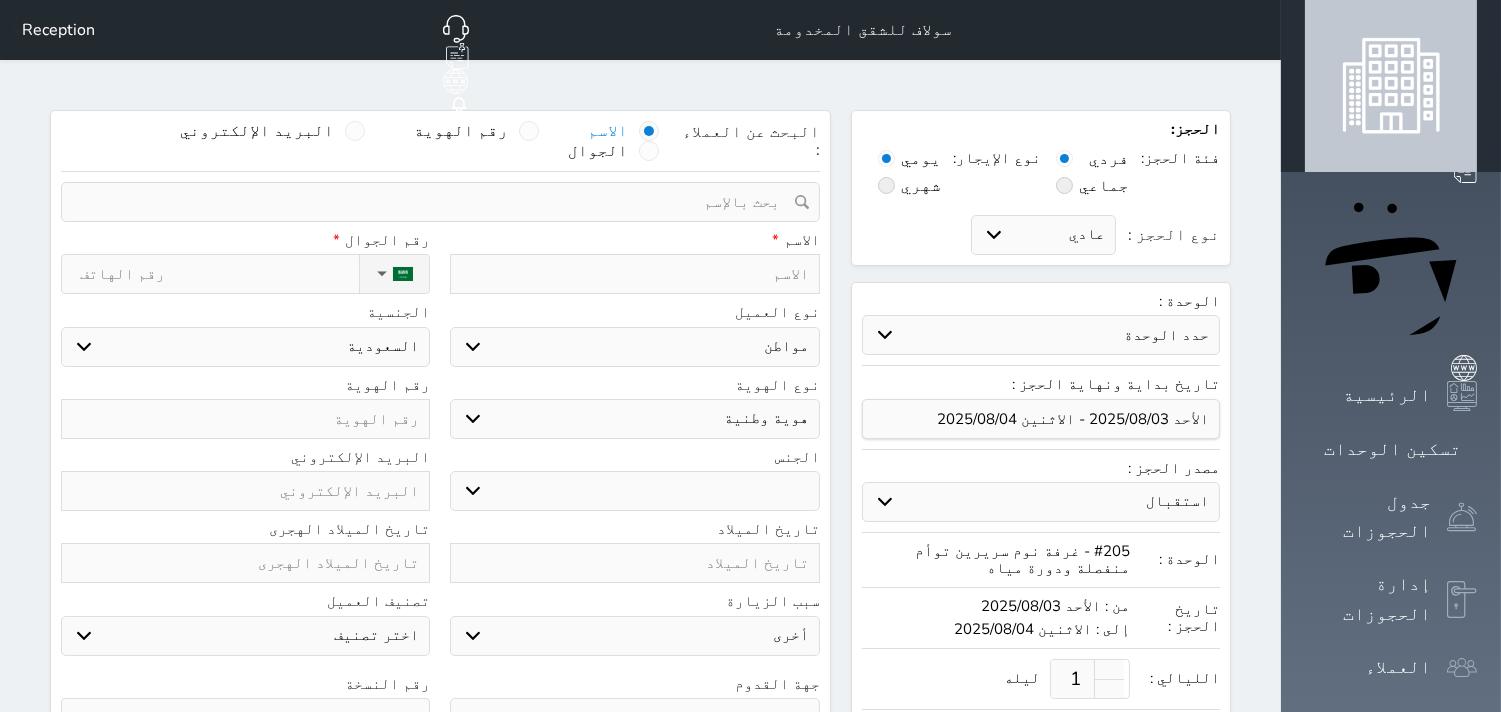 select 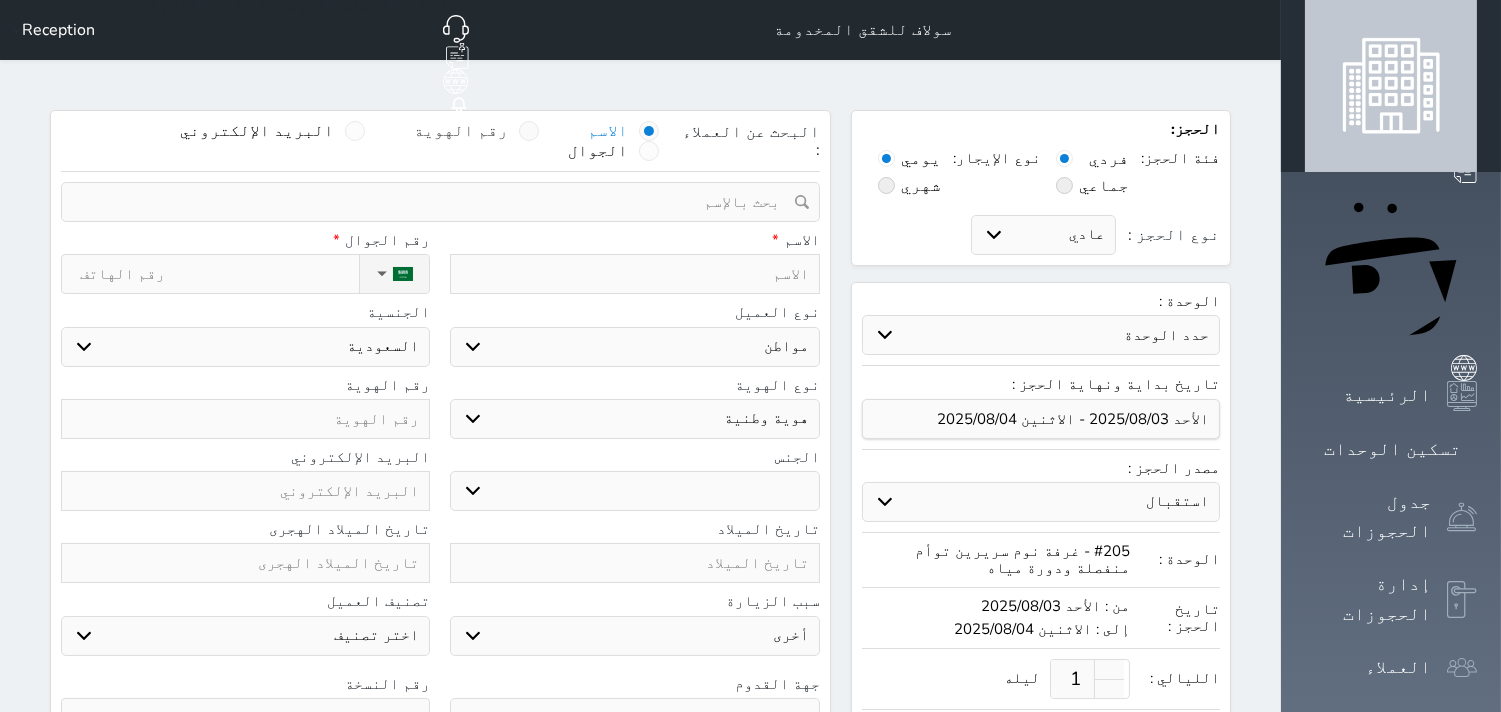 select 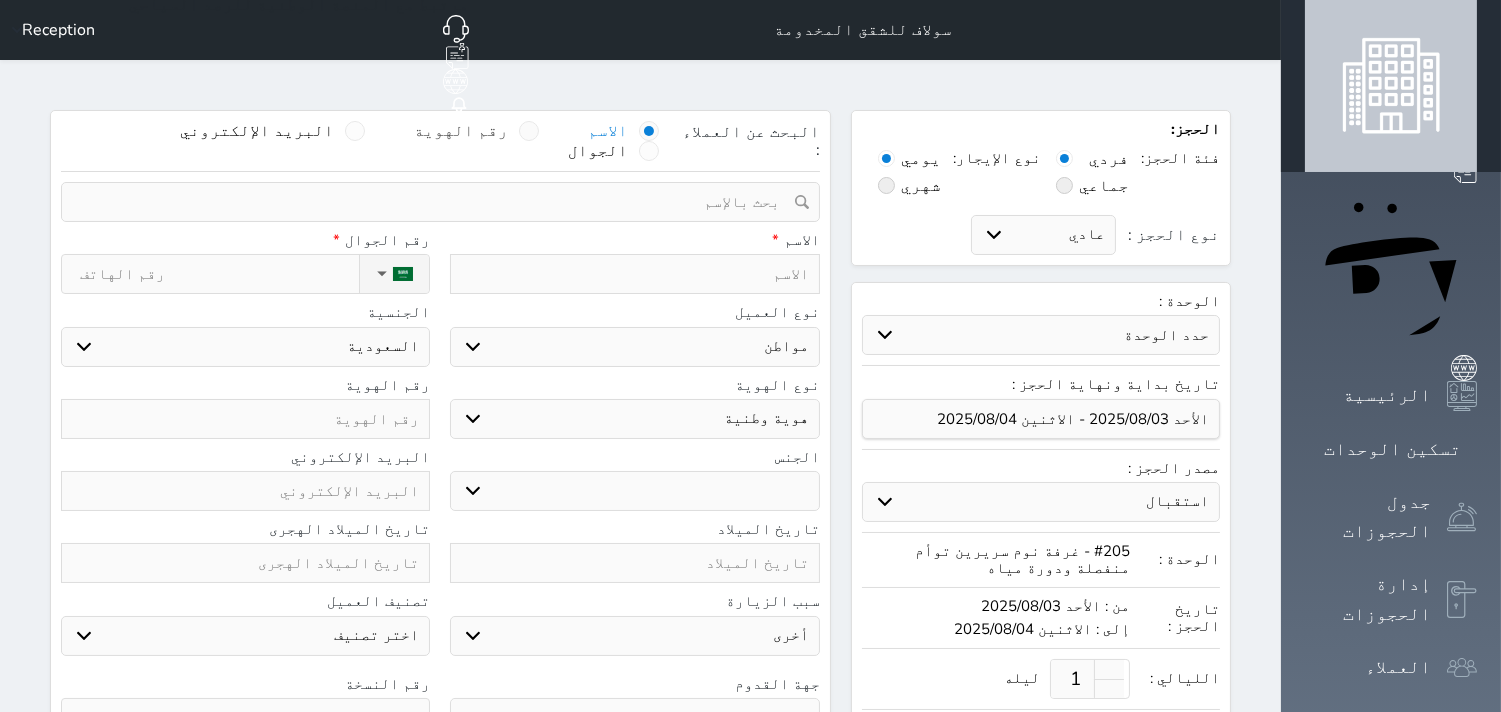 select 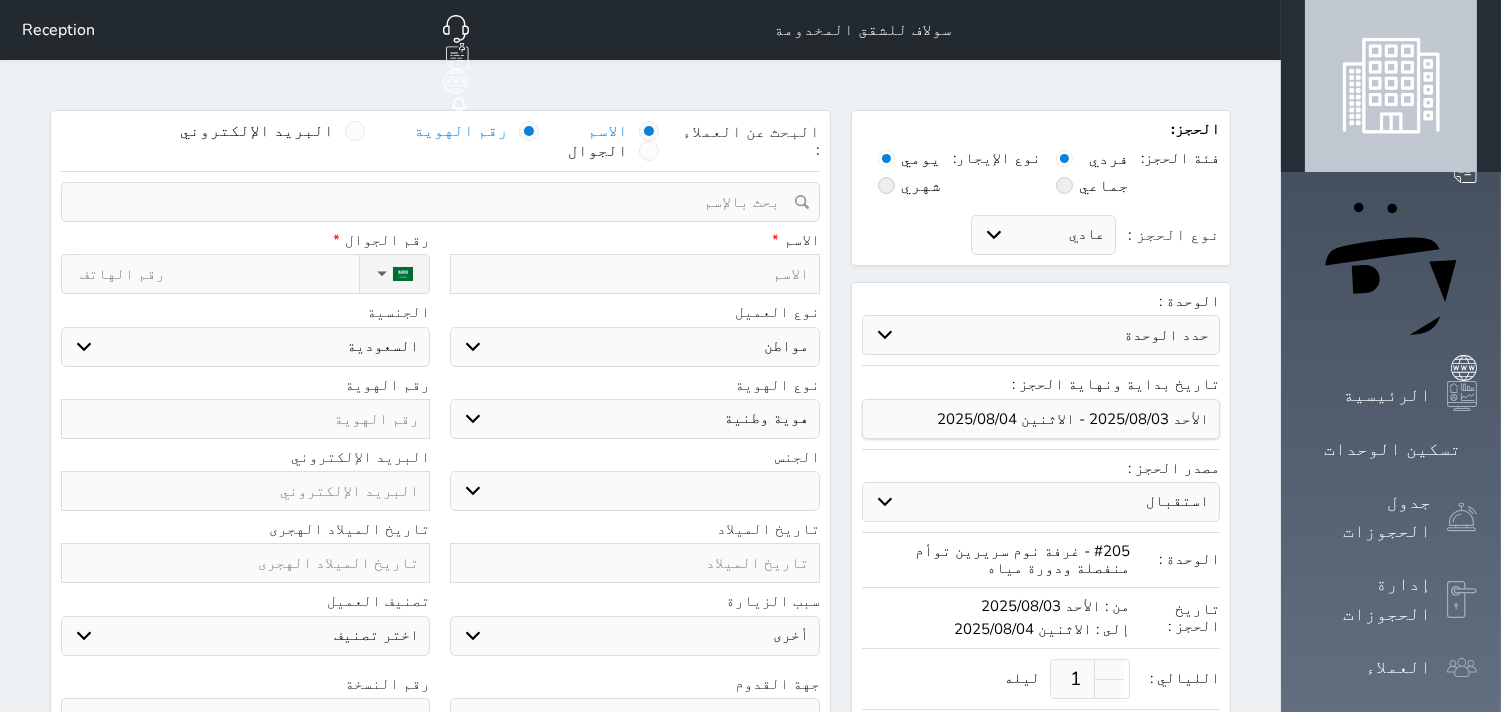 select 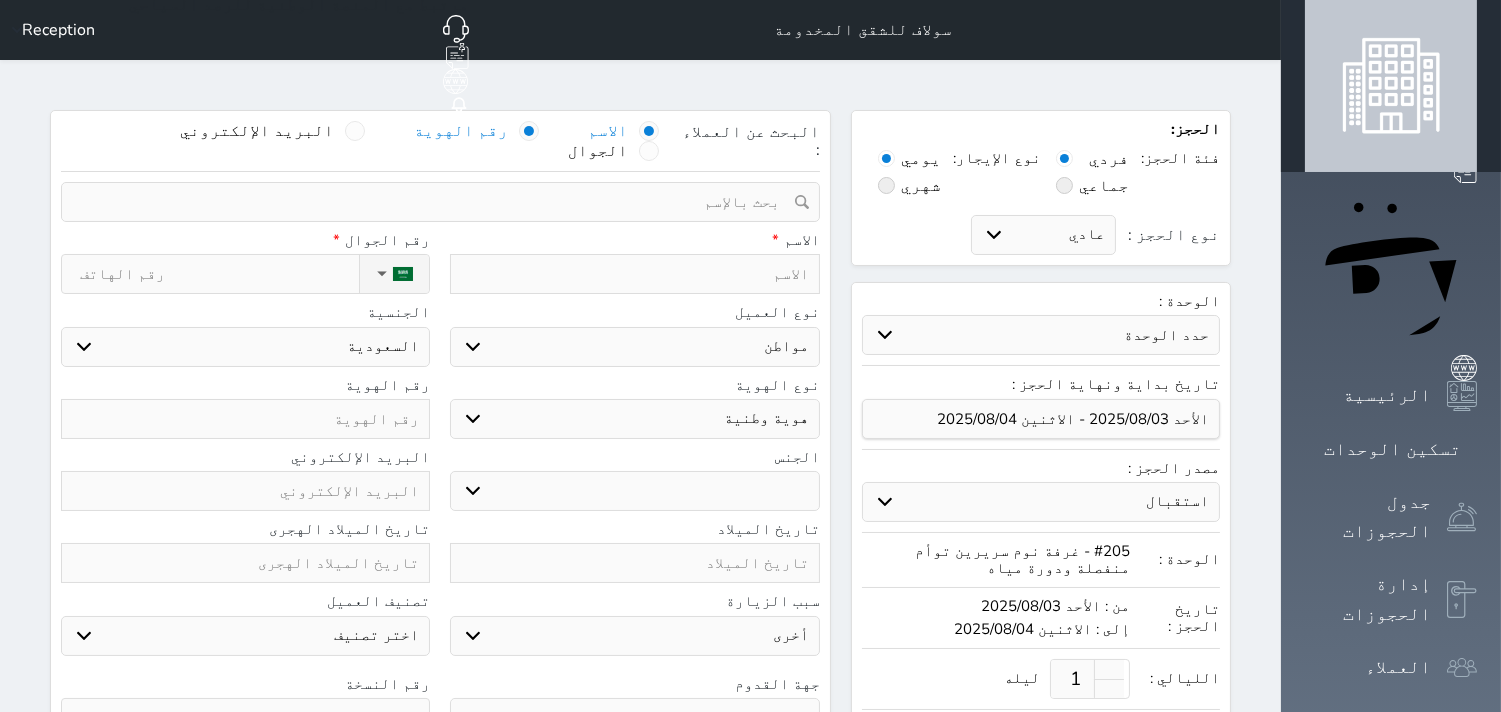 select 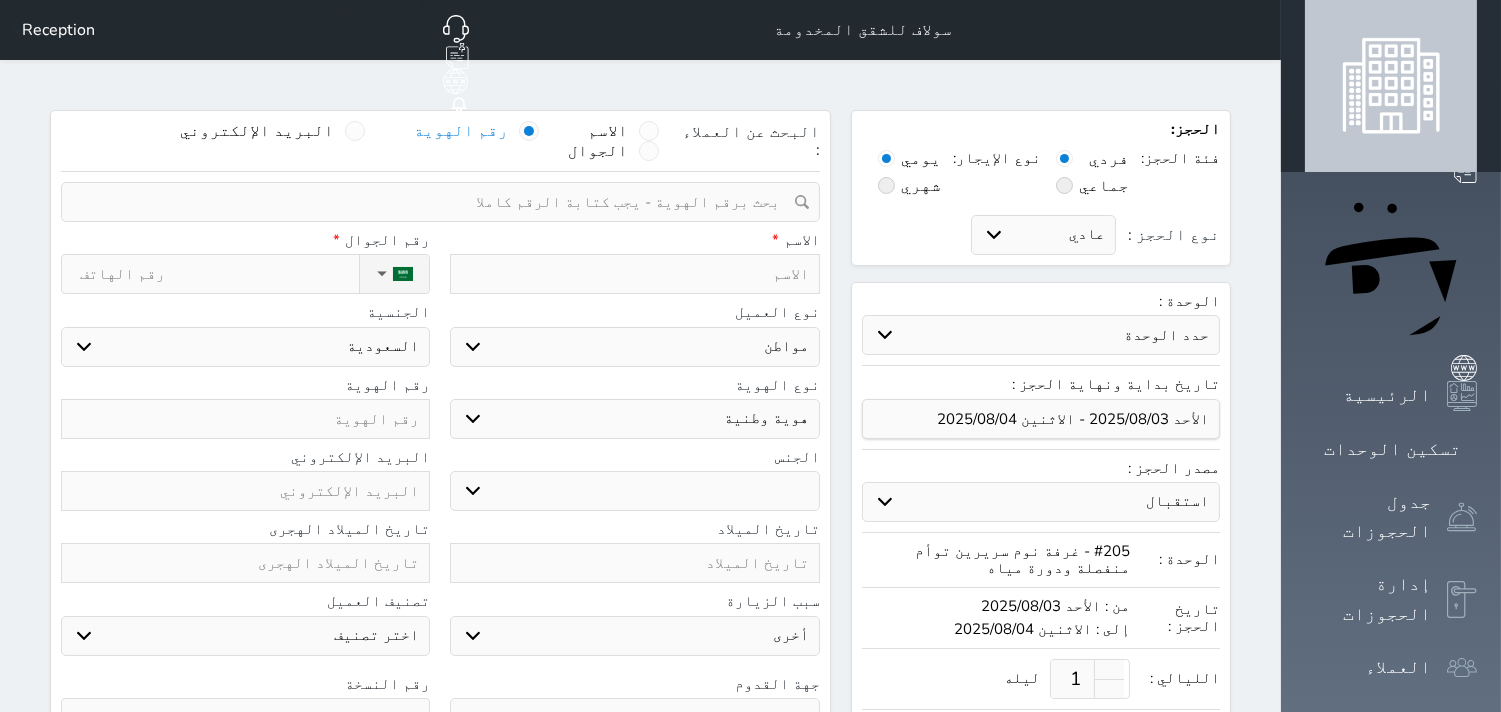 click at bounding box center (433, 202) 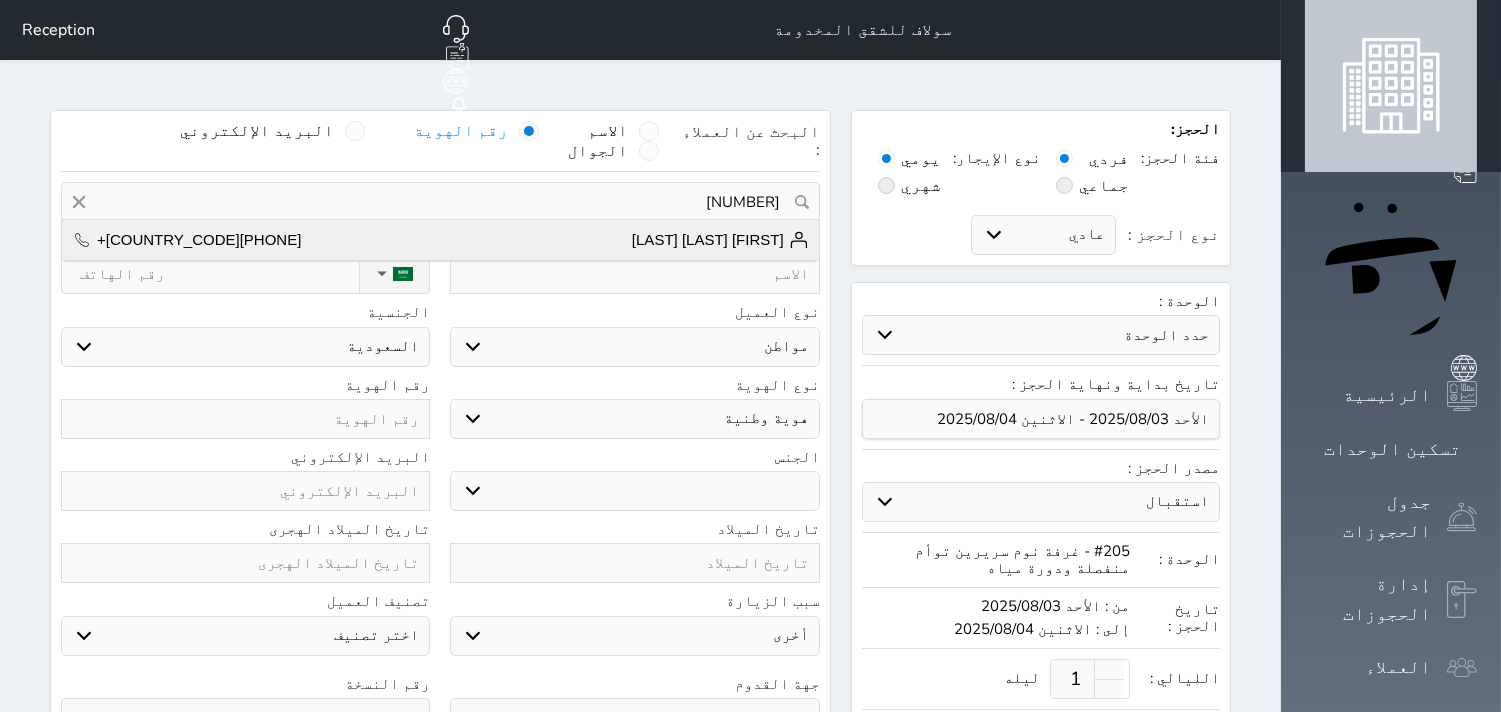 type on "[NUMBER]" 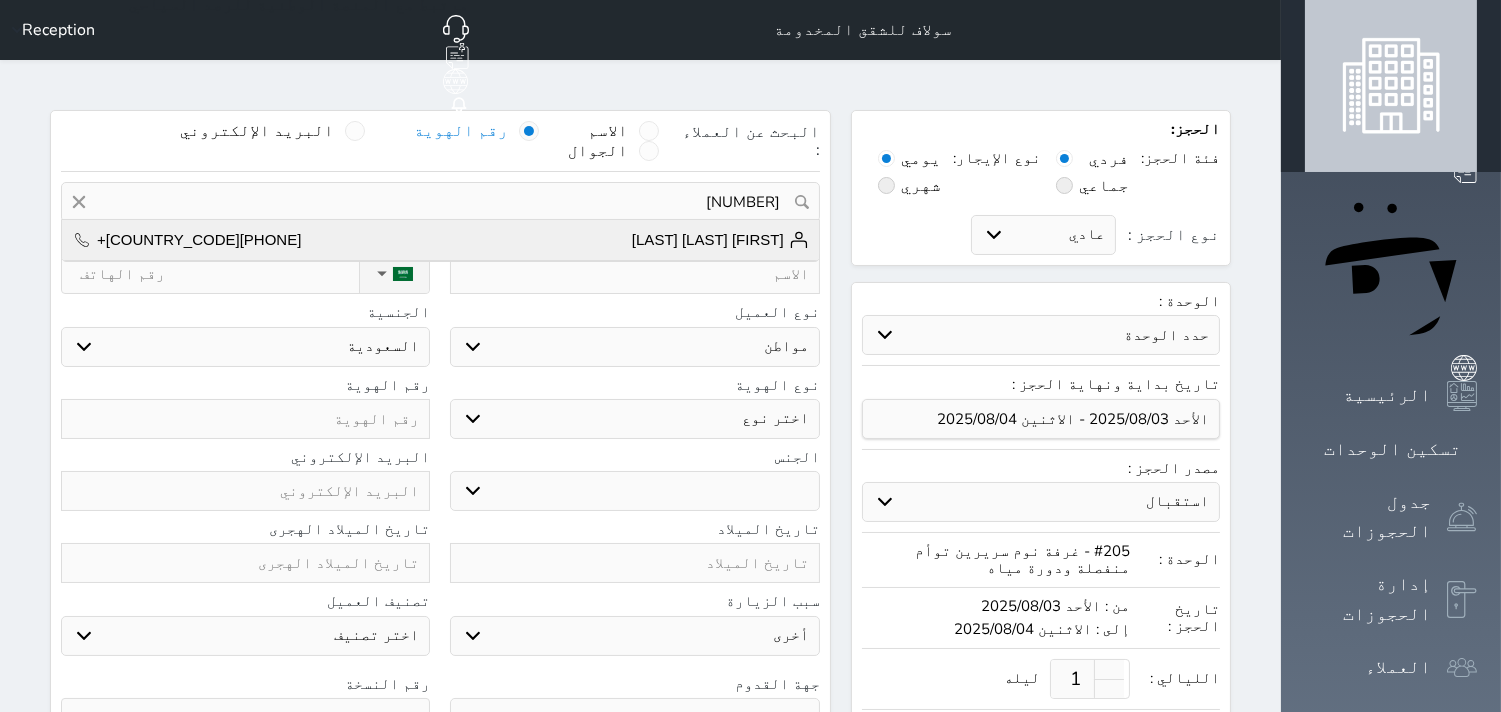 type on "[FIRST] [LAST] [LAST]   ||  +[COUNTRY_CODE][PHONE]" 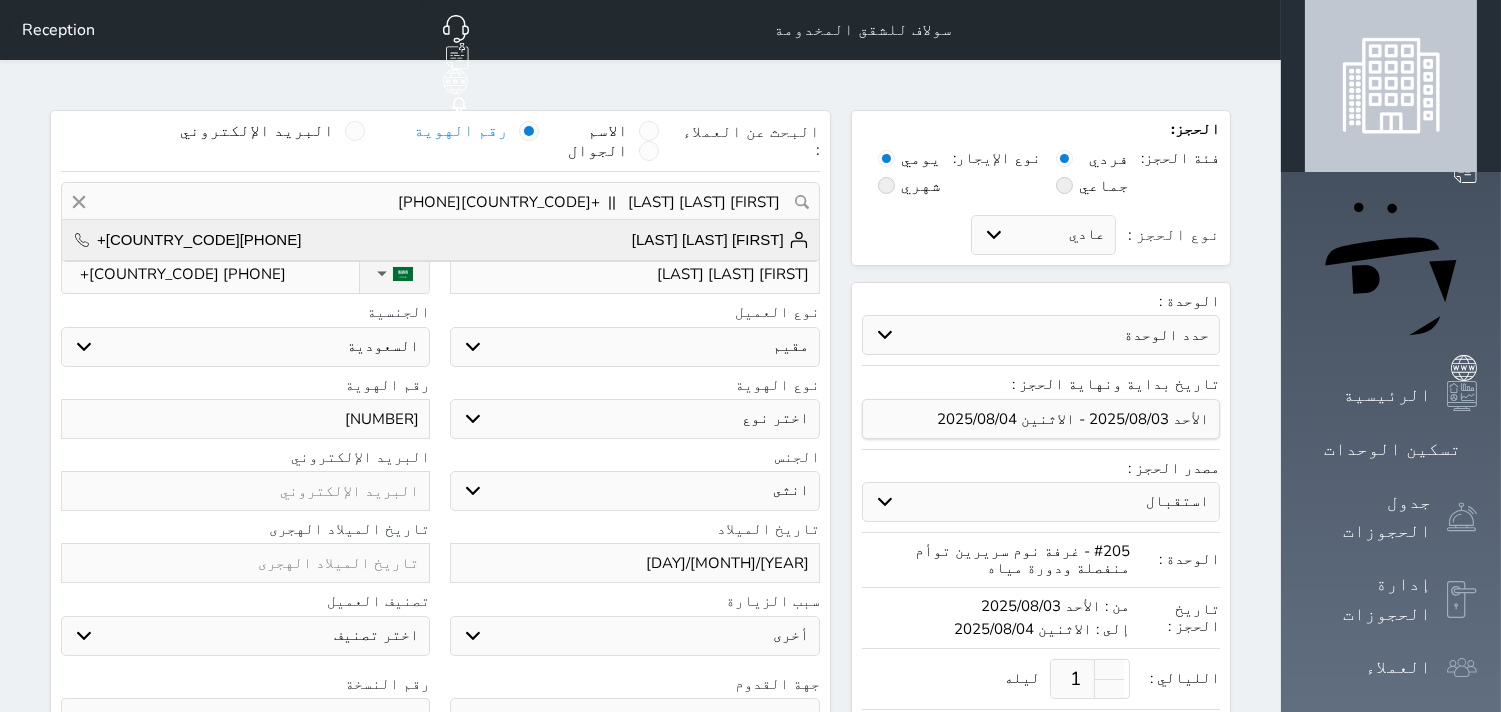 select on "405" 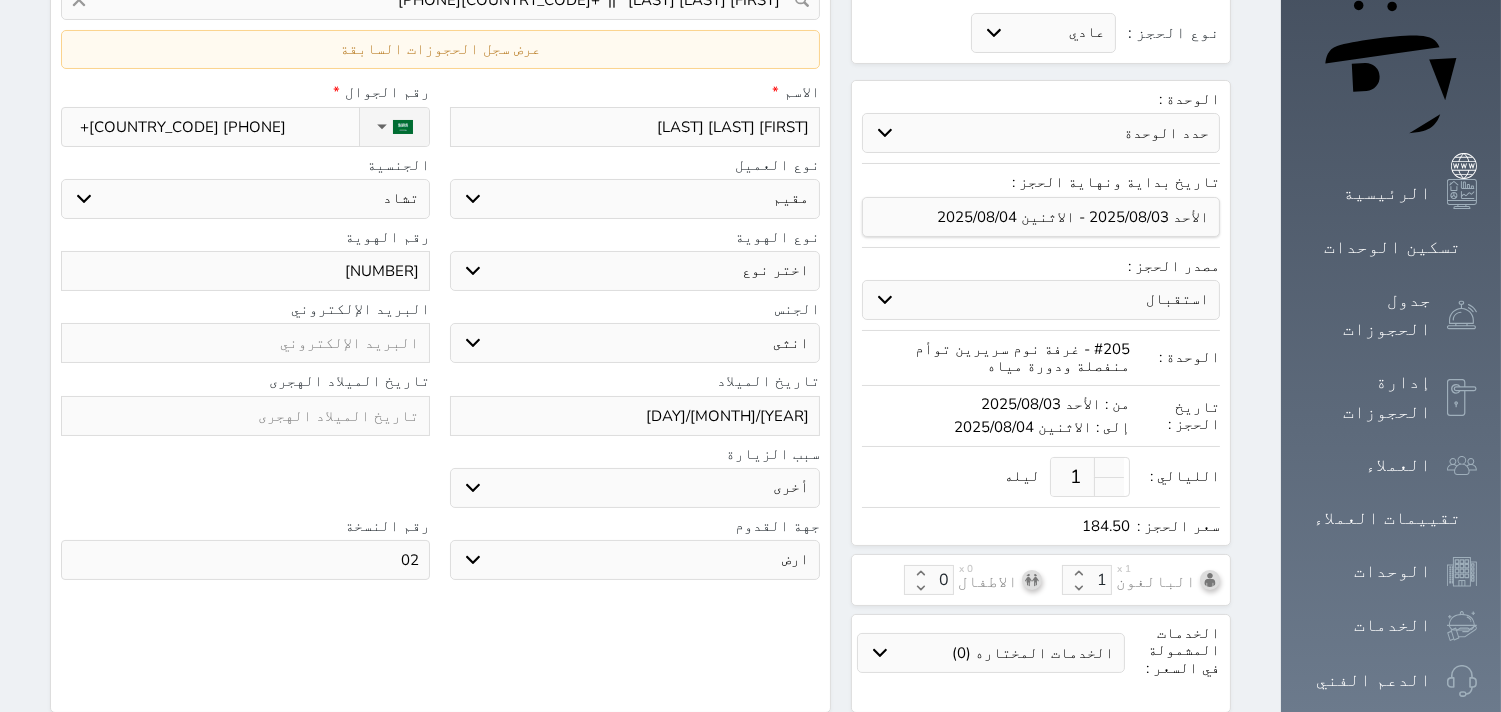 scroll, scrollTop: 222, scrollLeft: 0, axis: vertical 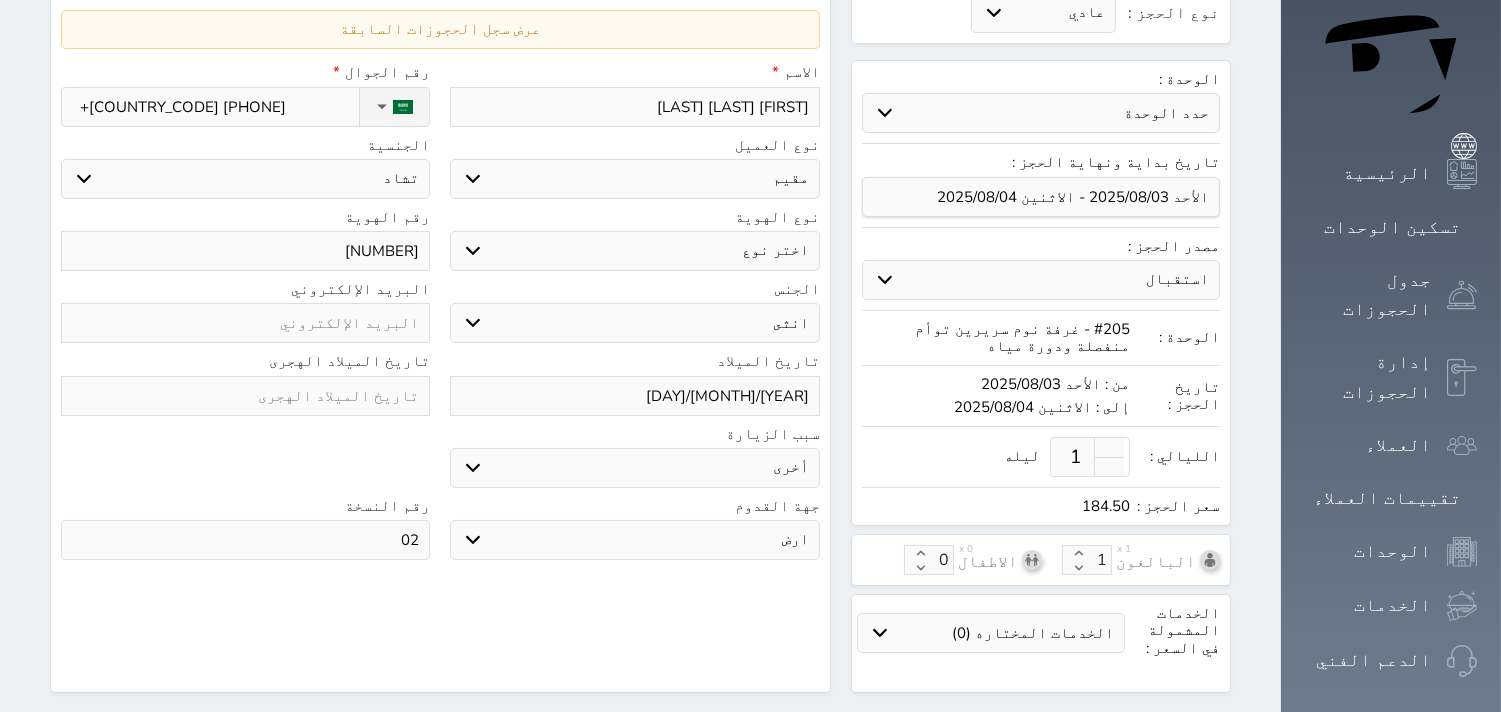 click on "[YEAR]/[MONTH]/[DAY]" at bounding box center [634, 396] 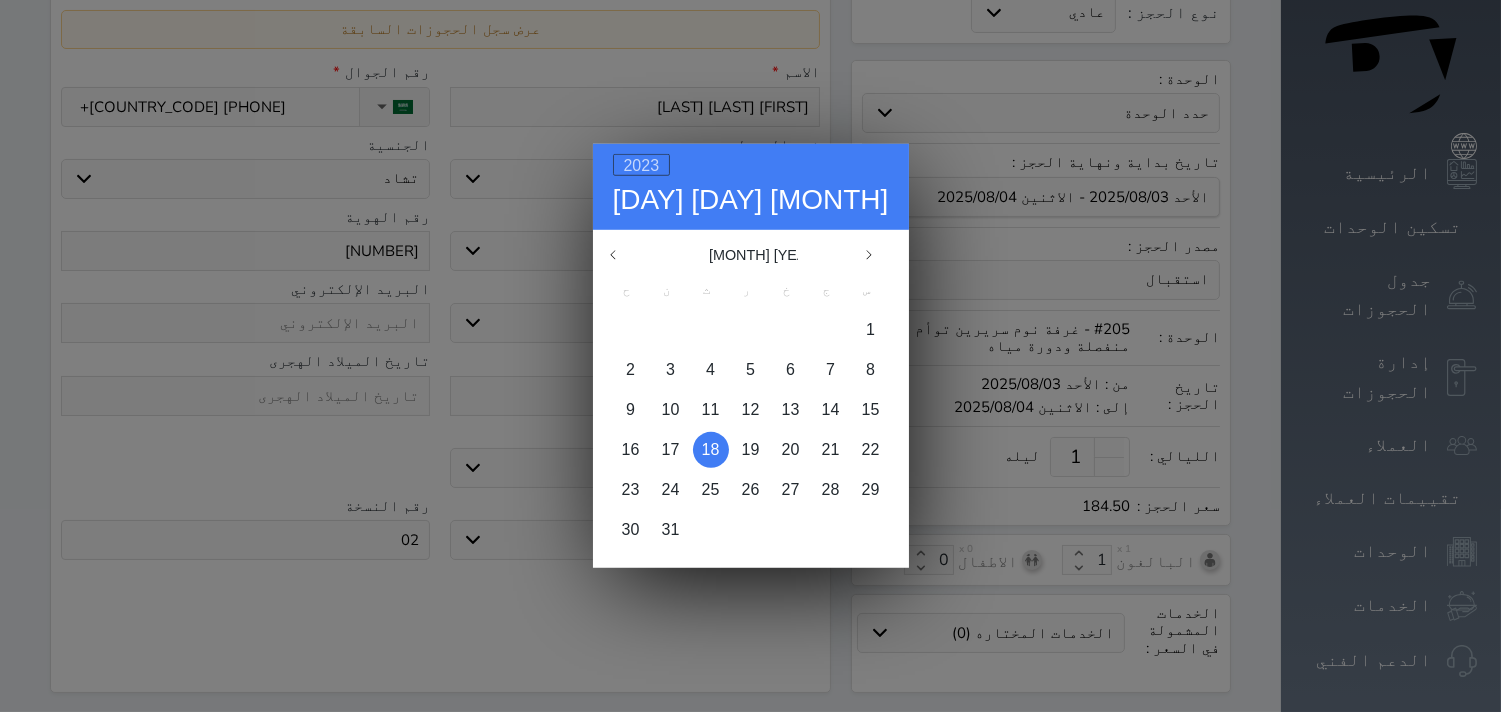 click on "2023" at bounding box center (642, 165) 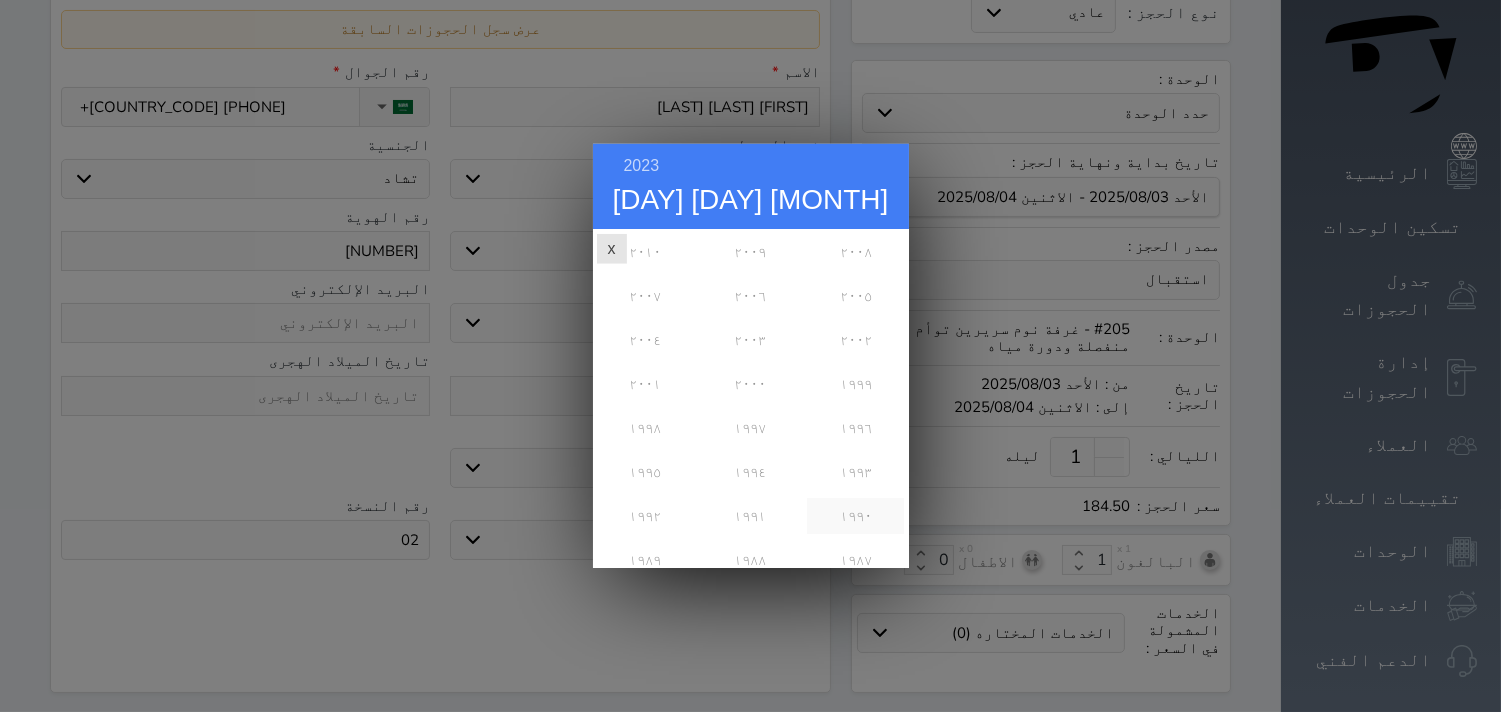 scroll, scrollTop: 222, scrollLeft: 0, axis: vertical 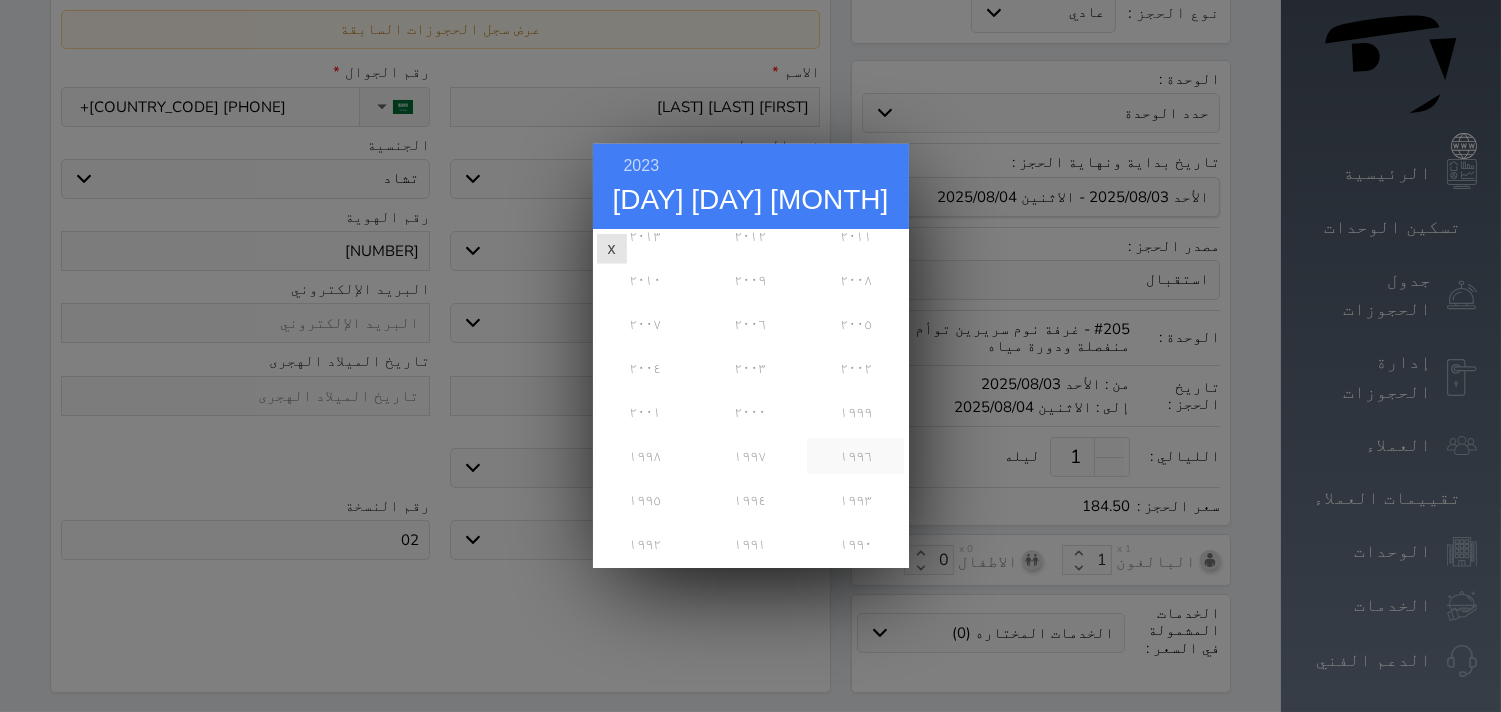 click on "١٩٩٦" at bounding box center (855, 456) 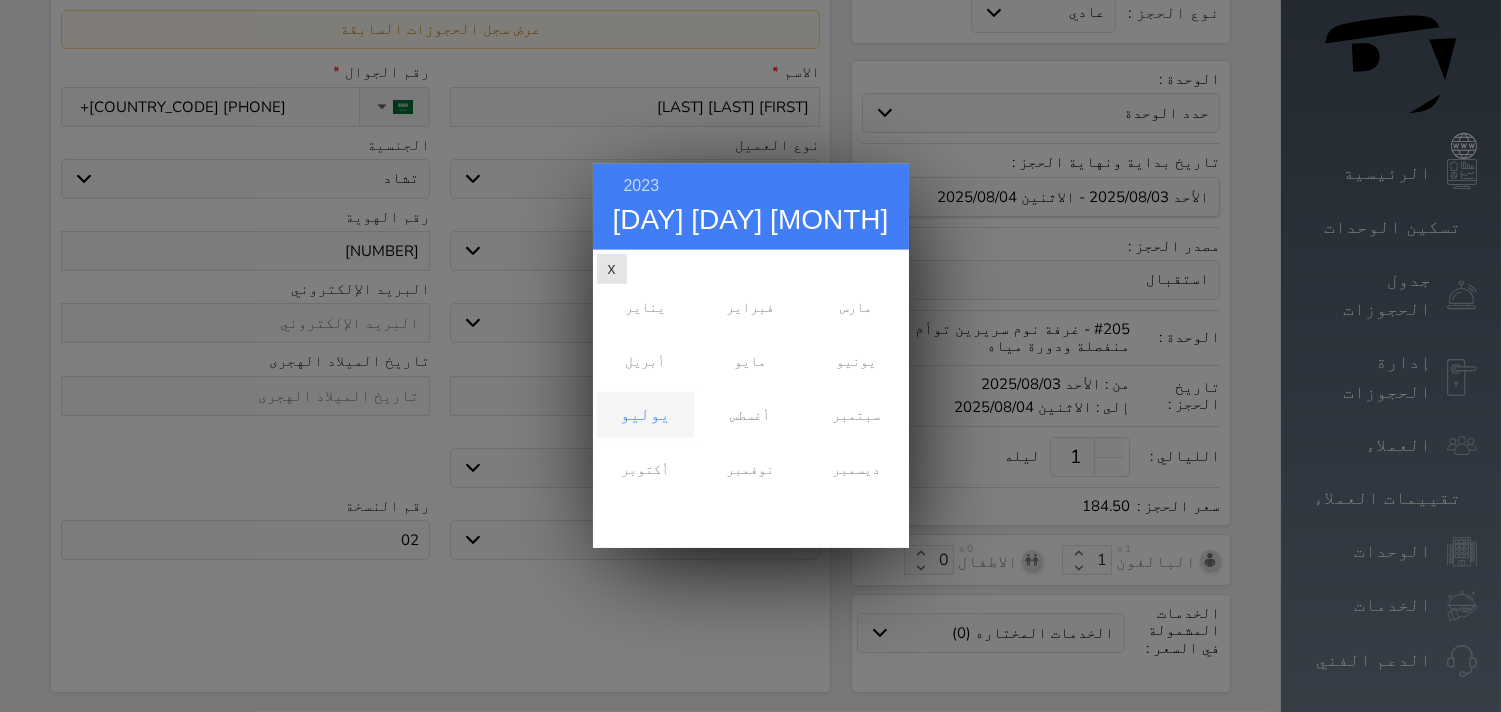scroll, scrollTop: 0, scrollLeft: 0, axis: both 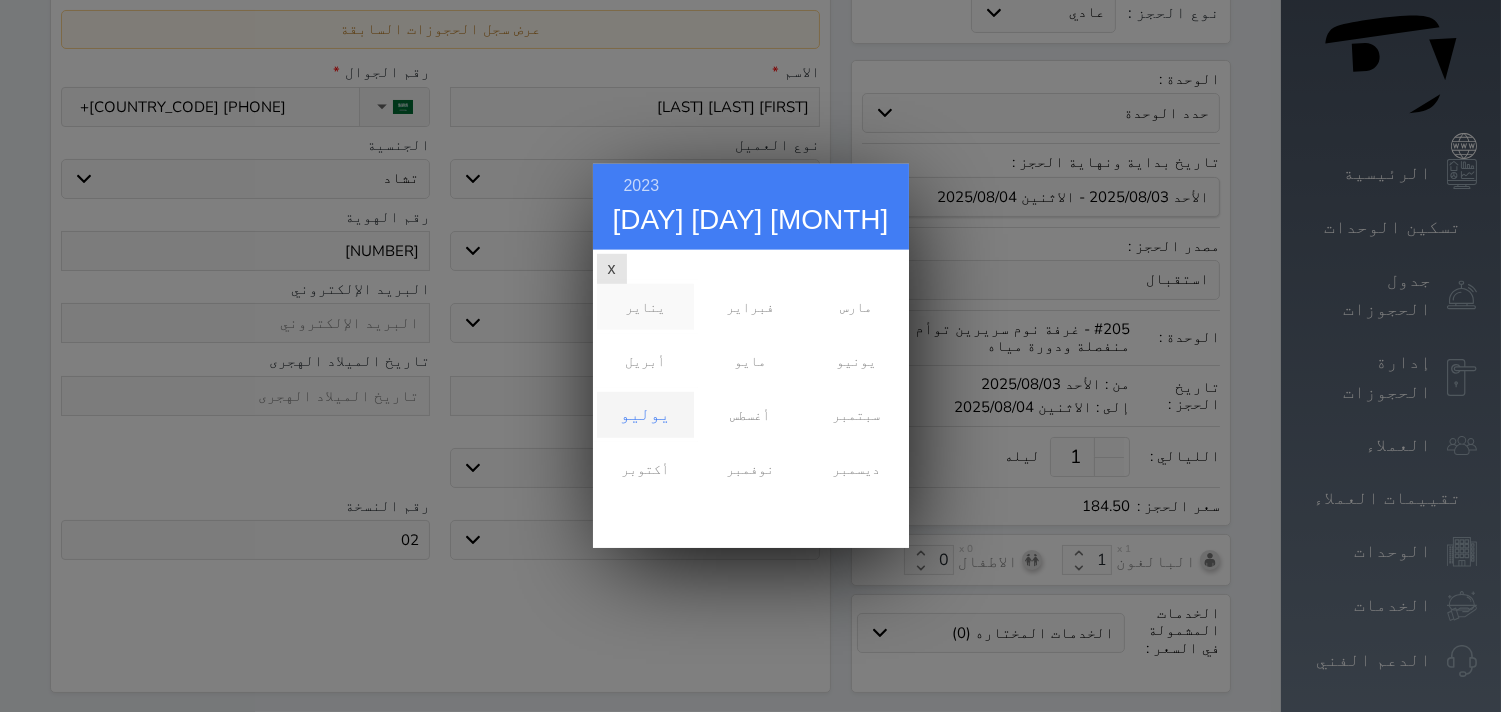click on "يناير" at bounding box center [645, 307] 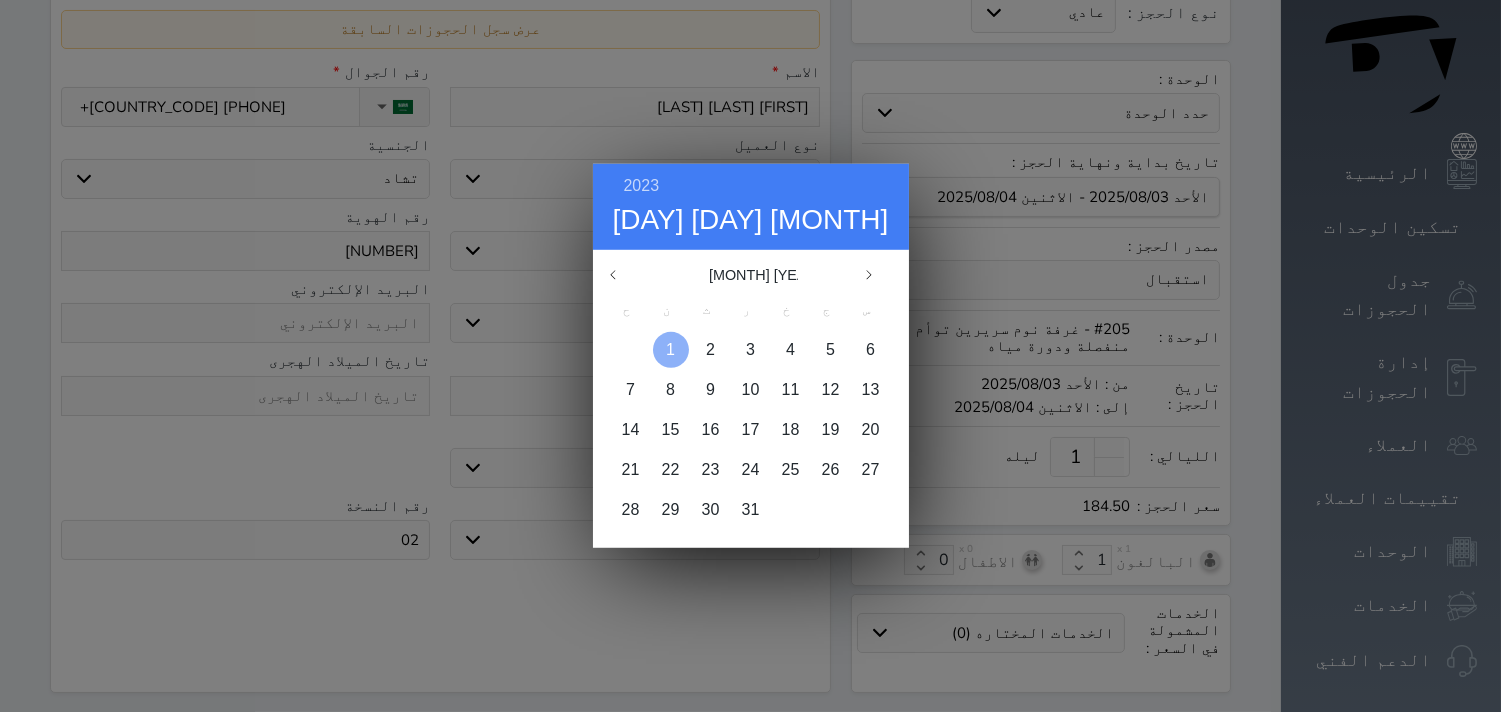 click on "1" at bounding box center (670, 349) 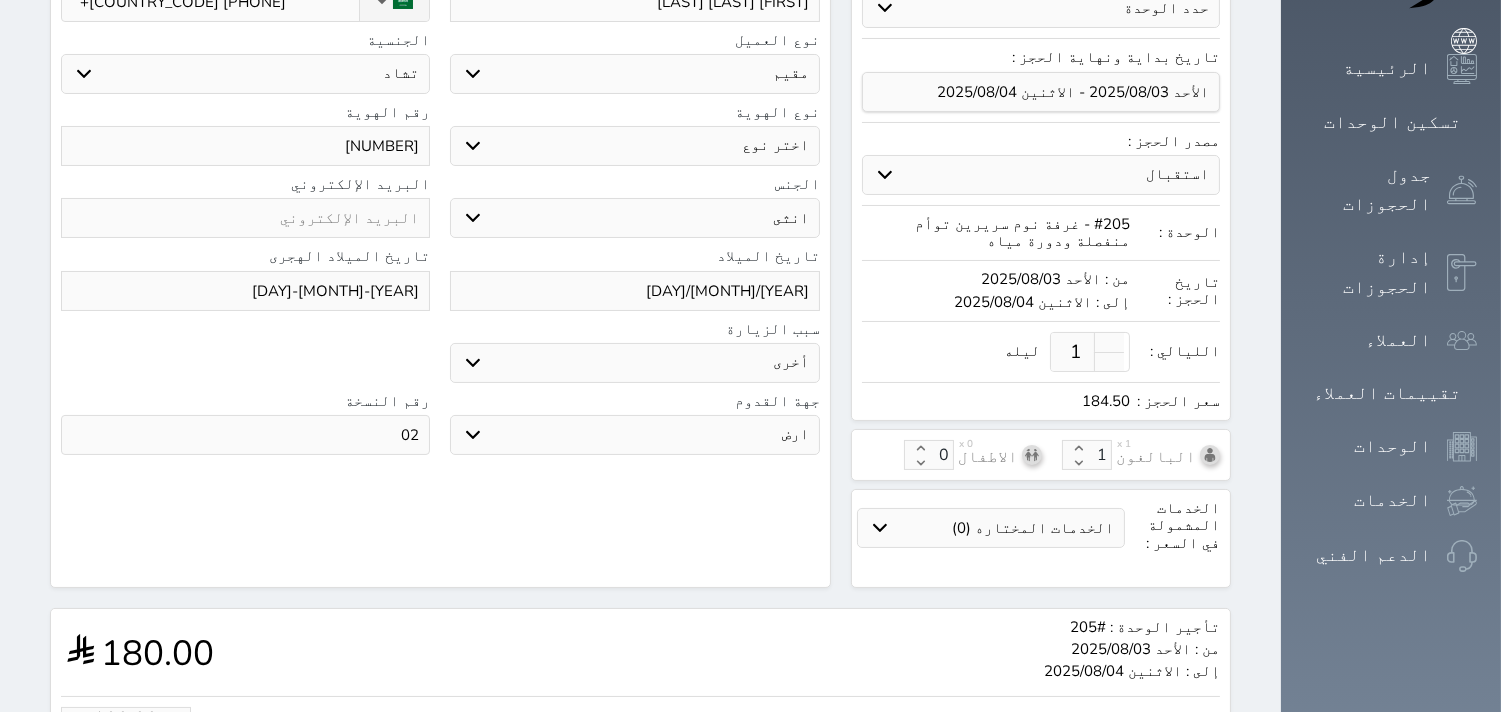 scroll, scrollTop: 473, scrollLeft: 0, axis: vertical 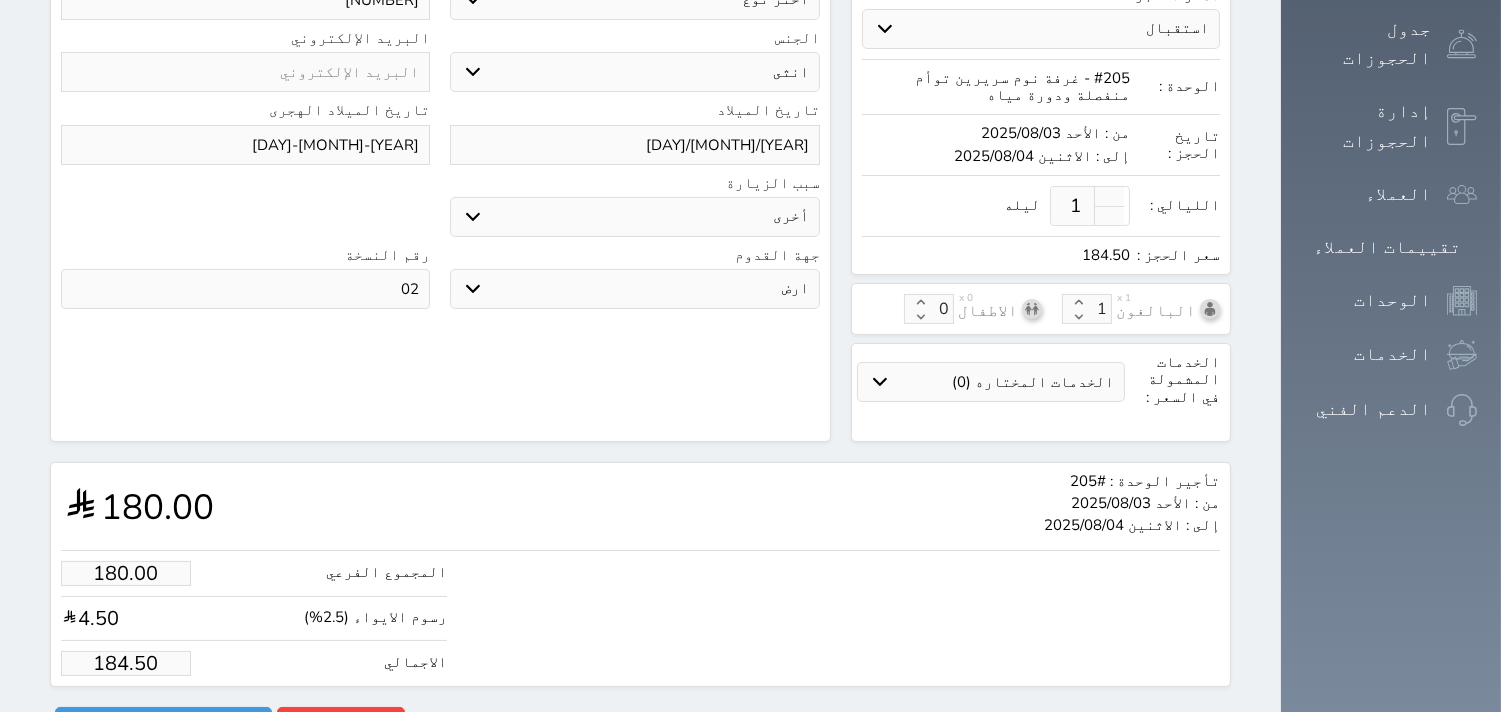 click on "184.50" at bounding box center (126, 663) 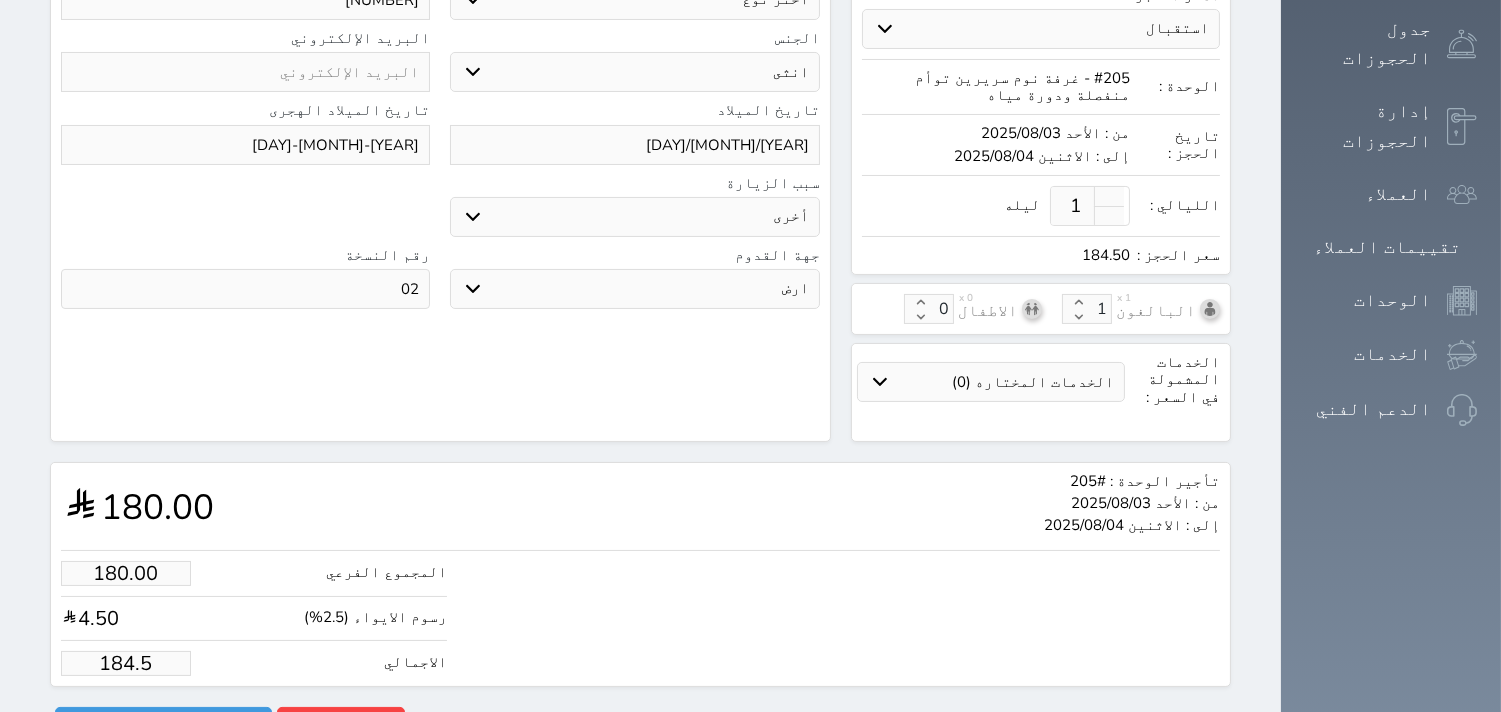 type on "179.51" 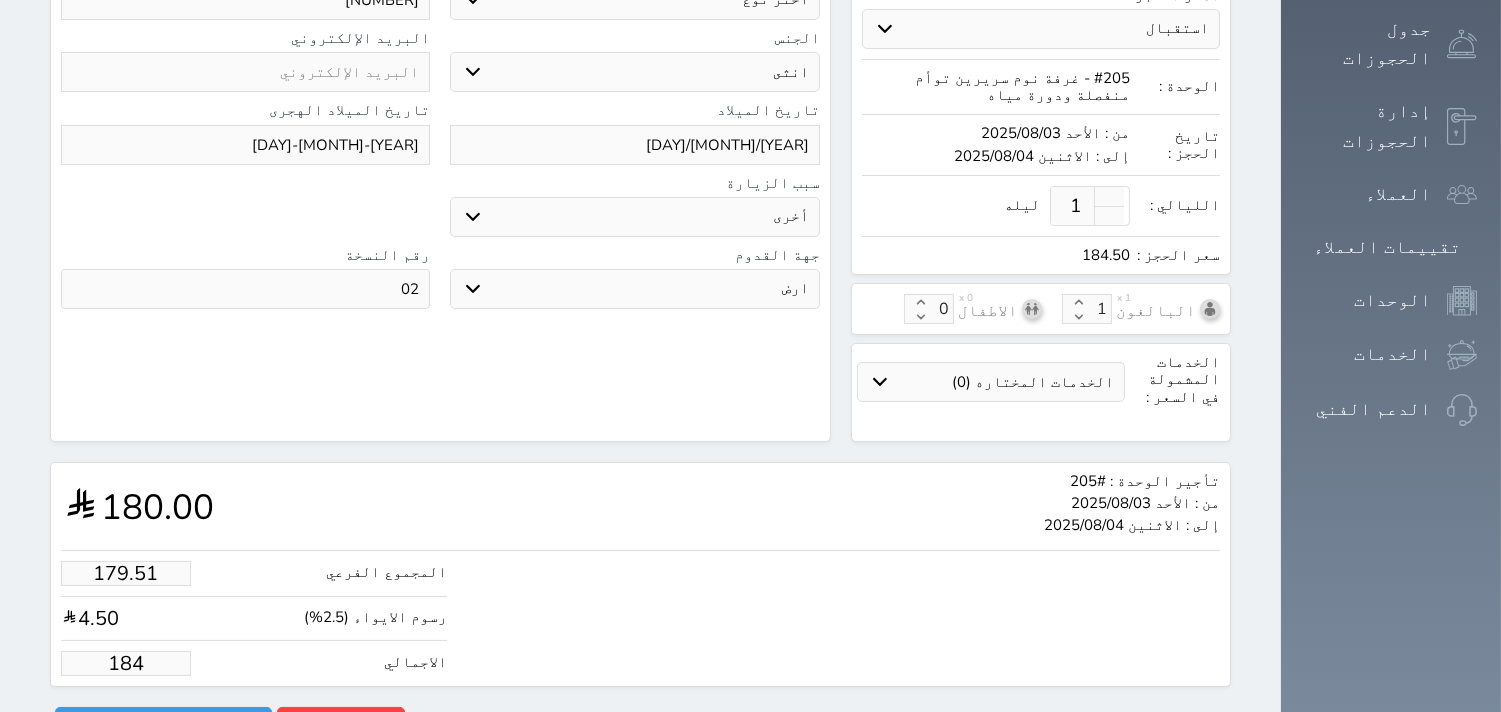 type on "17.56" 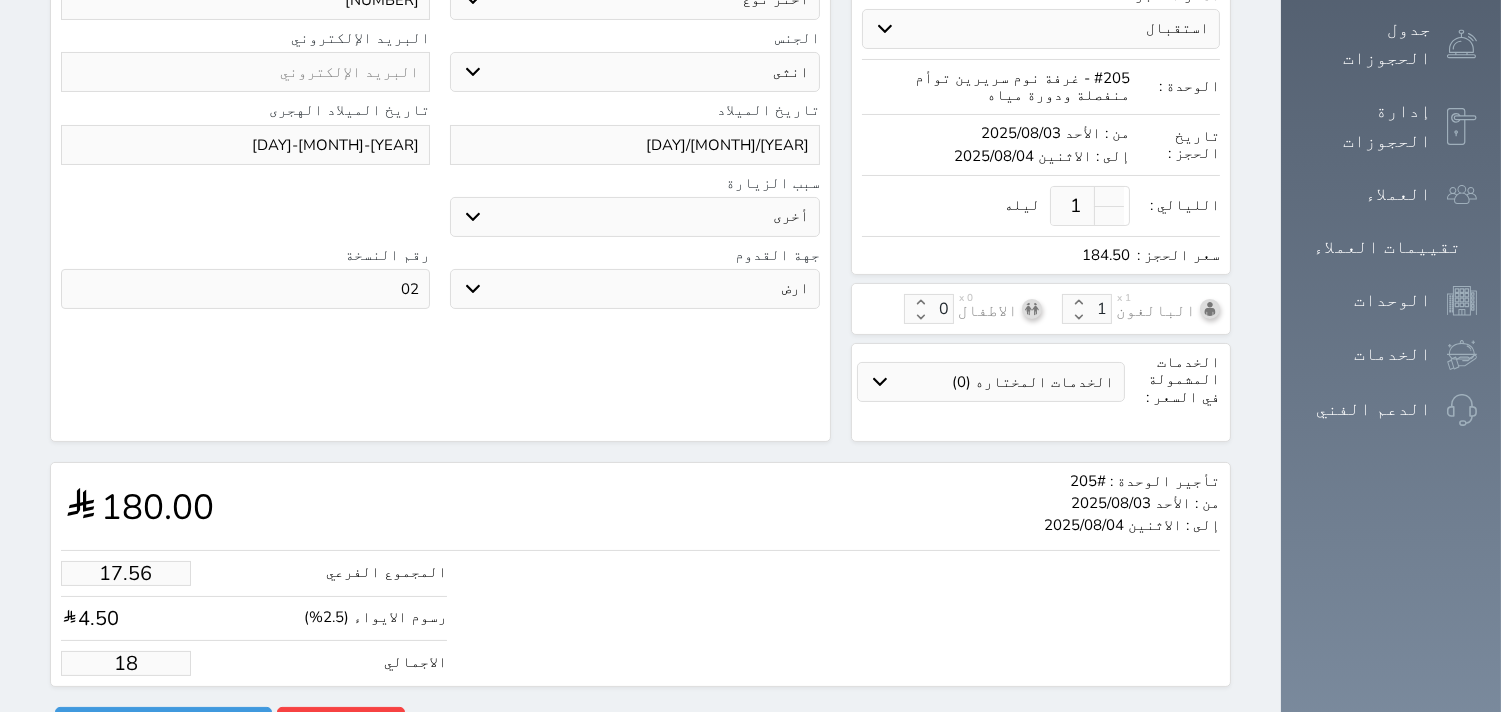 type on "1.025" 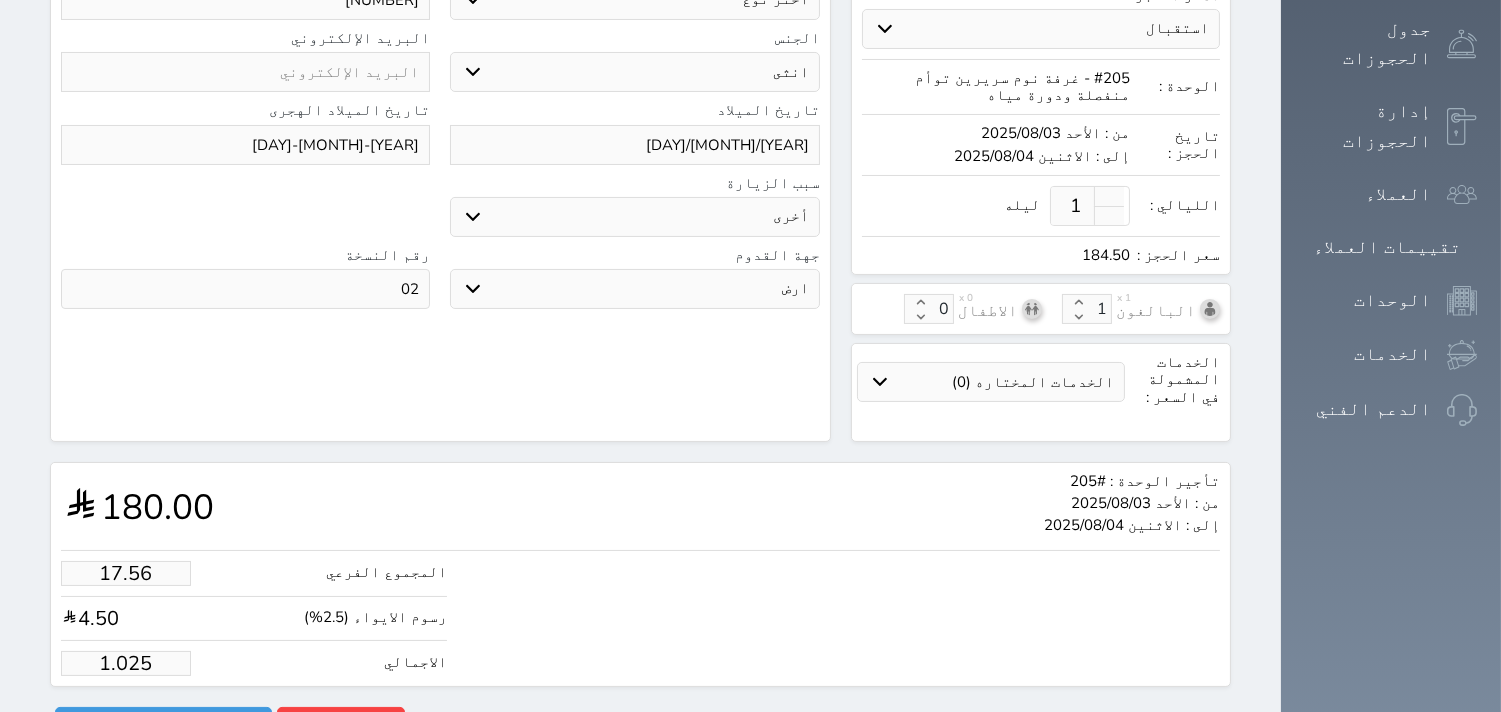 type on "1.00" 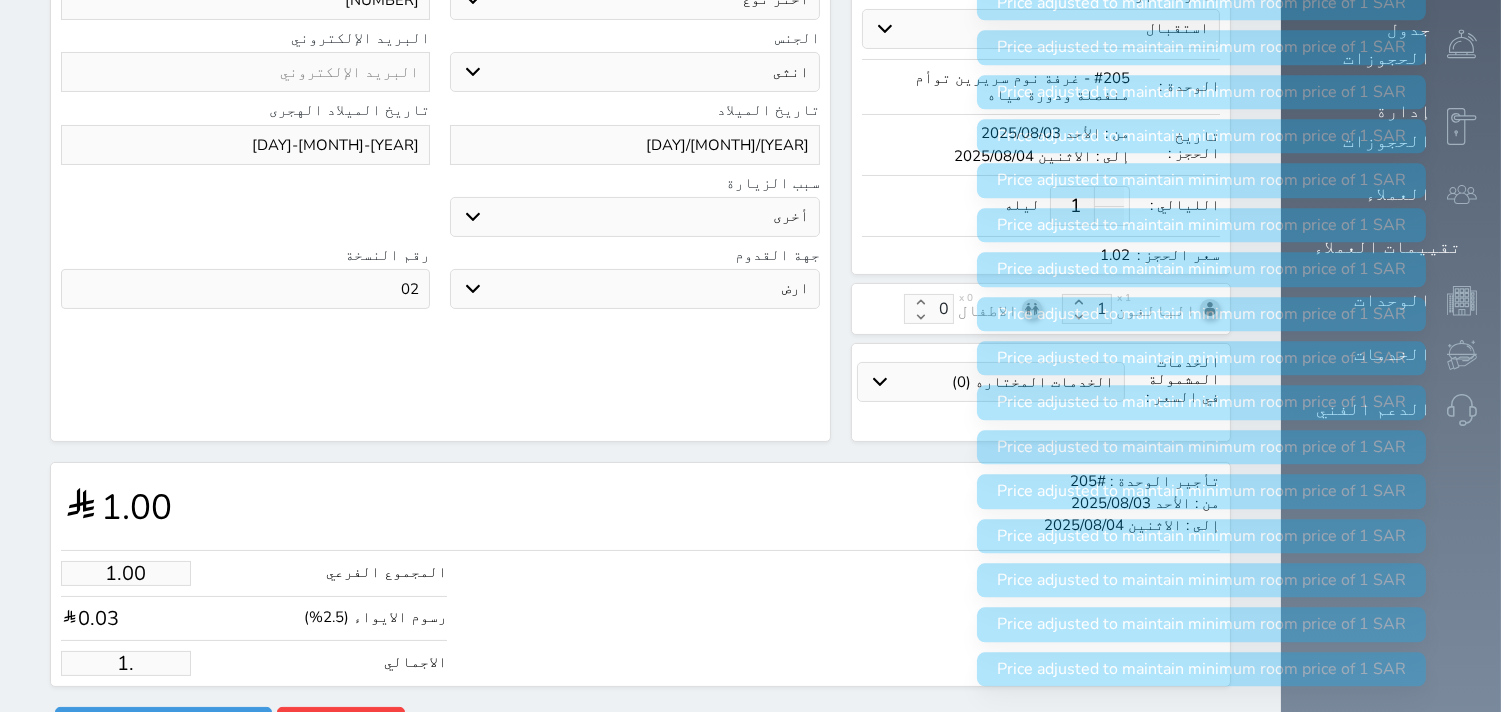 type on "1" 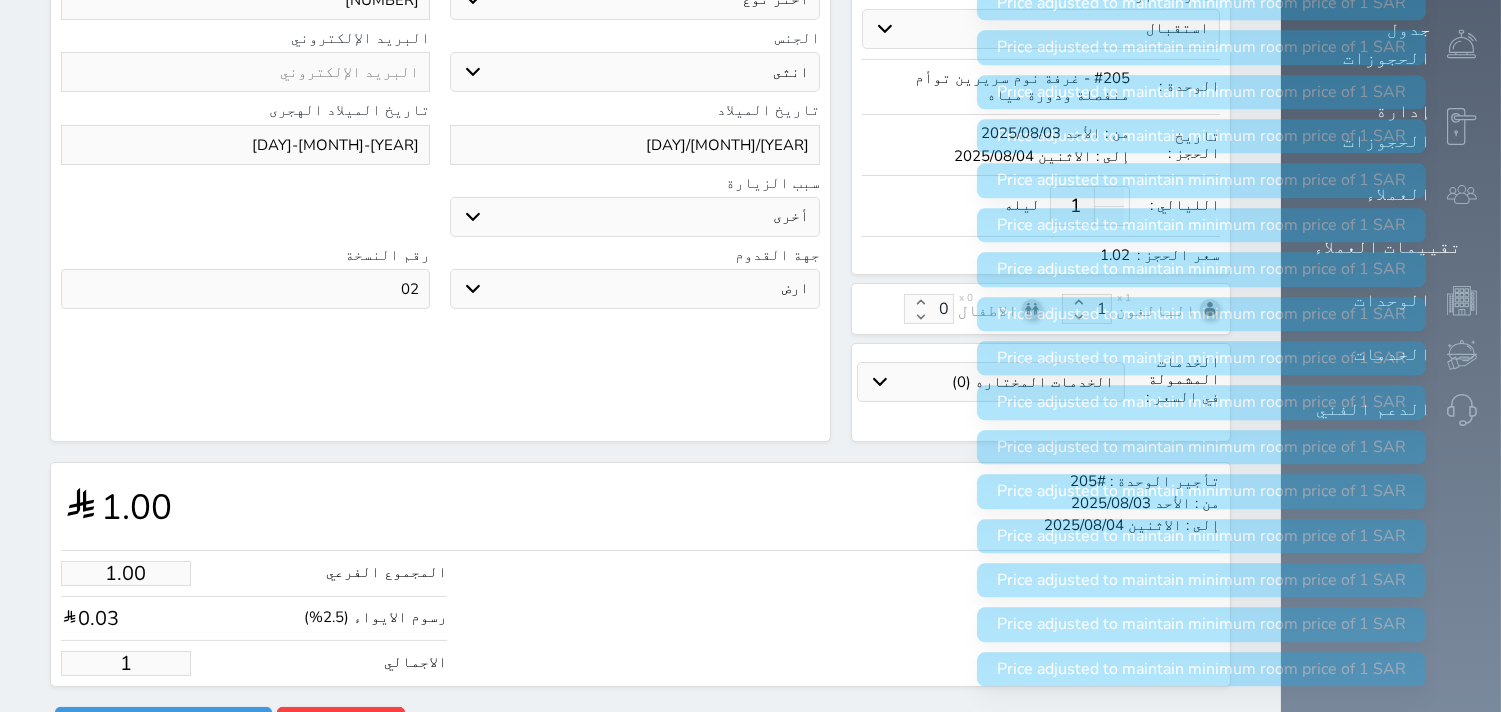 type 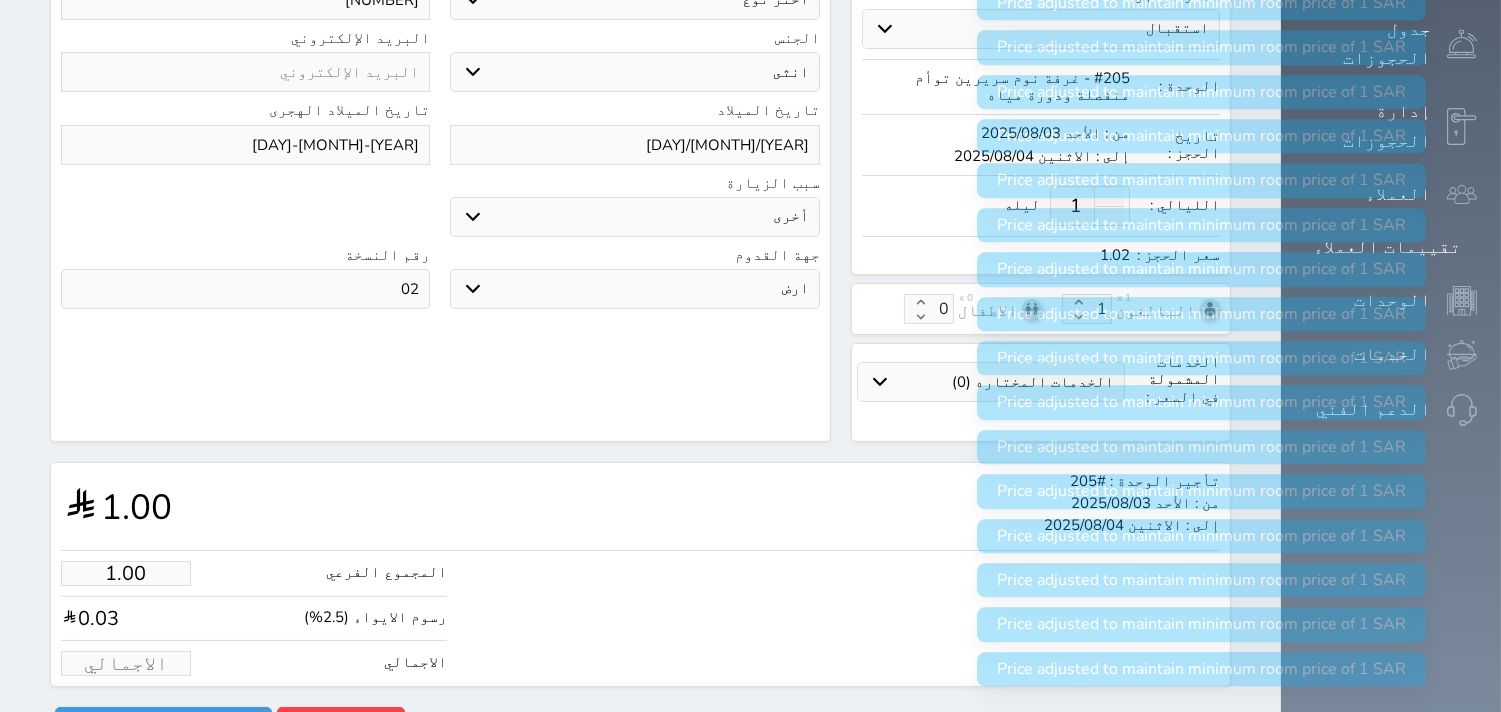 select 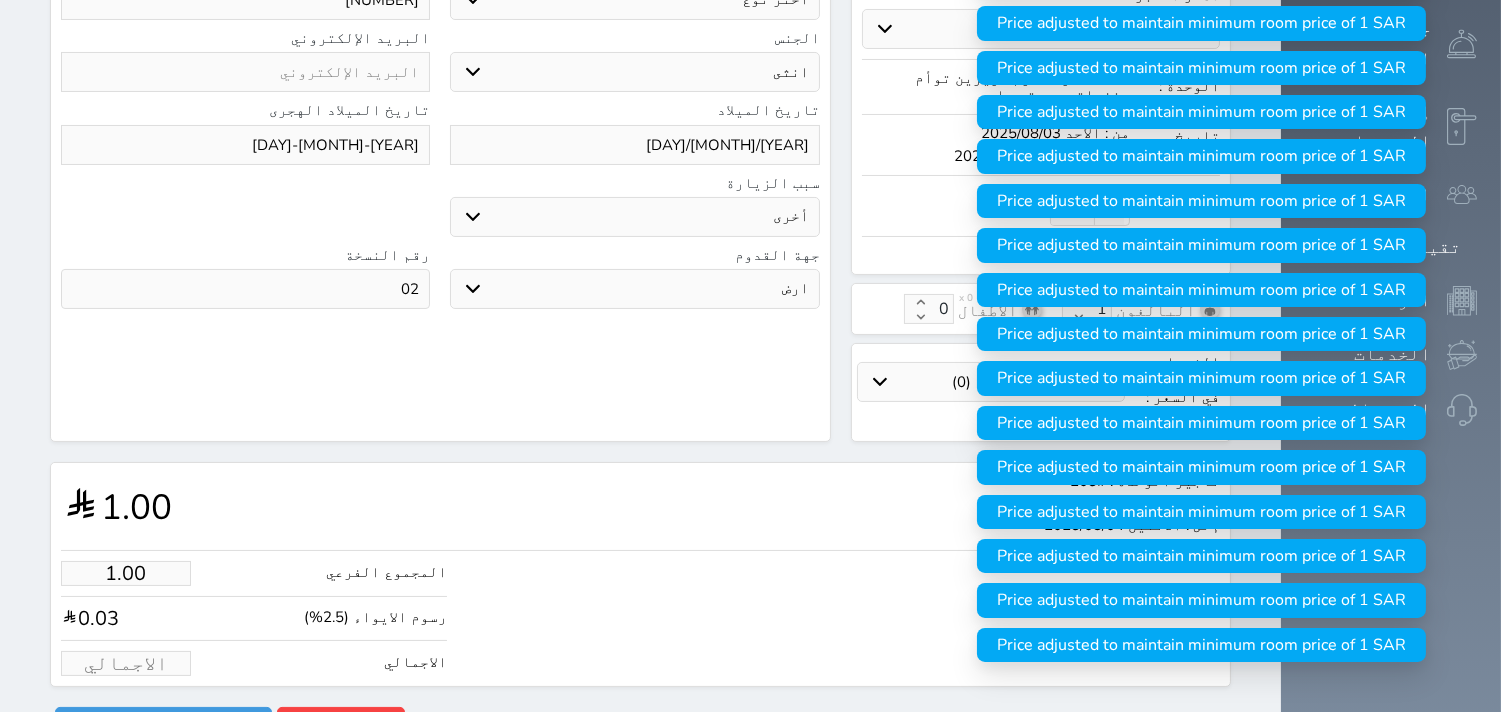 type on "1" 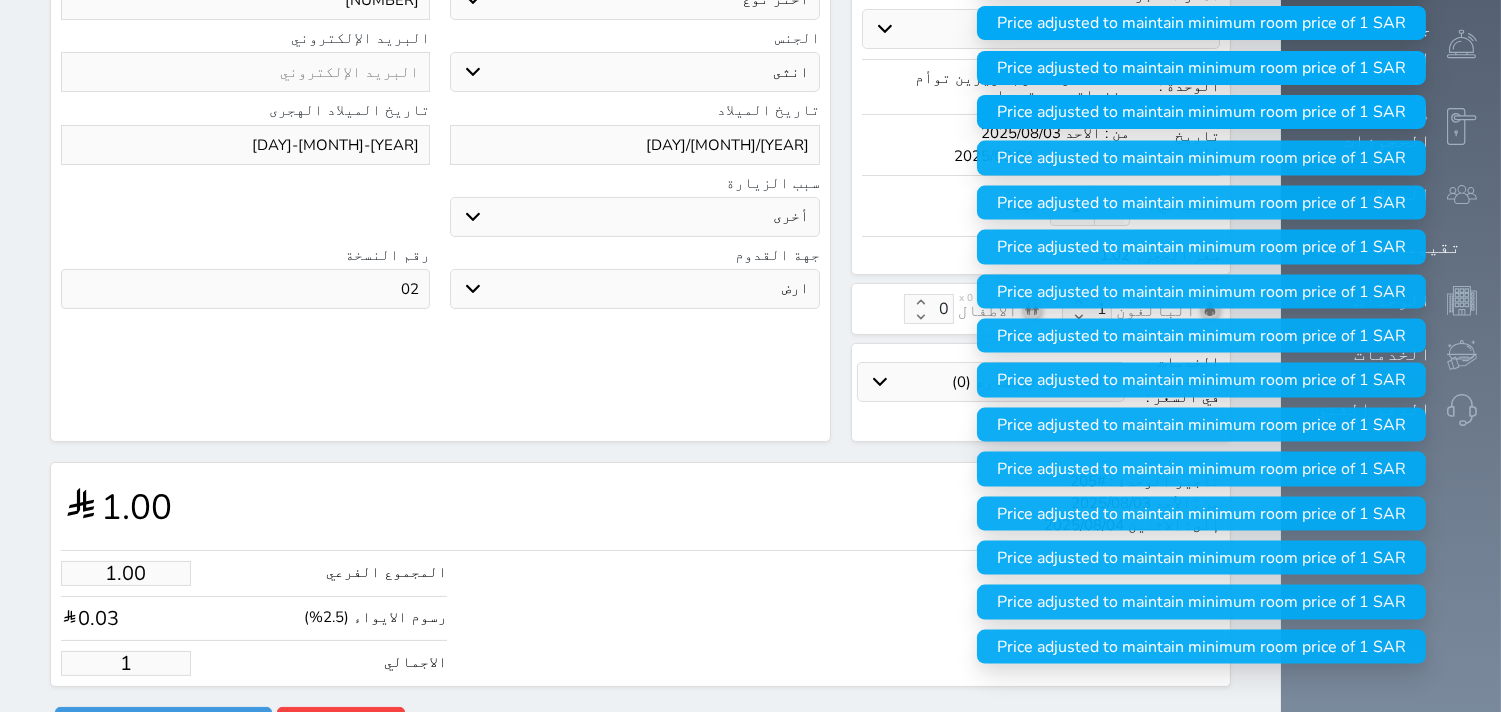 type on "16.59" 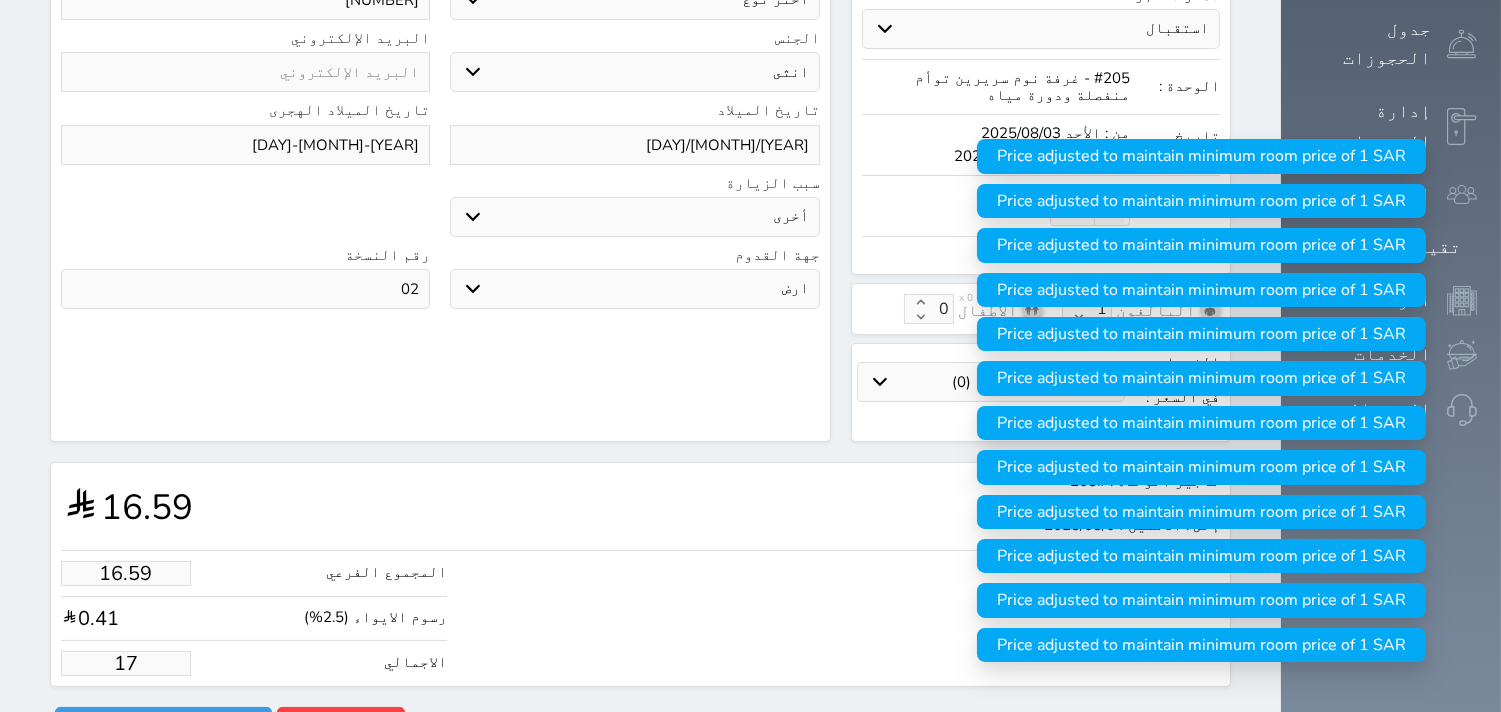 type on "165.85" 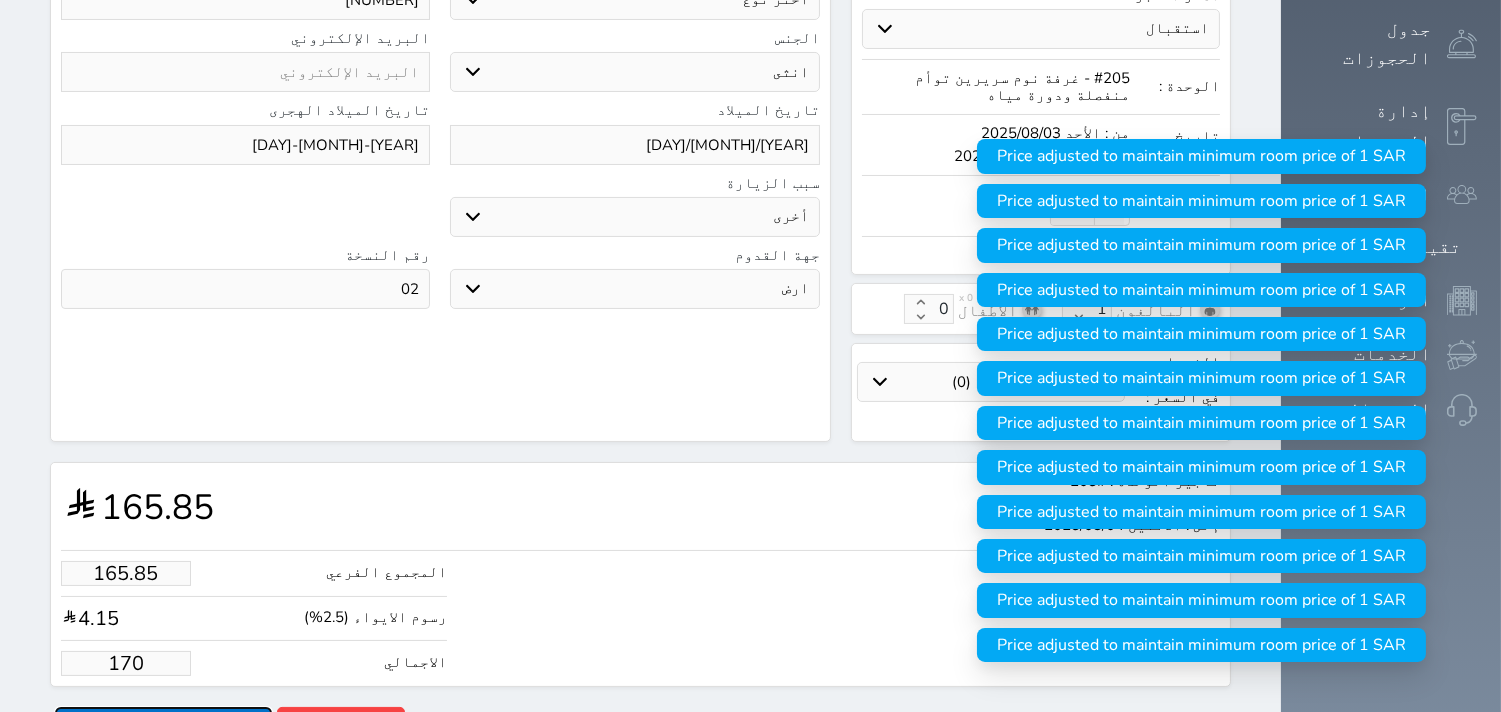 type on "170.00" 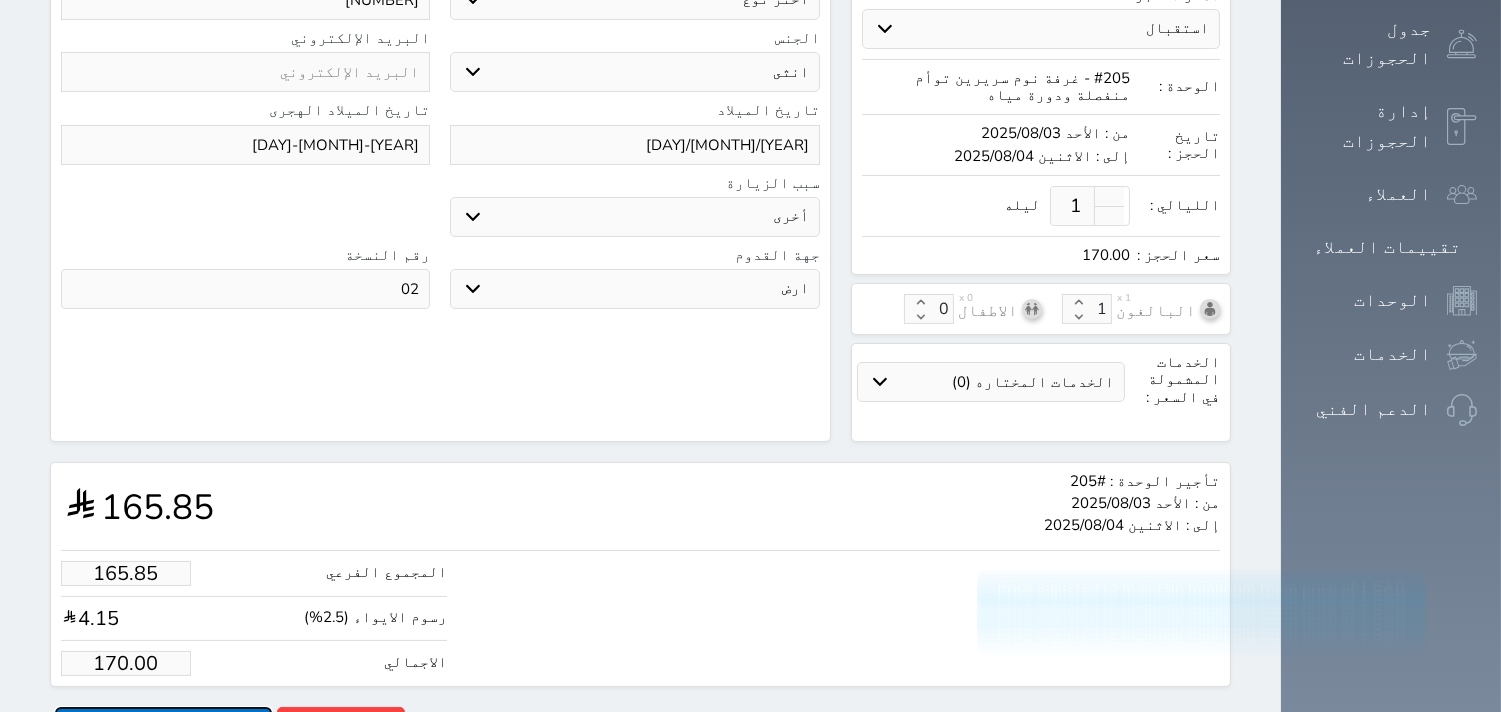 click on "حجز" at bounding box center (163, 724) 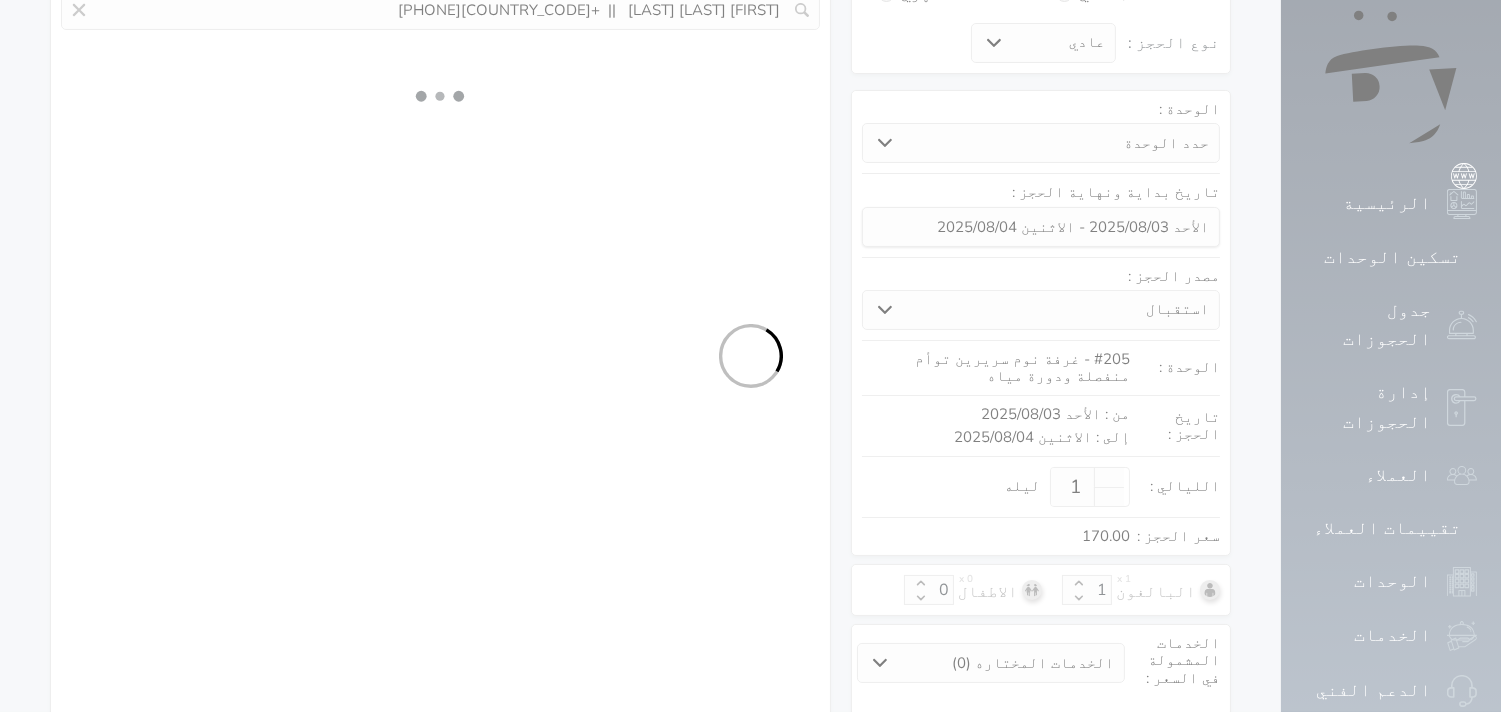 select on "4" 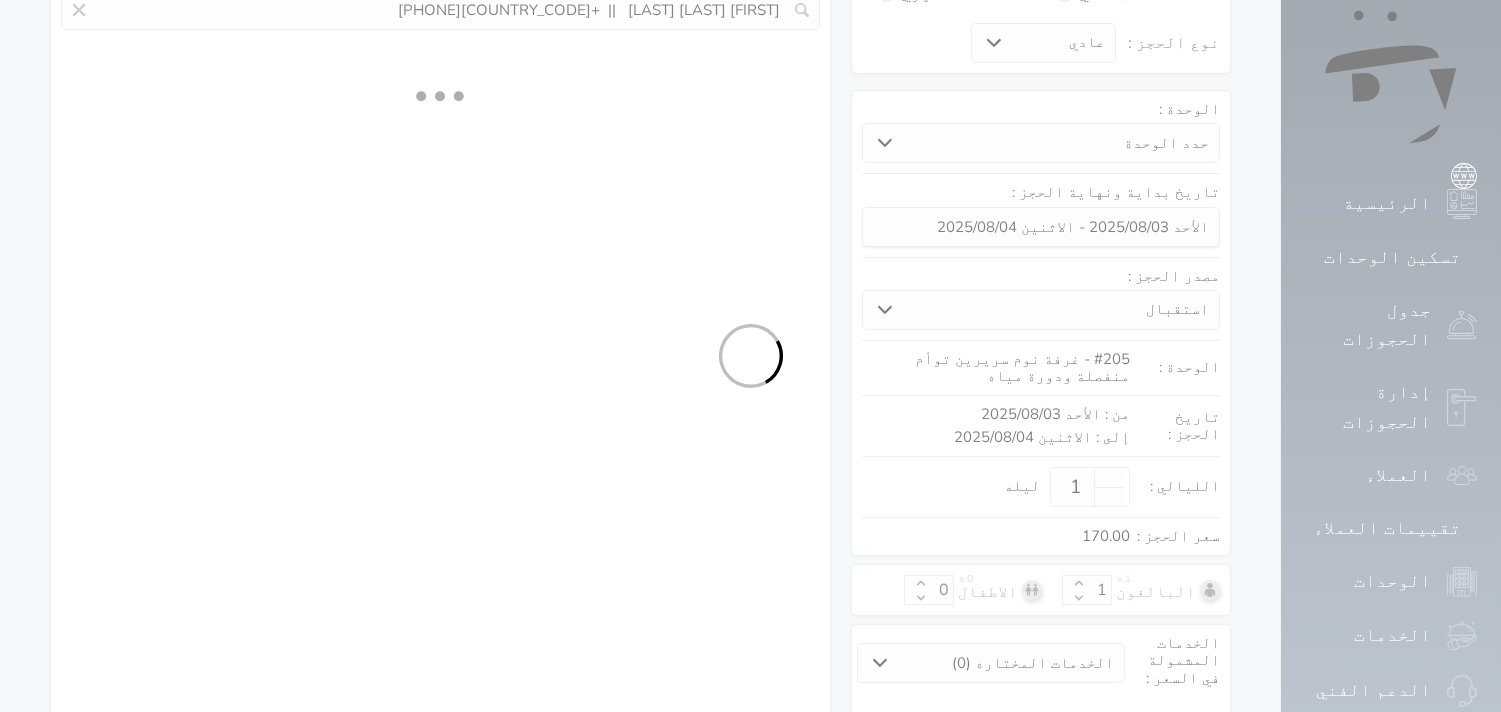select on "405" 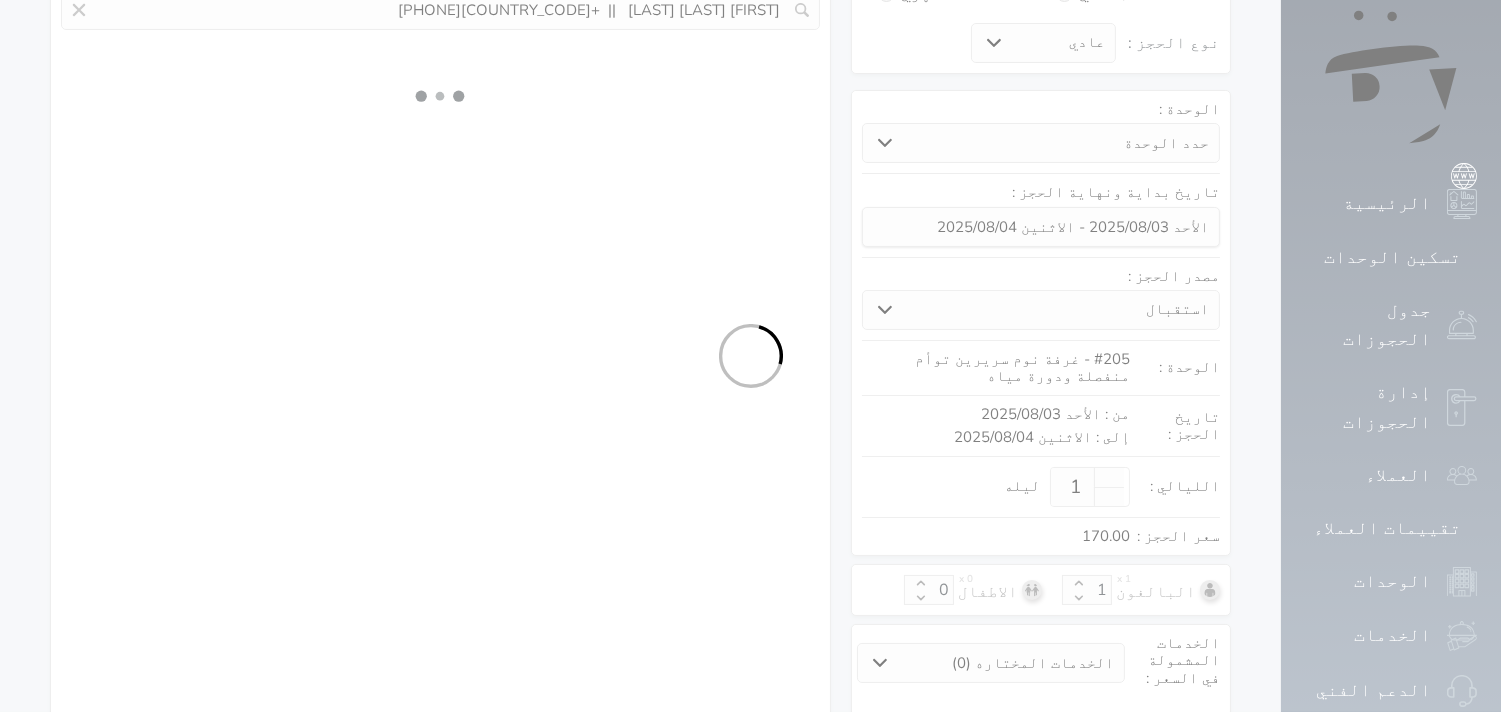 select on "female" 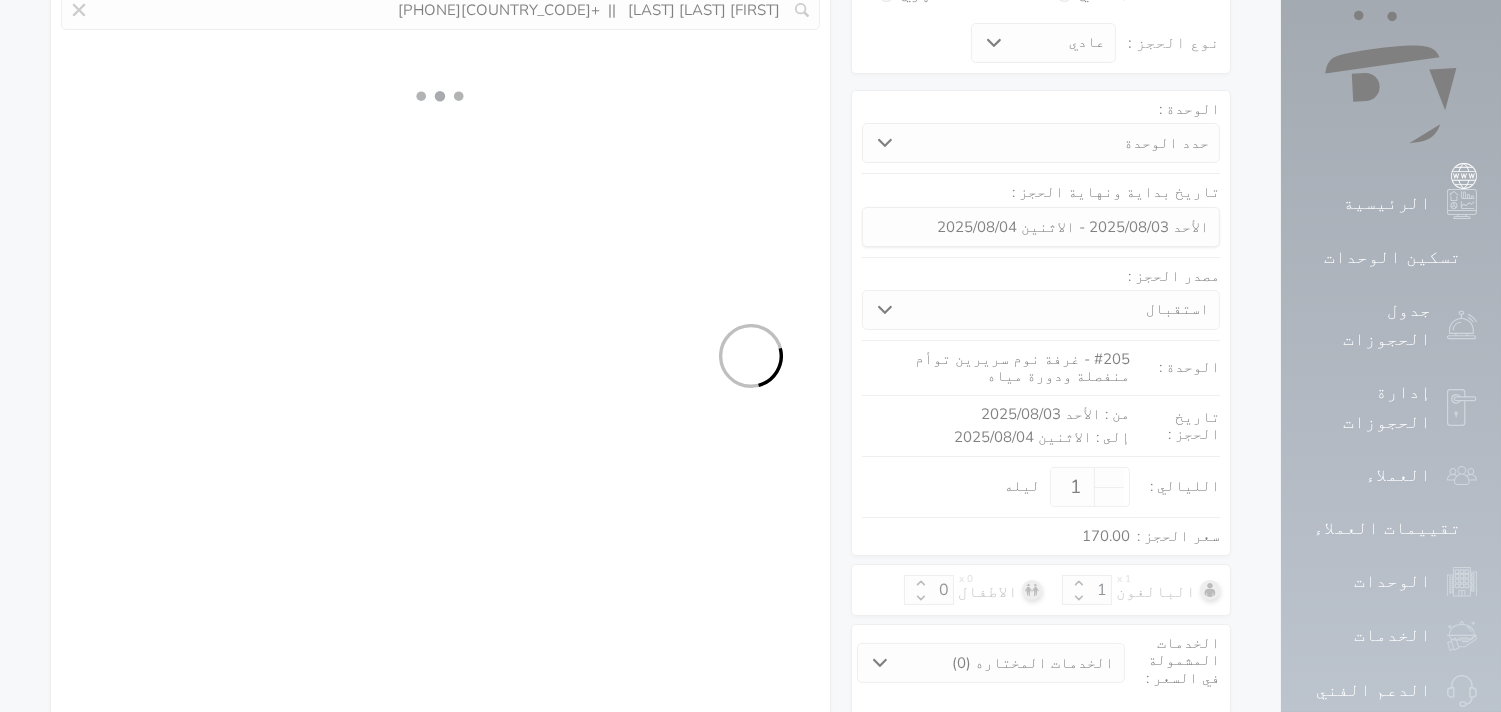 select on "7" 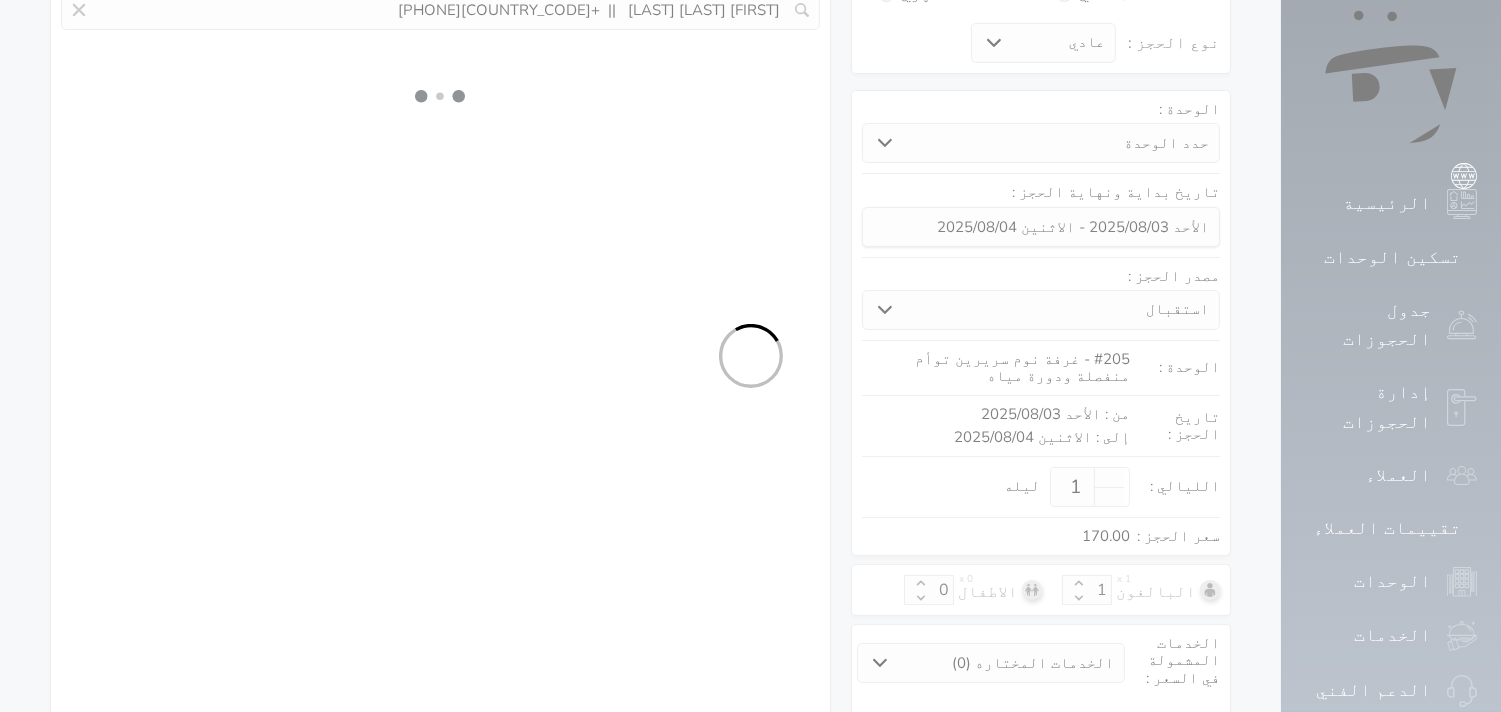 select on "9" 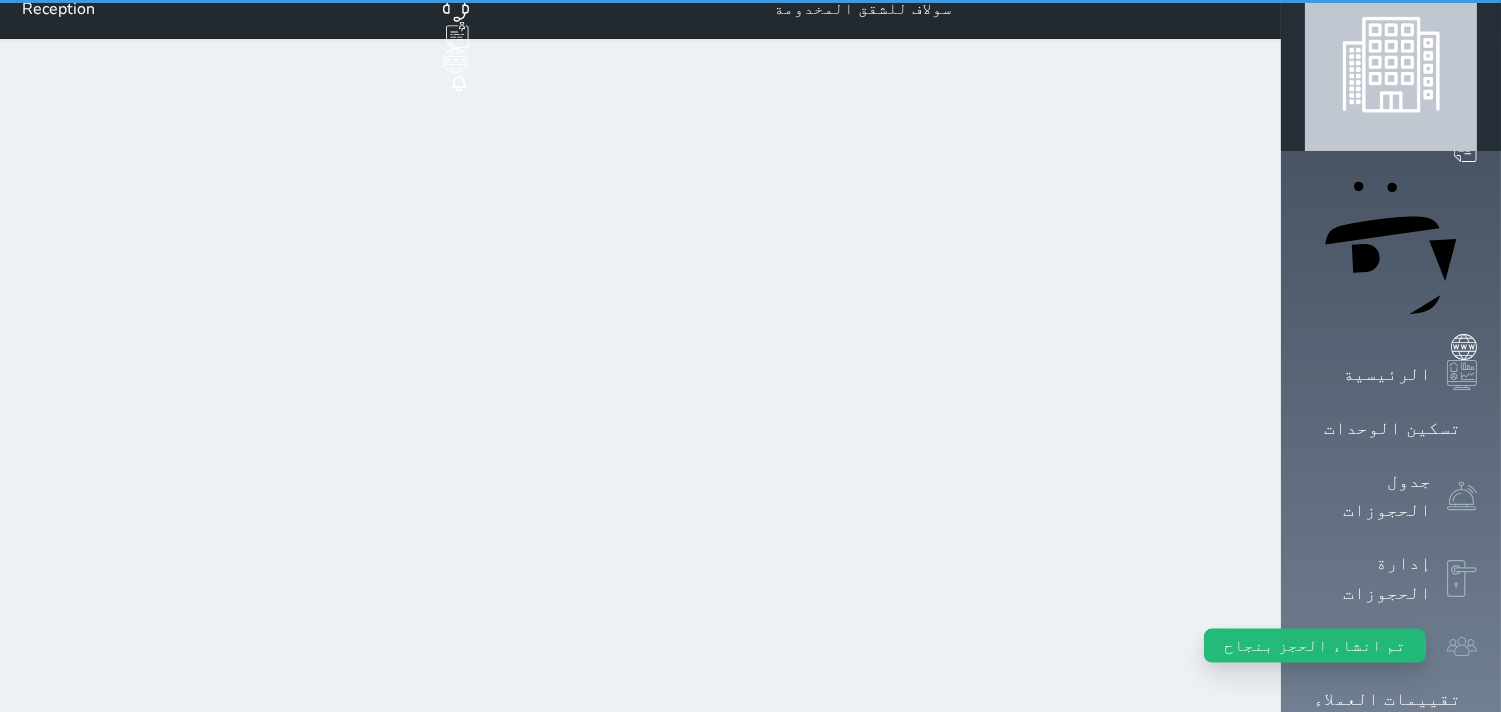 scroll, scrollTop: 0, scrollLeft: 0, axis: both 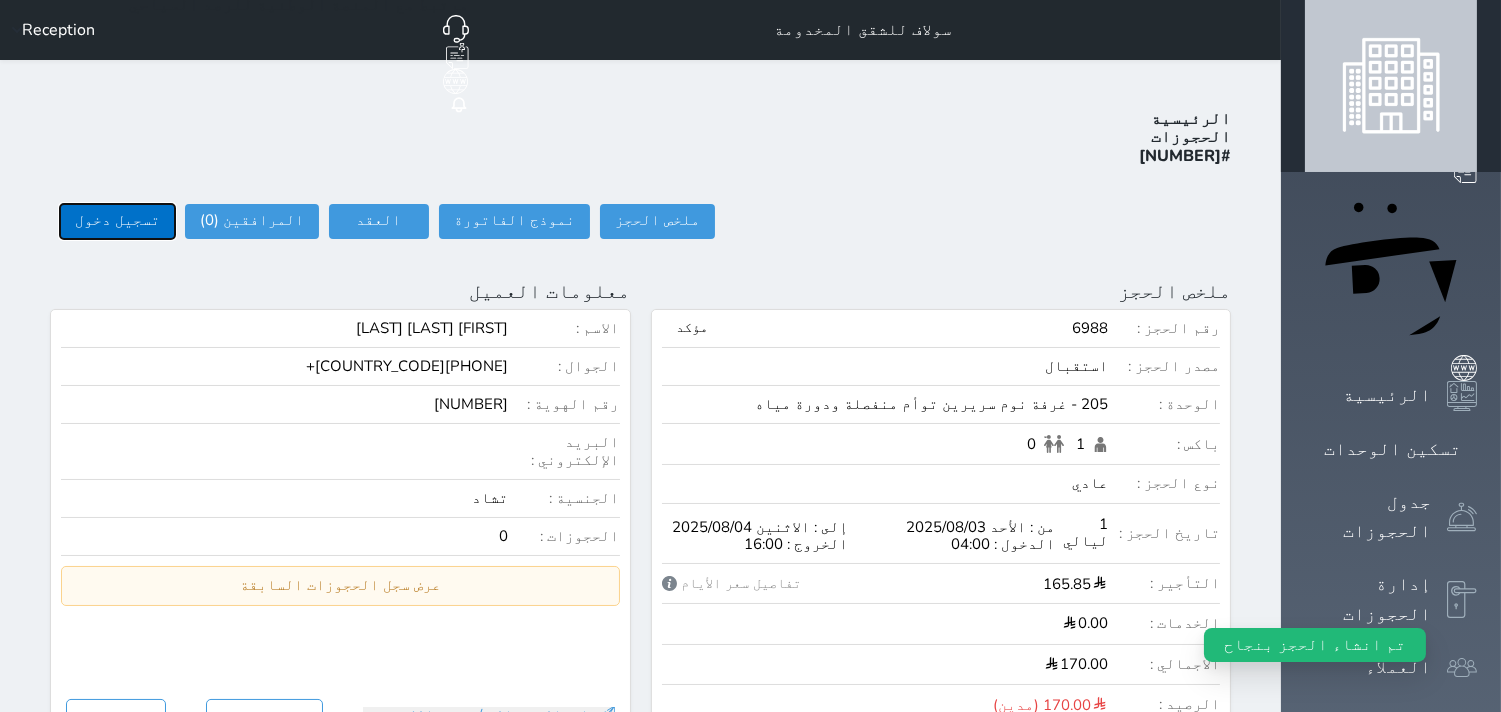 click on "تسجيل دخول" at bounding box center [117, 221] 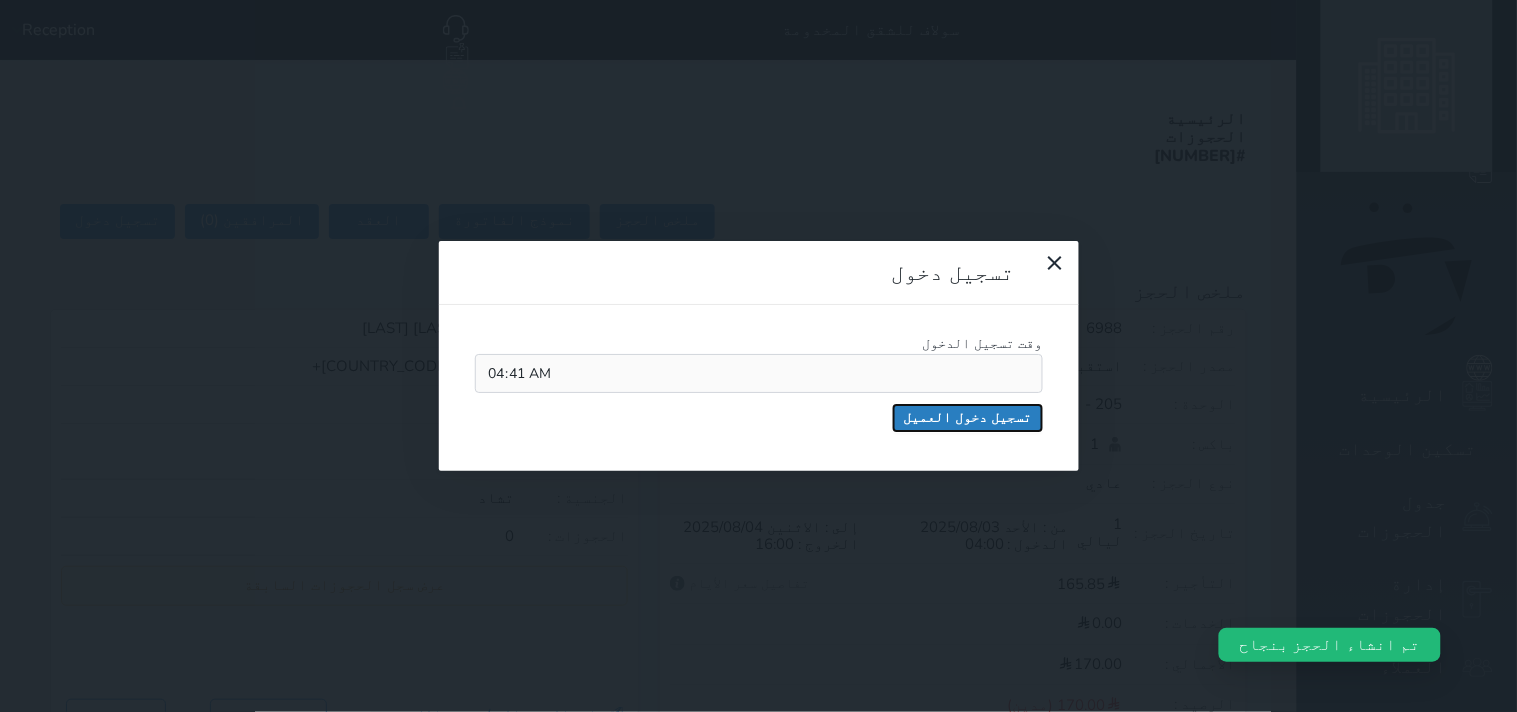 click on "تسجيل دخول العميل" at bounding box center [968, 418] 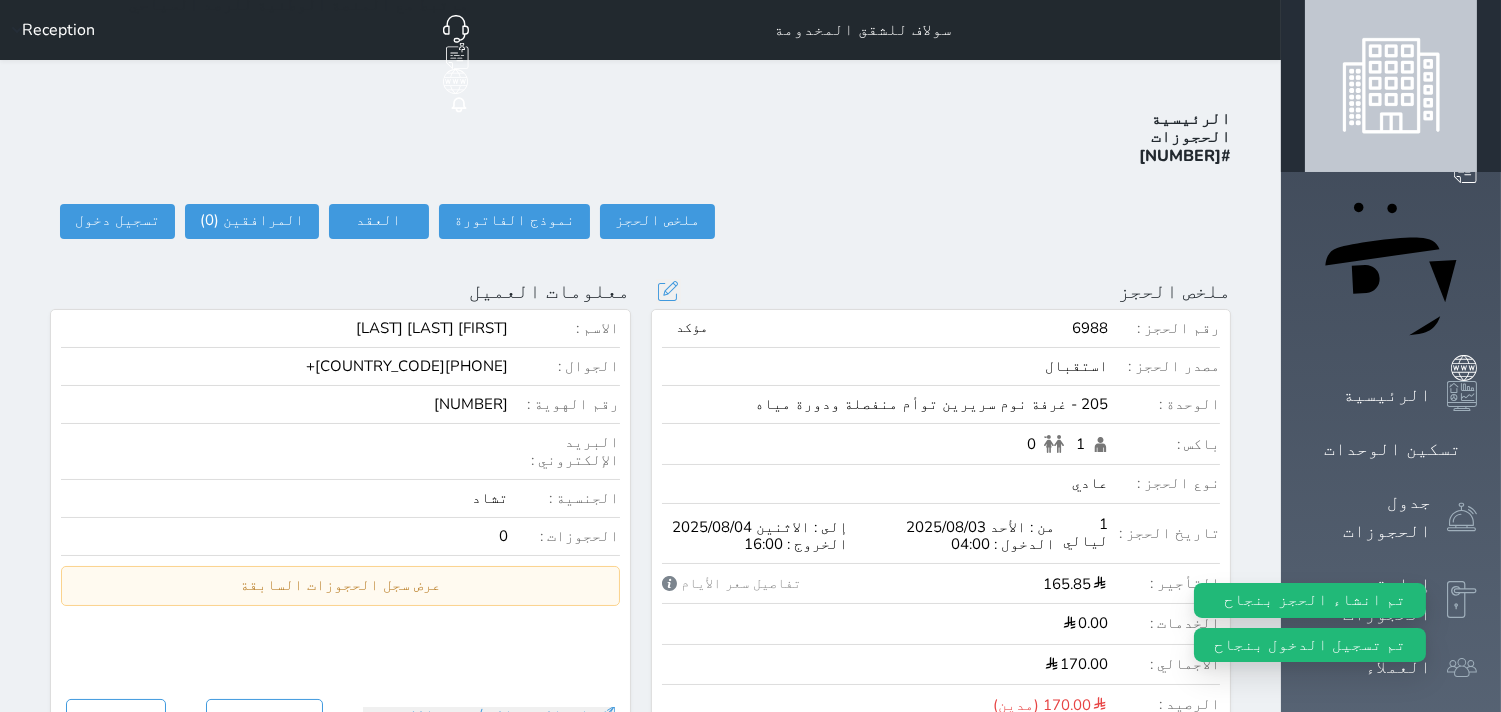 select 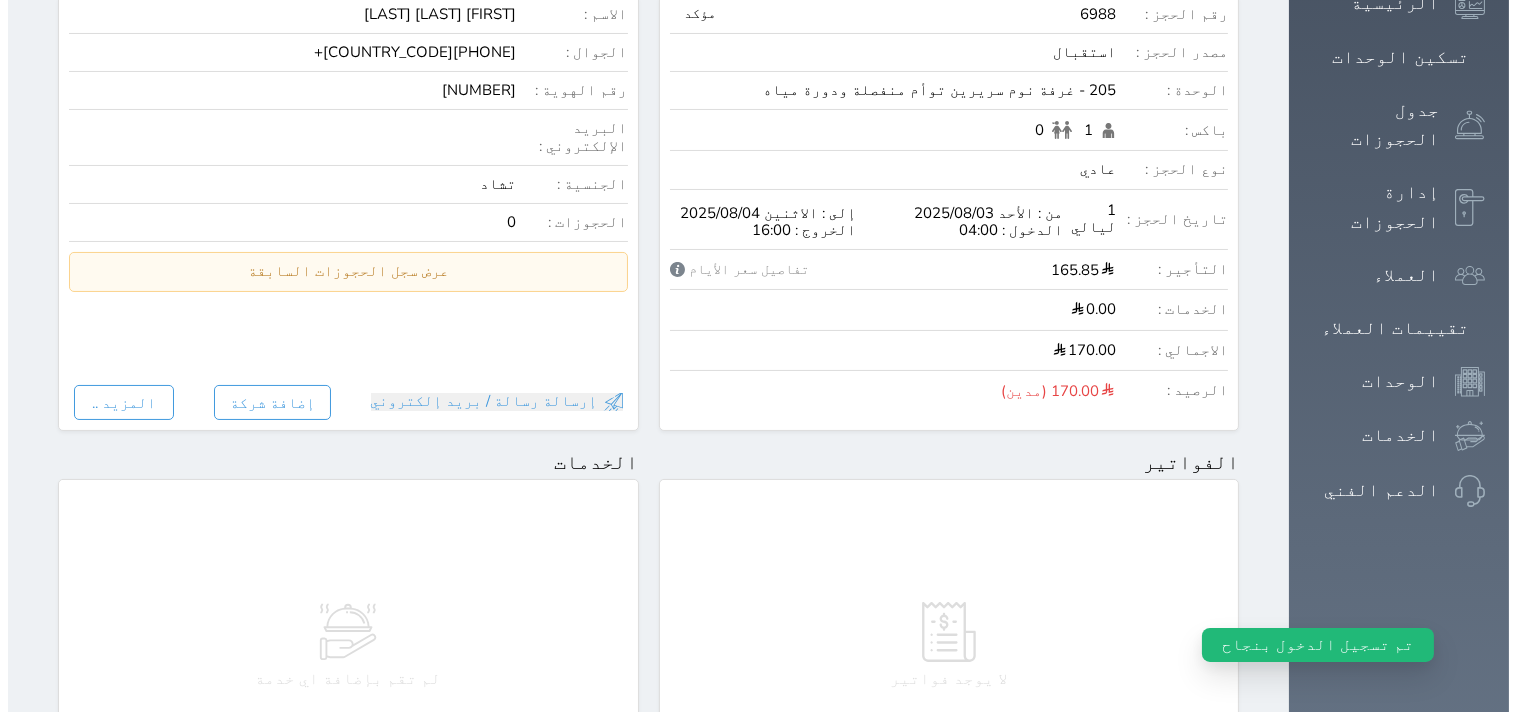 scroll, scrollTop: 1000, scrollLeft: 0, axis: vertical 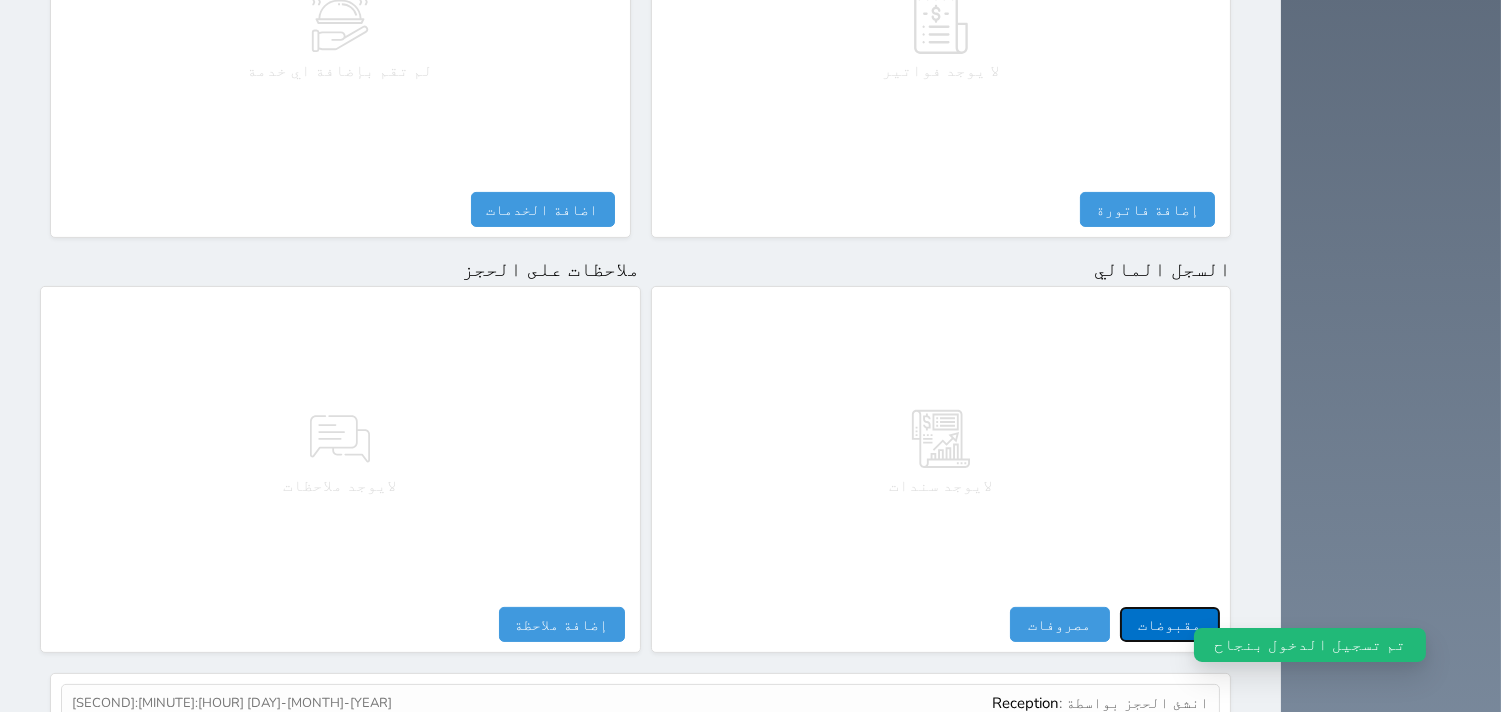 click on "مقبوضات" at bounding box center [1170, 624] 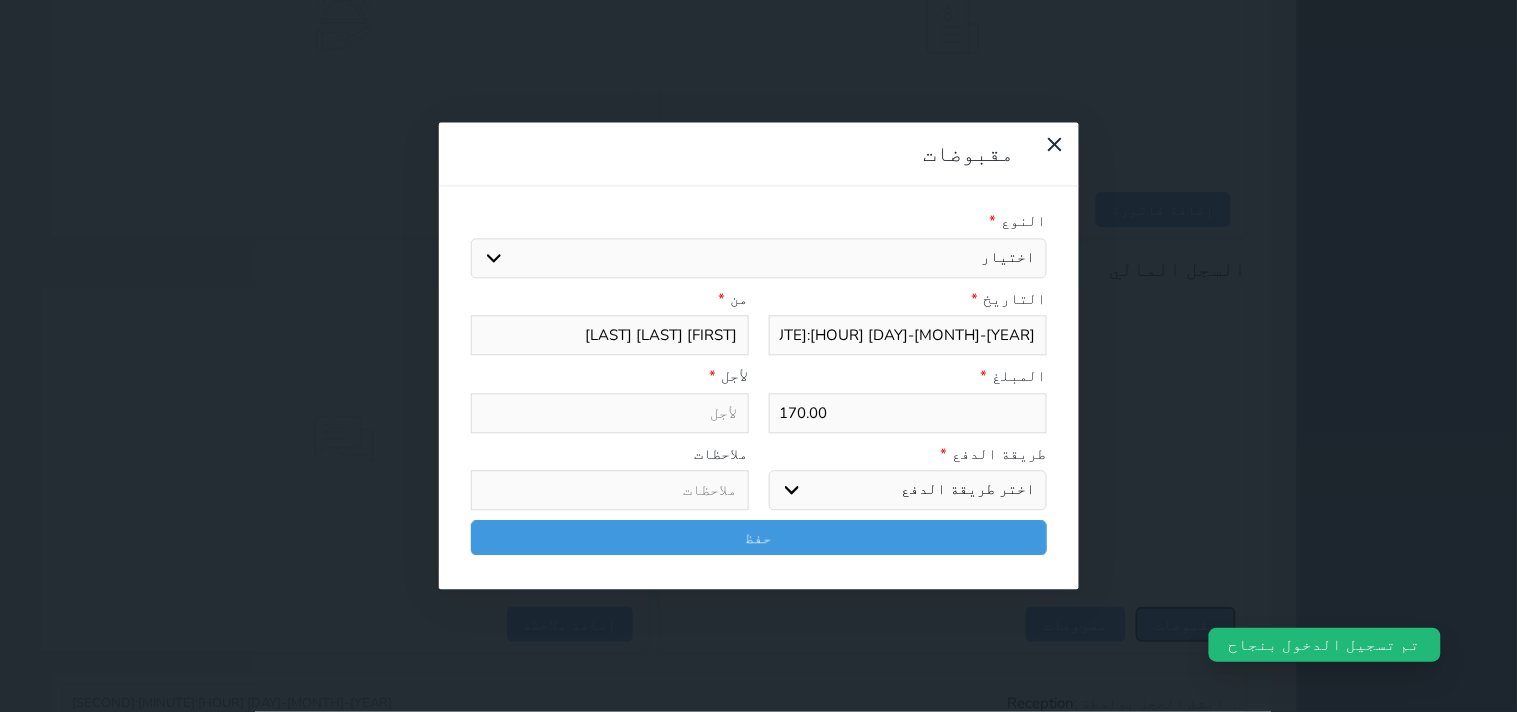 select 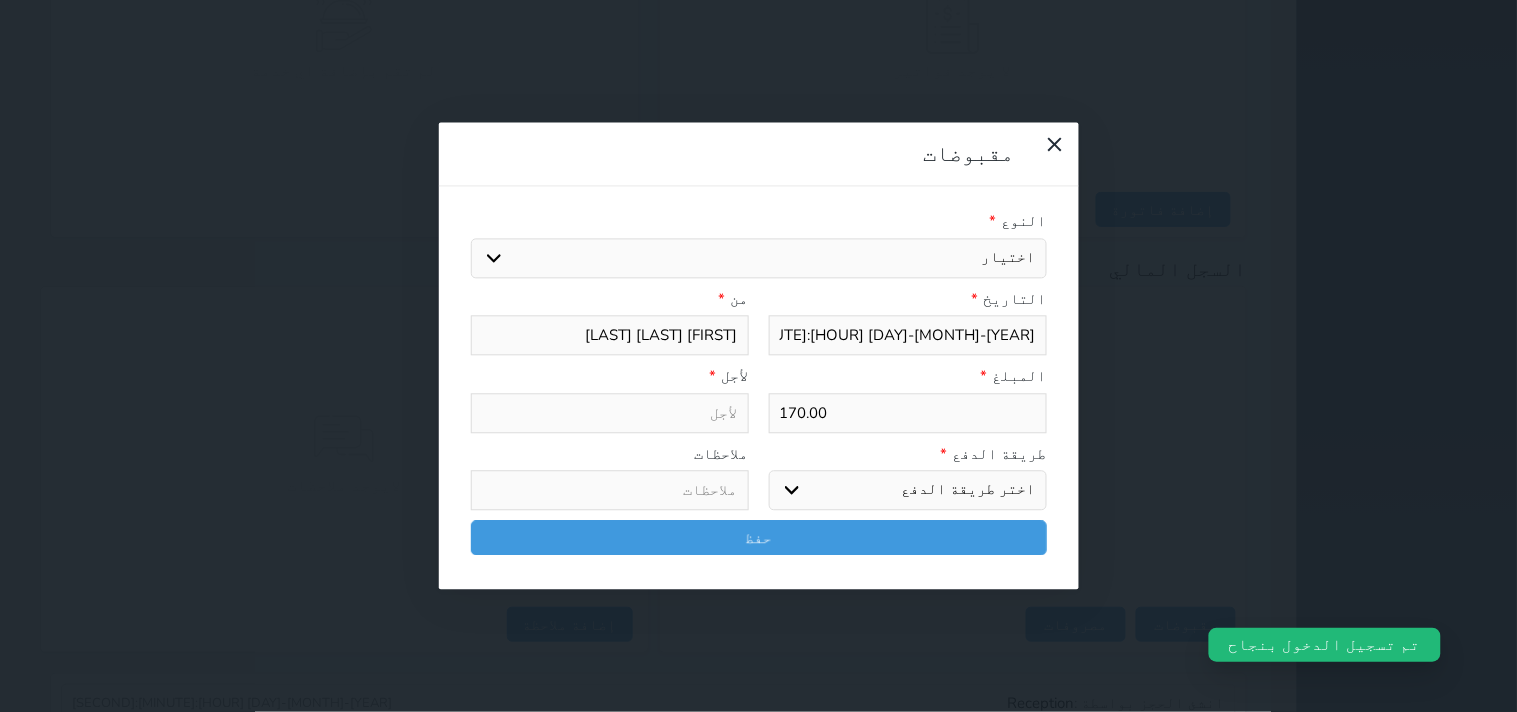 click on "اختيار   مقبوضات عامة قيمة إيجار فواتير تامين عربون لا ينطبق آخر مغسلة واي فاي - الإنترنت مواقف السيارات طعام الأغذية والمشروبات مشروبات المشروبات الباردة المشروبات الساخنة الإفطار غداء عشاء مخبز و كعك حمام سباحة الصالة الرياضية سبا و خدمات الجمال اختيار وإسقاط (خدمات النقل) ميني بار كابل - تلفزيون سرير إضافي تصفيف الشعر التسوق خدمات الجولات السياحية المنظمة خدمات الدليل السياحي" at bounding box center [759, 258] 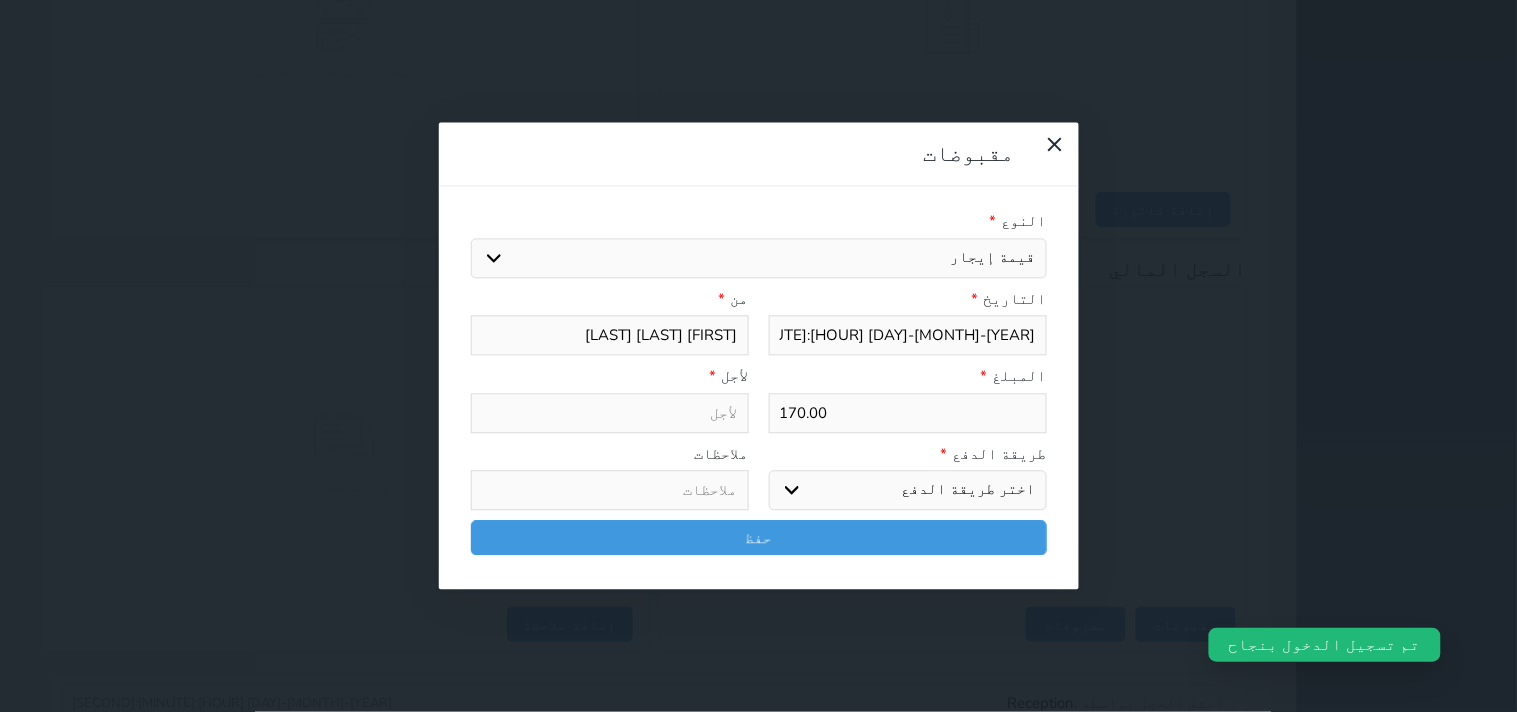 click on "اختيار   مقبوضات عامة قيمة إيجار فواتير تامين عربون لا ينطبق آخر مغسلة واي فاي - الإنترنت مواقف السيارات طعام الأغذية والمشروبات مشروبات المشروبات الباردة المشروبات الساخنة الإفطار غداء عشاء مخبز و كعك حمام سباحة الصالة الرياضية سبا و خدمات الجمال اختيار وإسقاط (خدمات النقل) ميني بار كابل - تلفزيون سرير إضافي تصفيف الشعر التسوق خدمات الجولات السياحية المنظمة خدمات الدليل السياحي" at bounding box center (759, 258) 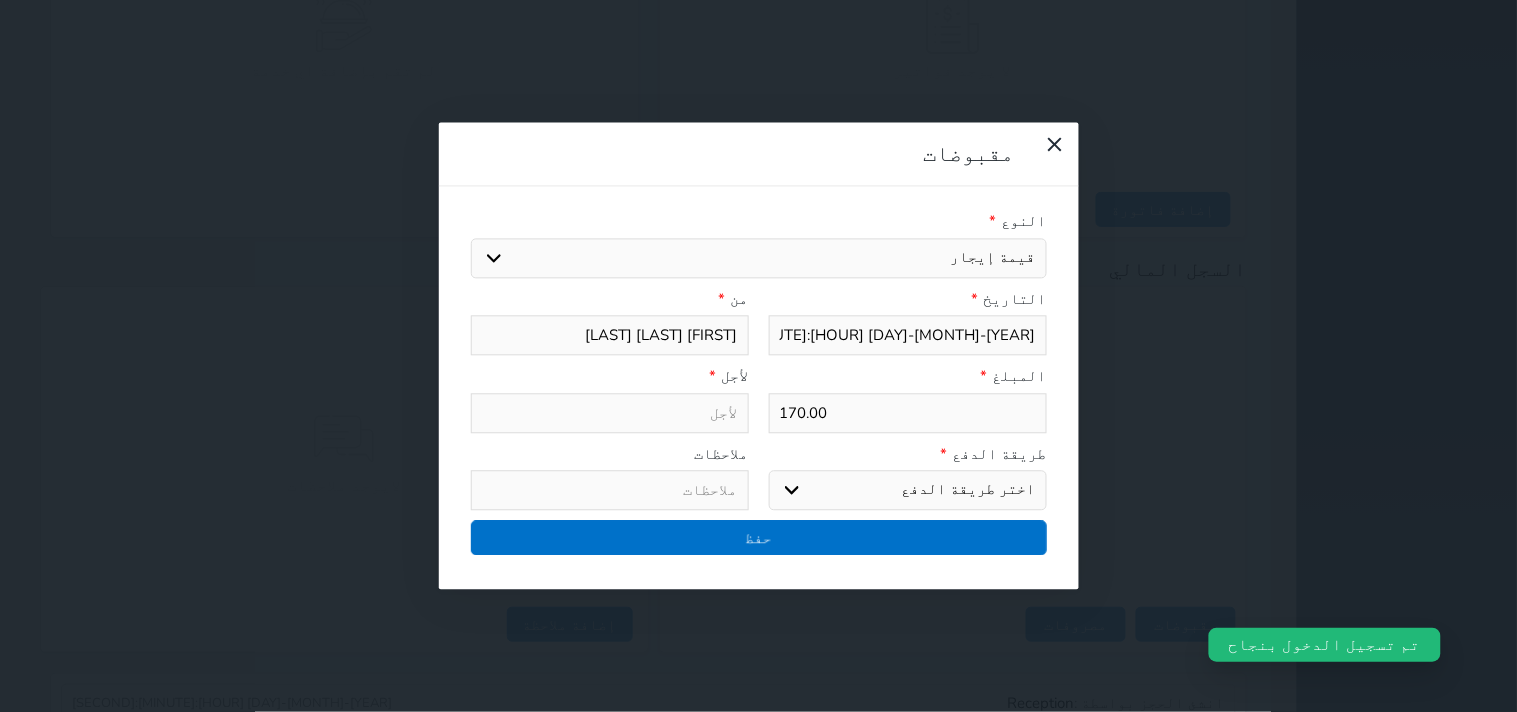 type on "قيمة إيجار - الوحدة - 205" 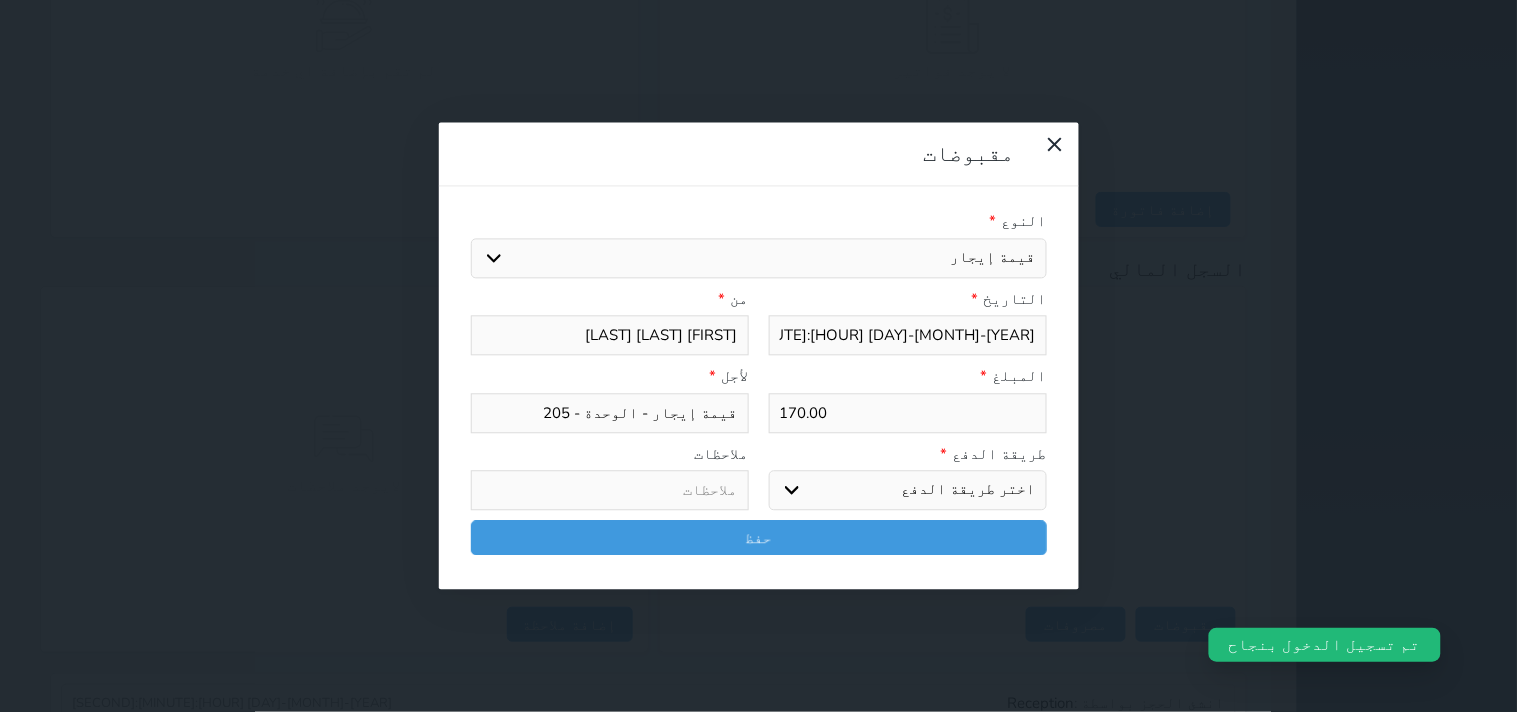 click on "اختر طريقة الدفع   دفع نقدى   تحويل بنكى   مدى   بطاقة ائتمان   آجل" at bounding box center (908, 491) 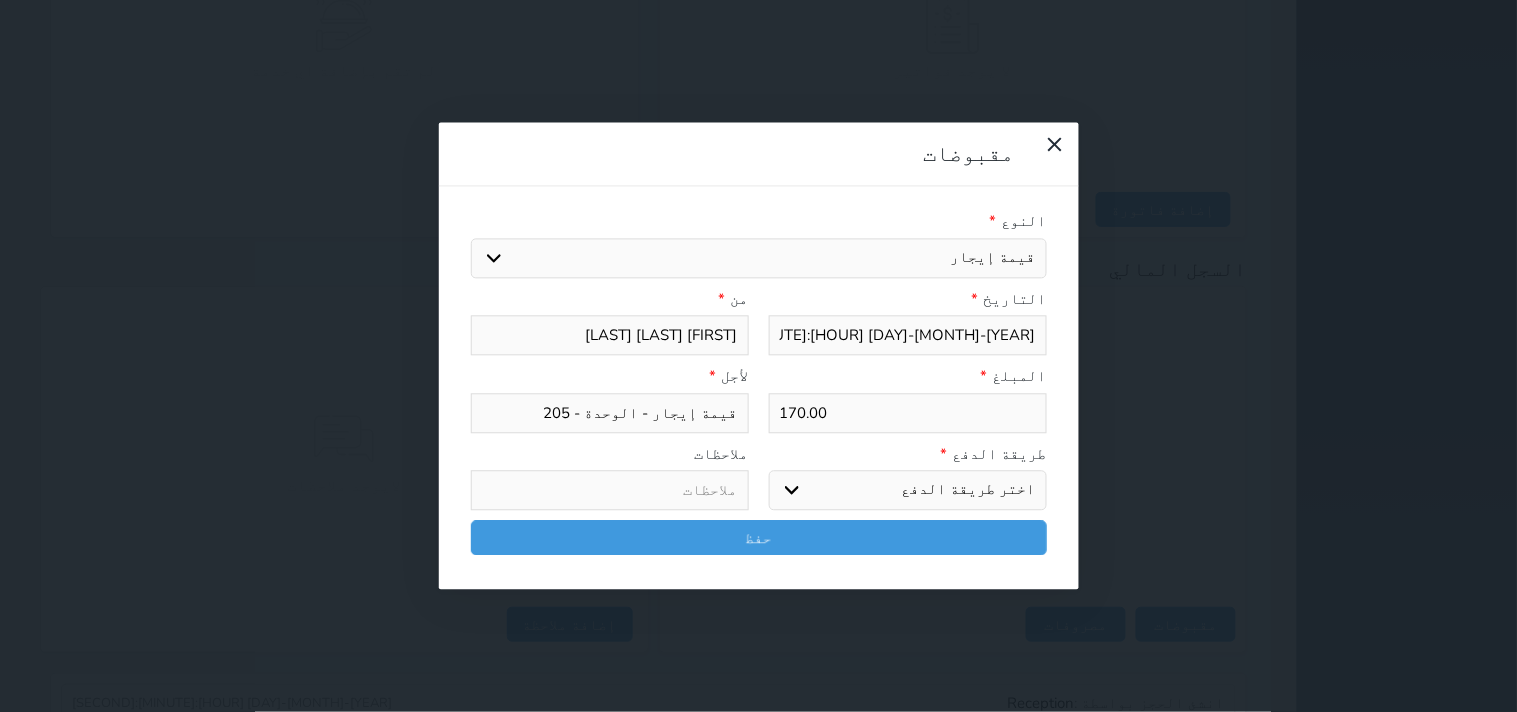 select on "mada" 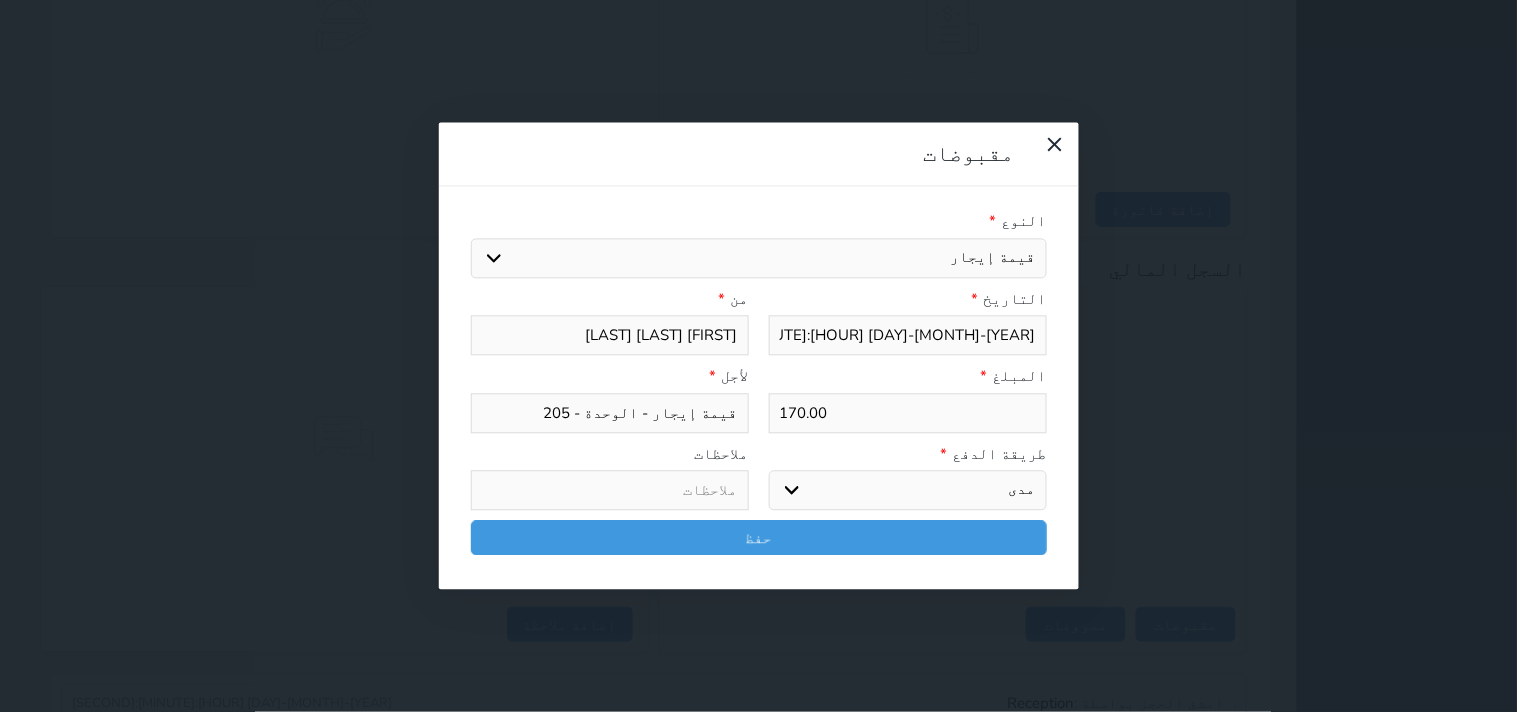 click on "اختر طريقة الدفع   دفع نقدى   تحويل بنكى   مدى   بطاقة ائتمان   آجل" at bounding box center [908, 491] 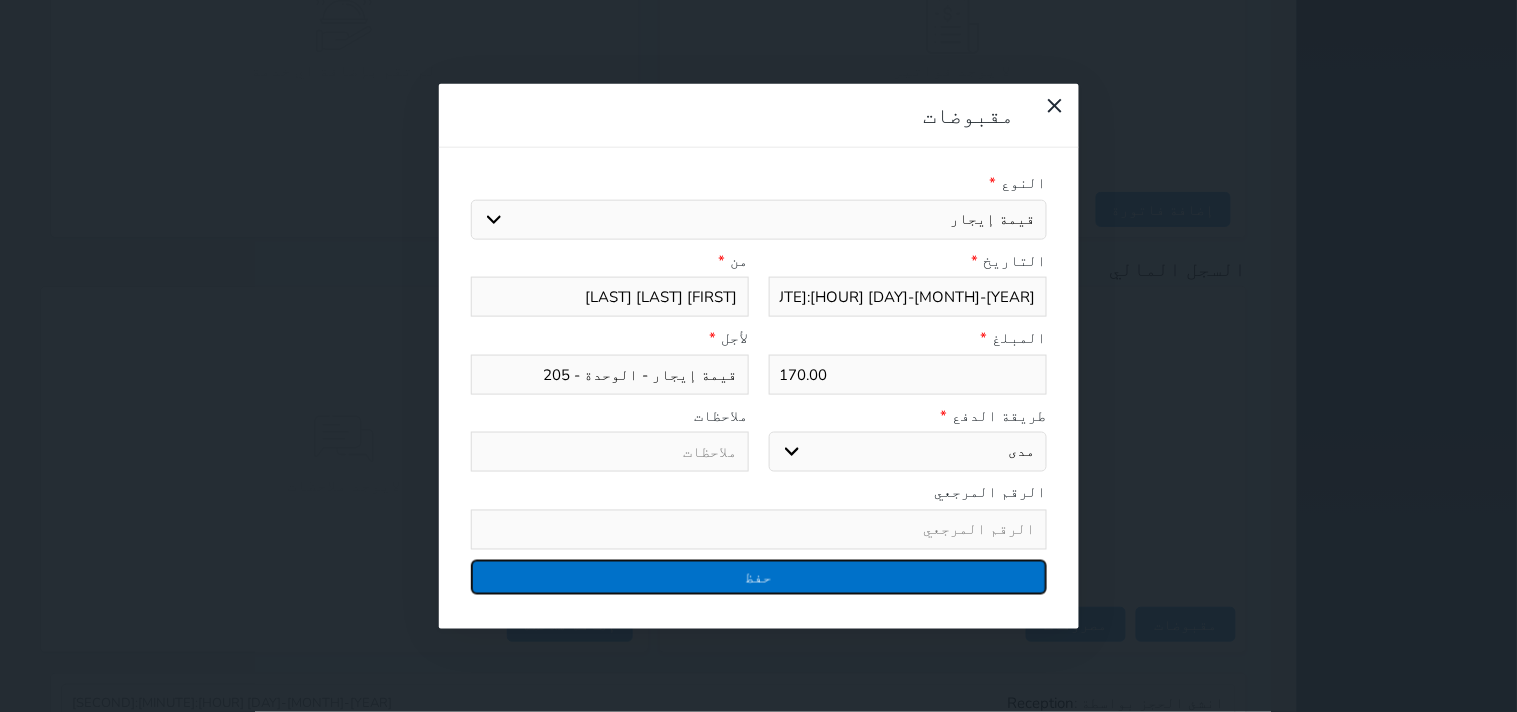 click on "حفظ" at bounding box center (759, 576) 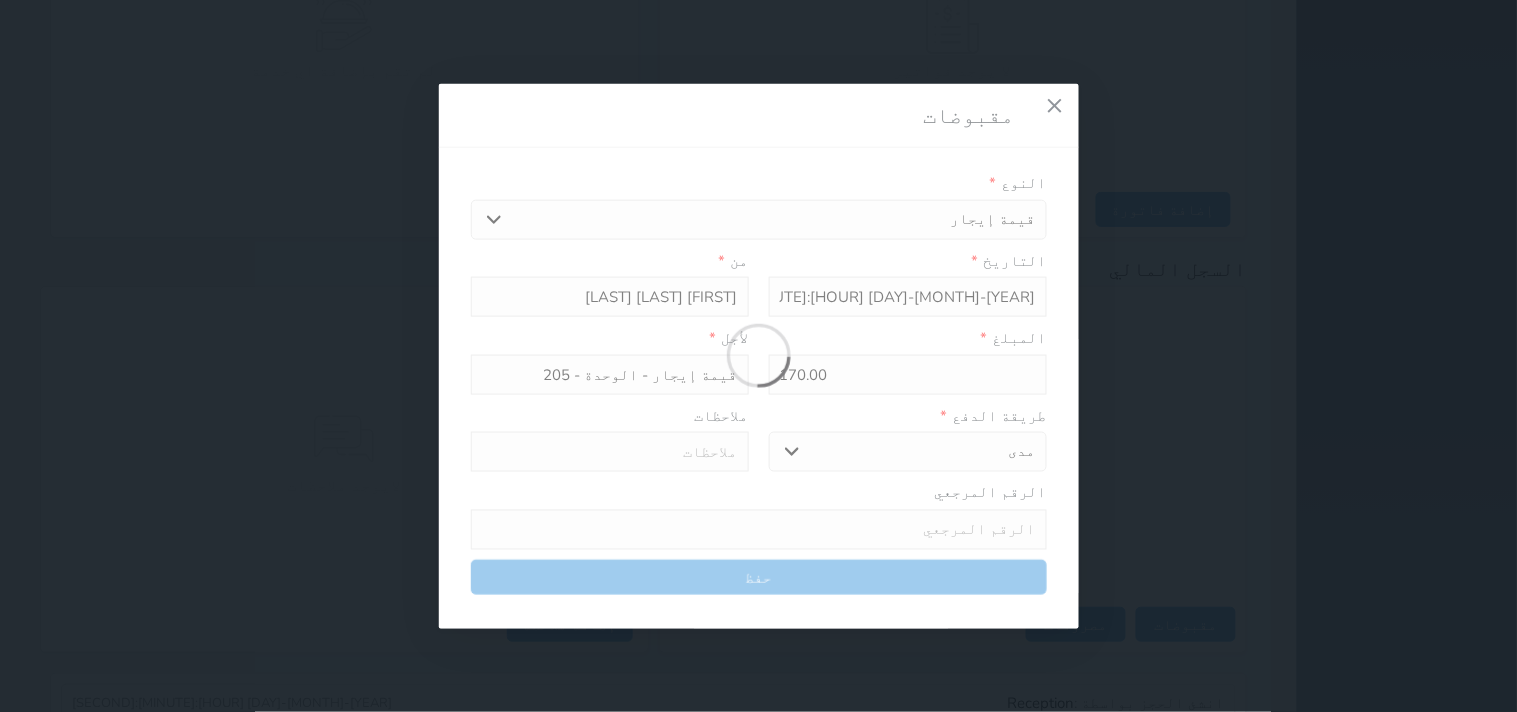 select 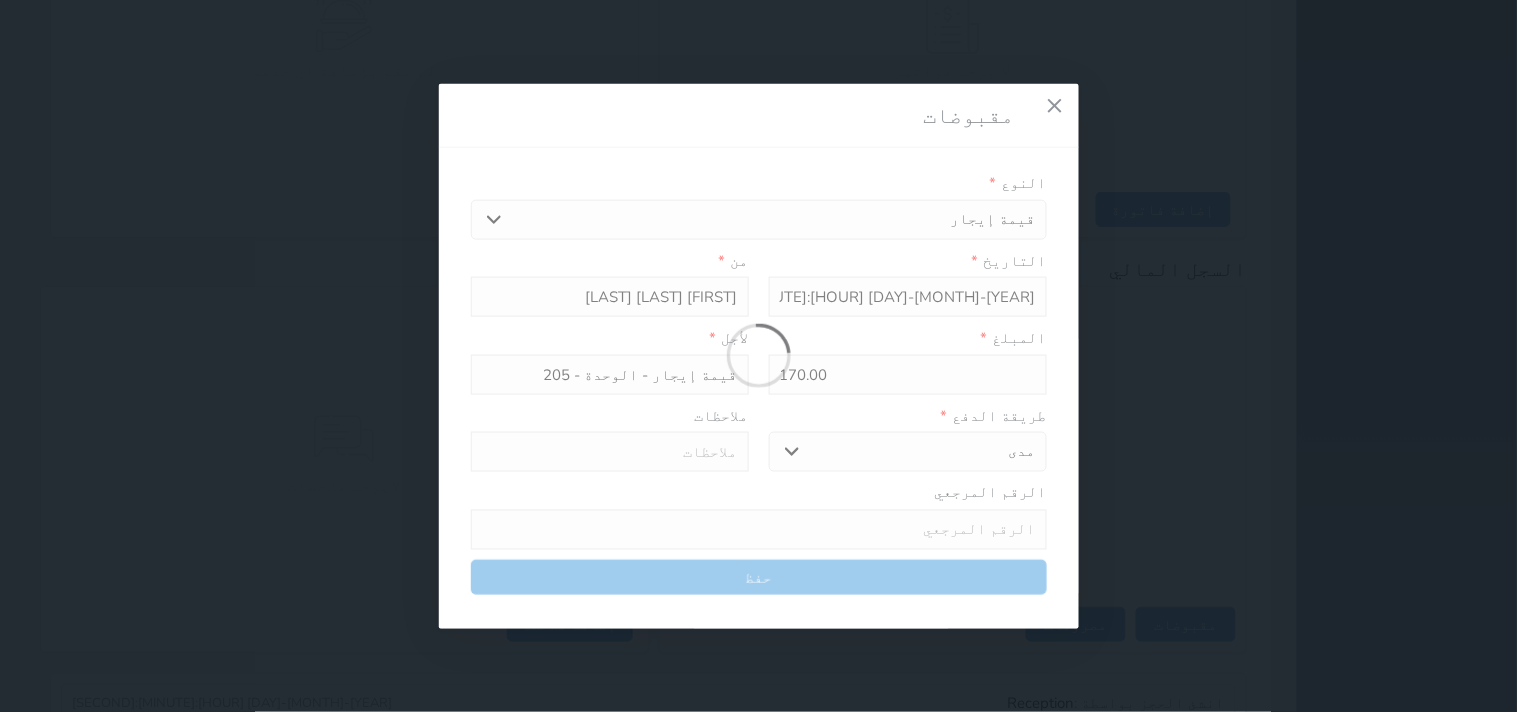 type 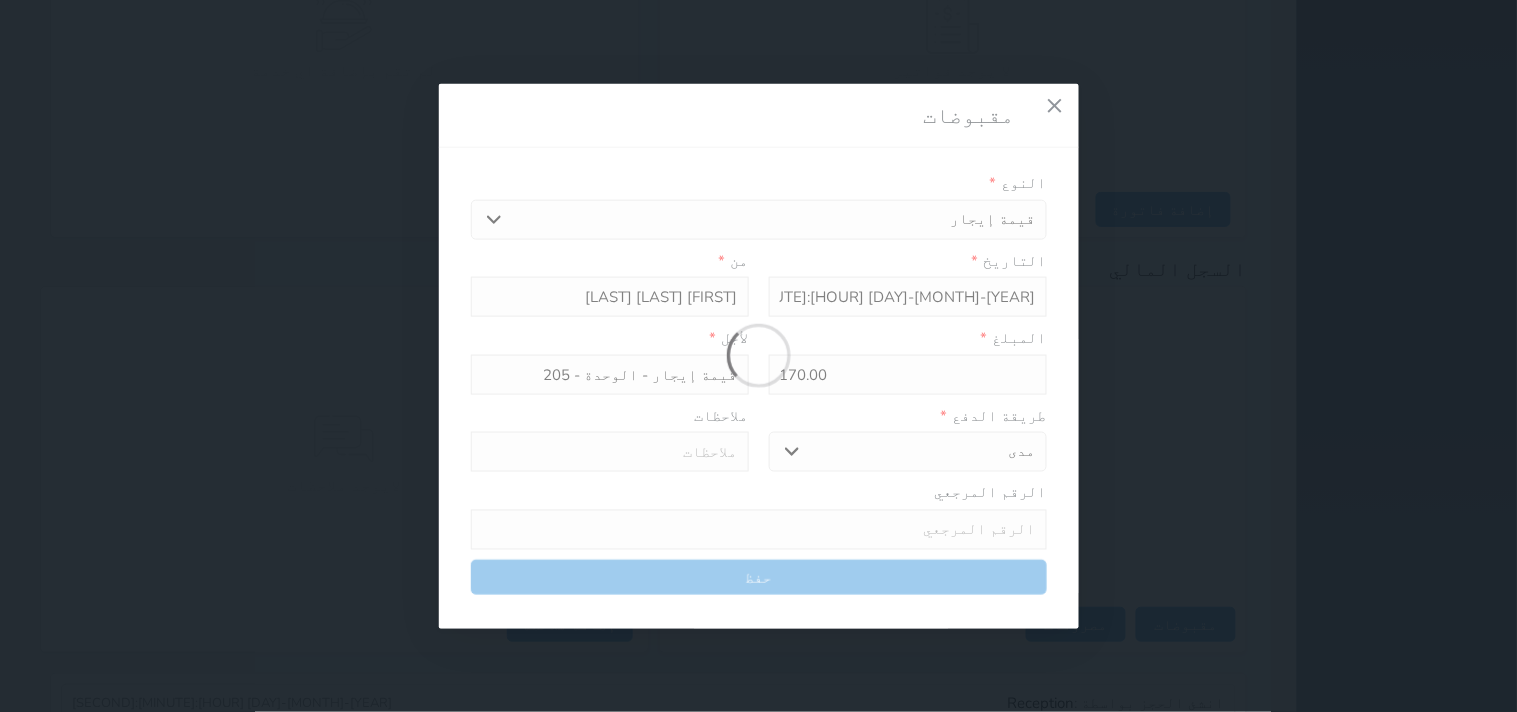 type on "0" 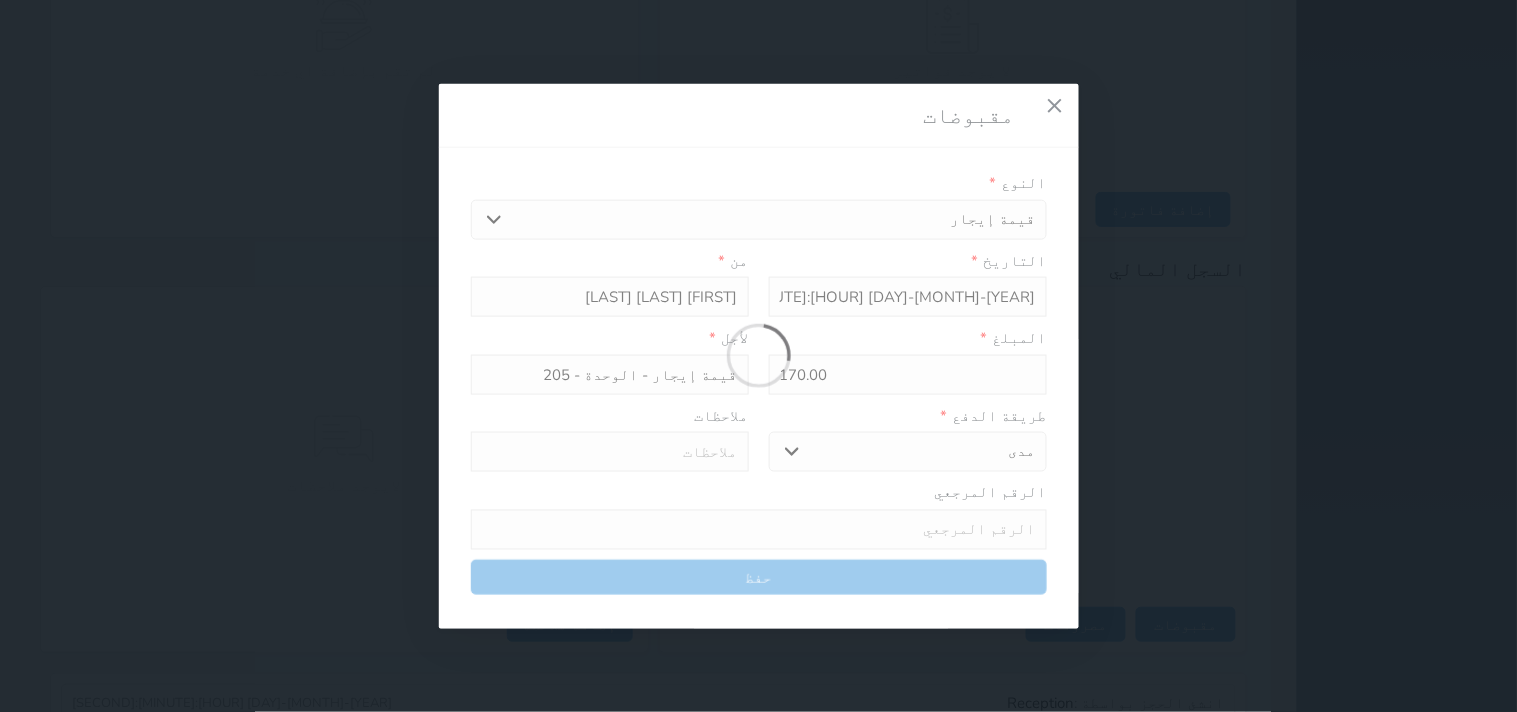 select 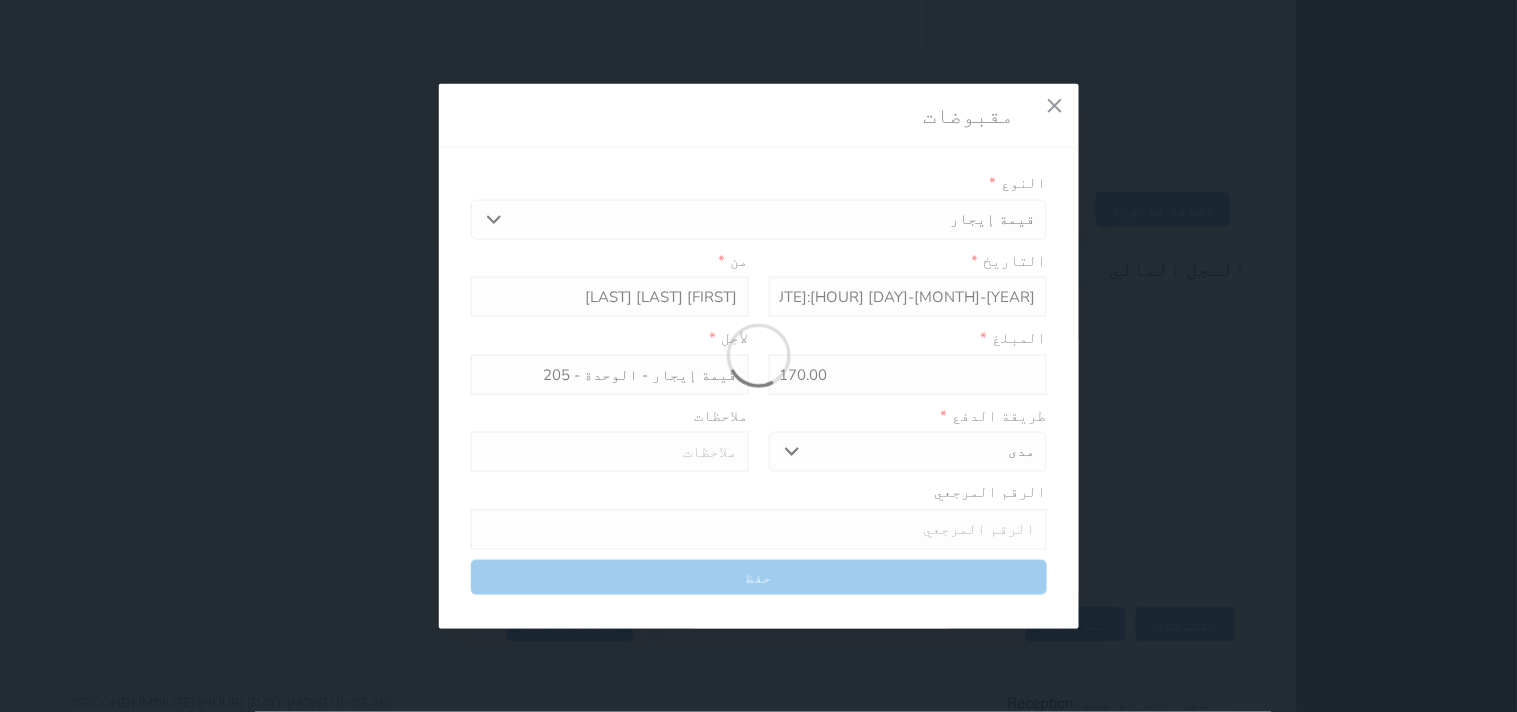 type on "0" 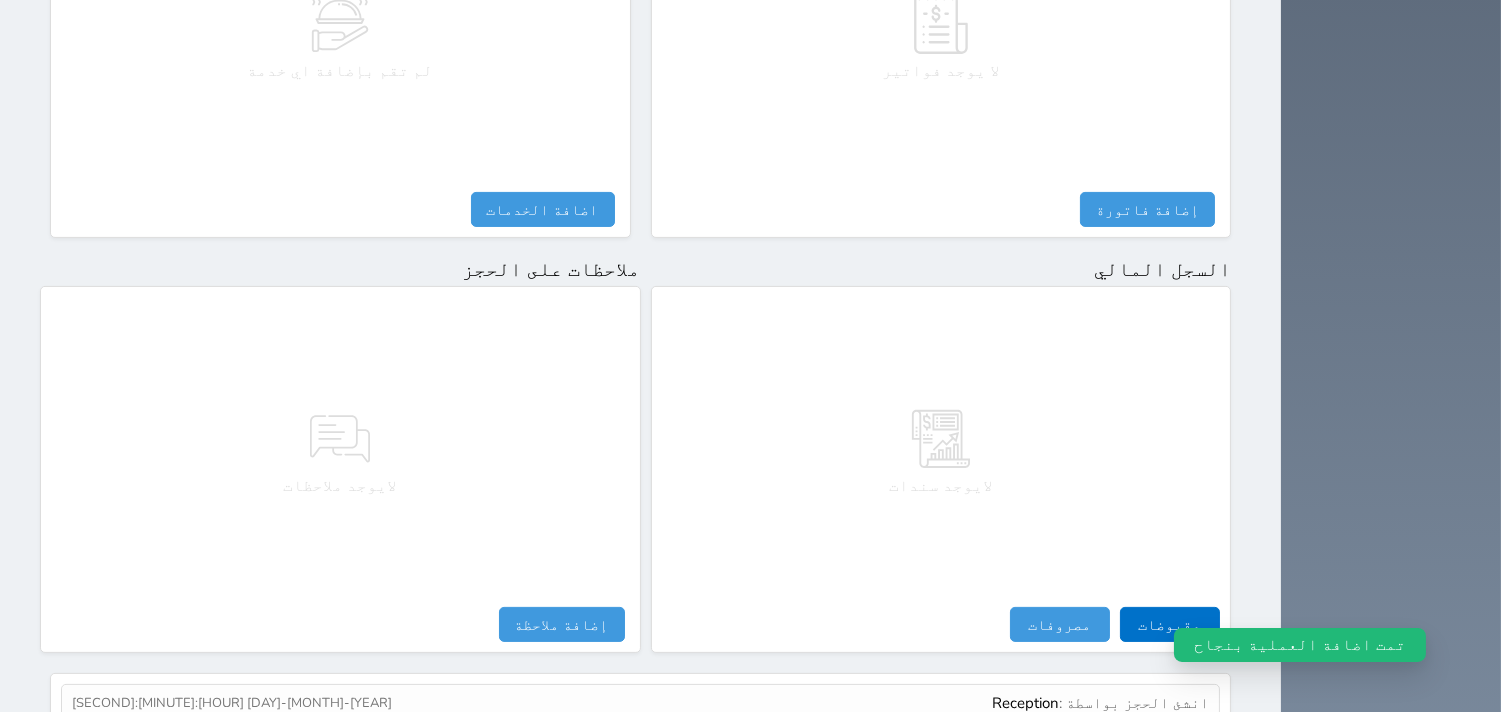 select 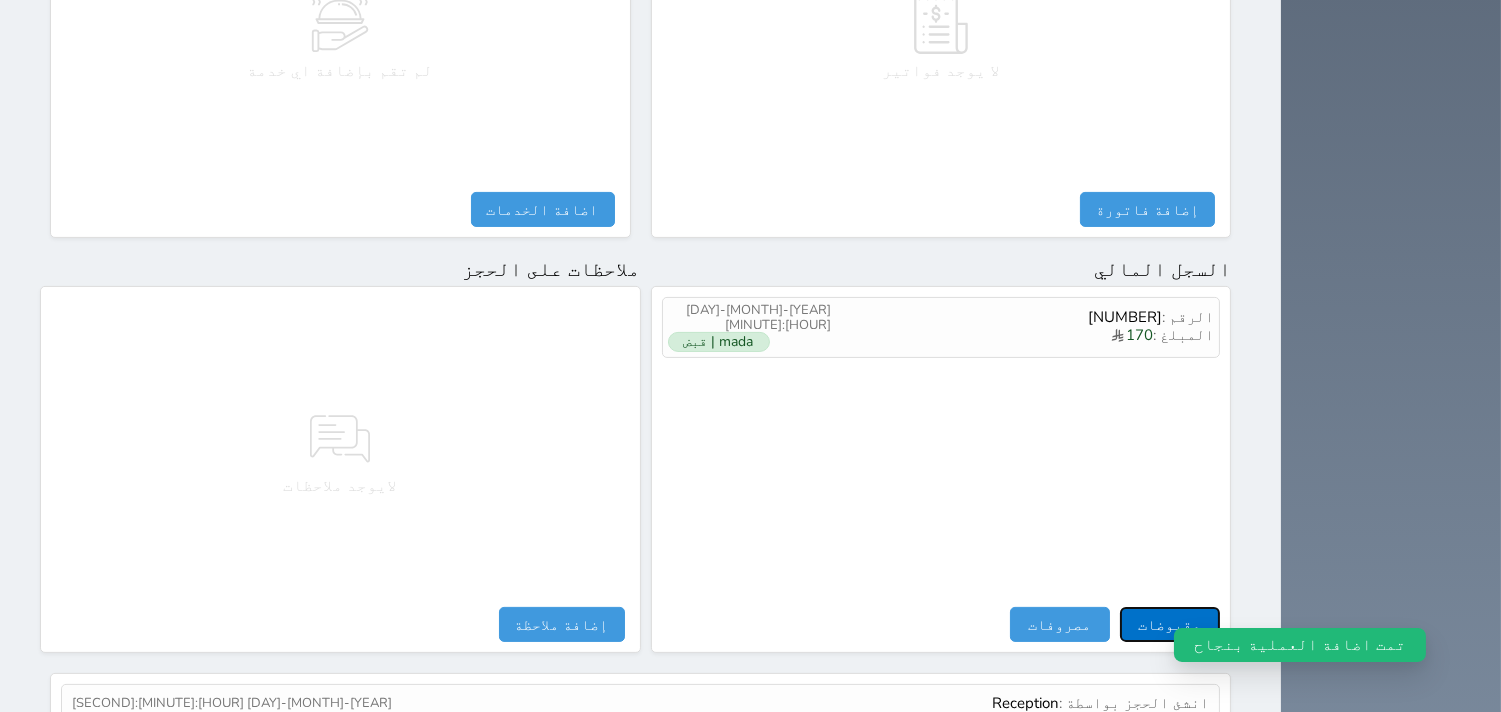 click on "مقبوضات" at bounding box center [1170, 624] 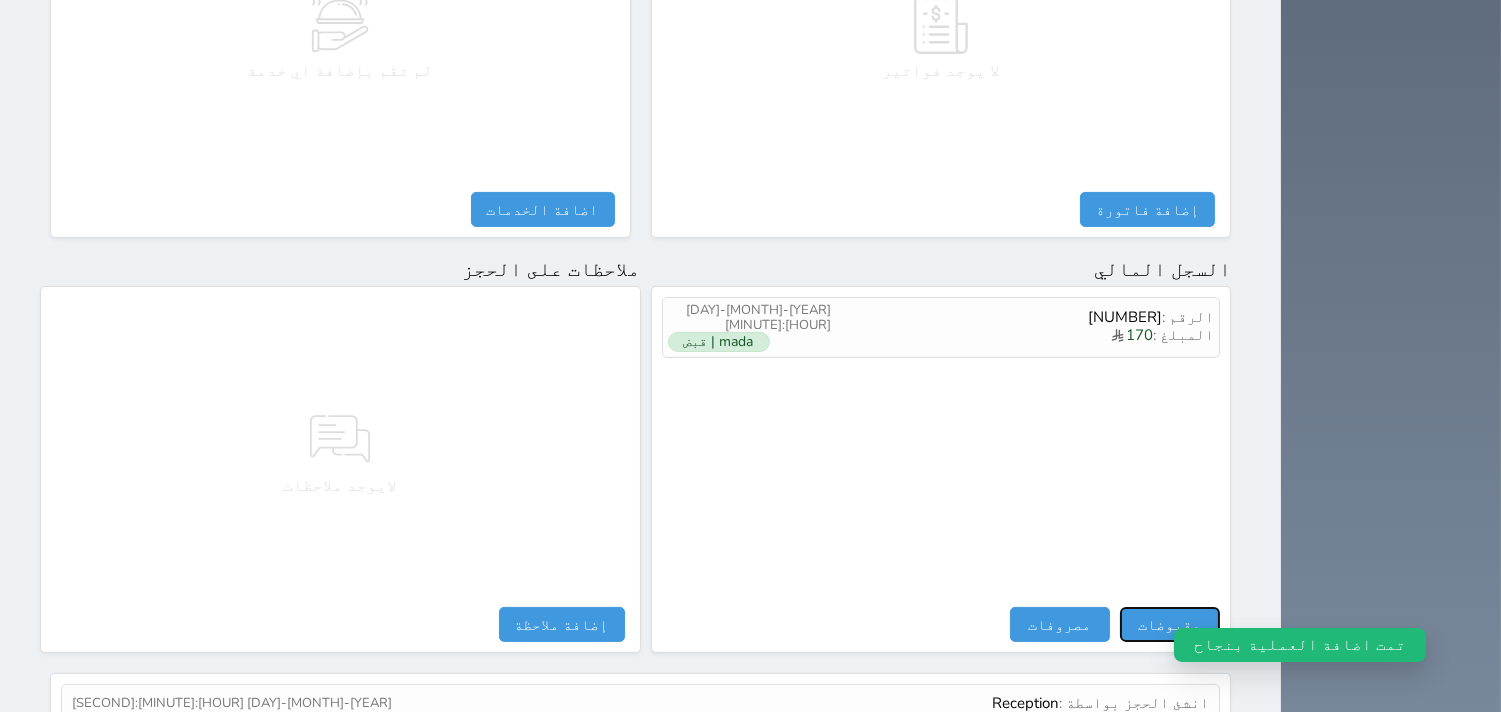 select 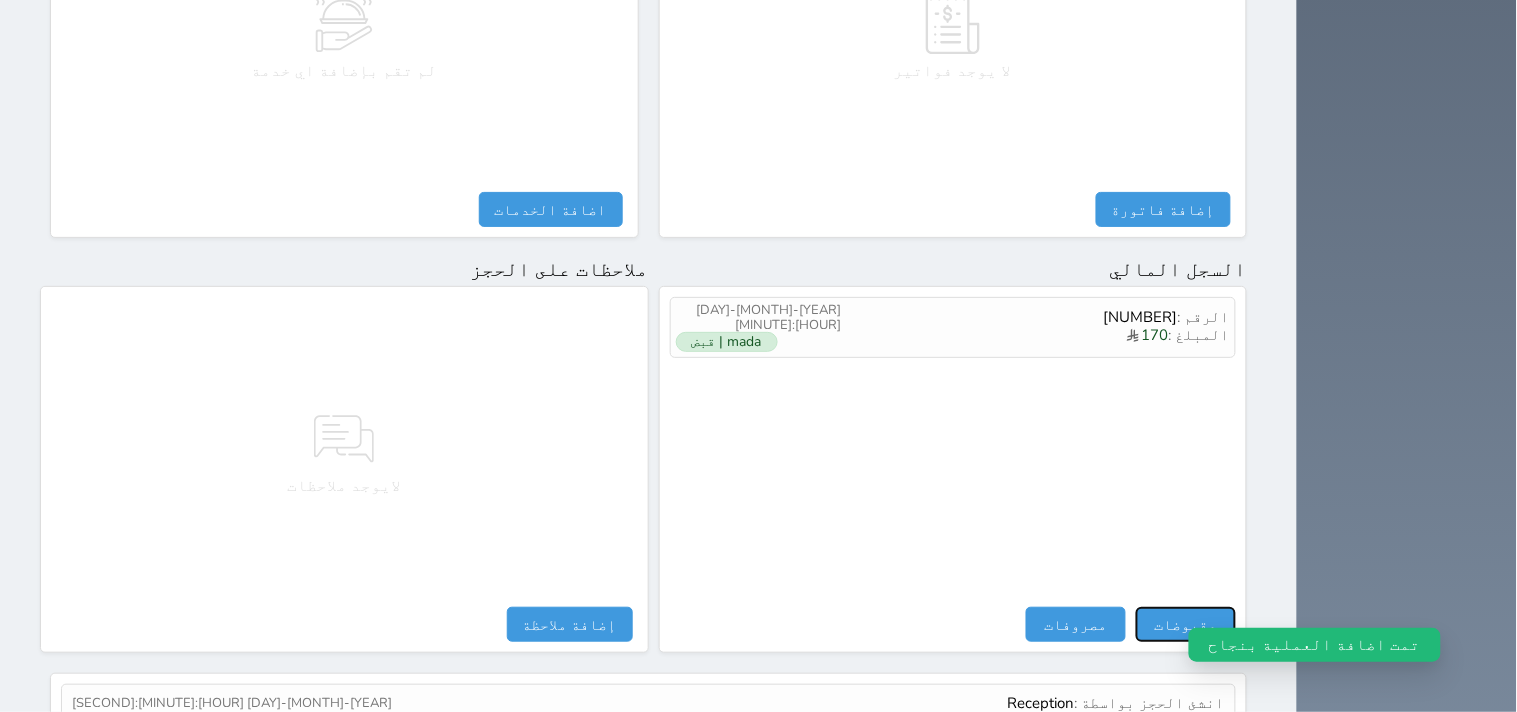 select 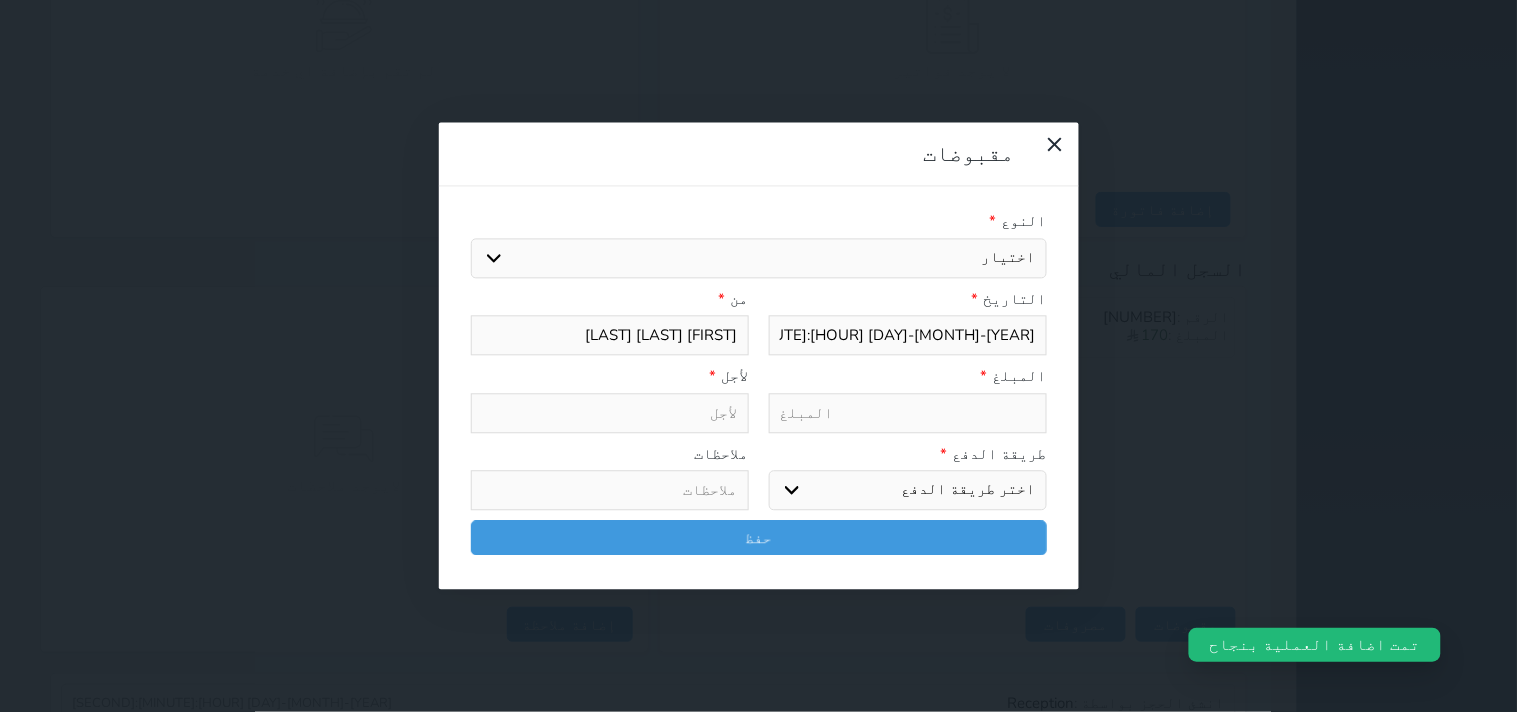 click on "اختيار   مقبوضات عامة قيمة إيجار فواتير تامين عربون لا ينطبق آخر مغسلة واي فاي - الإنترنت مواقف السيارات طعام الأغذية والمشروبات مشروبات المشروبات الباردة المشروبات الساخنة الإفطار غداء عشاء مخبز و كعك حمام سباحة الصالة الرياضية سبا و خدمات الجمال اختيار وإسقاط (خدمات النقل) ميني بار كابل - تلفزيون سرير إضافي تصفيف الشعر التسوق خدمات الجولات السياحية المنظمة خدمات الدليل السياحي" at bounding box center [759, 258] 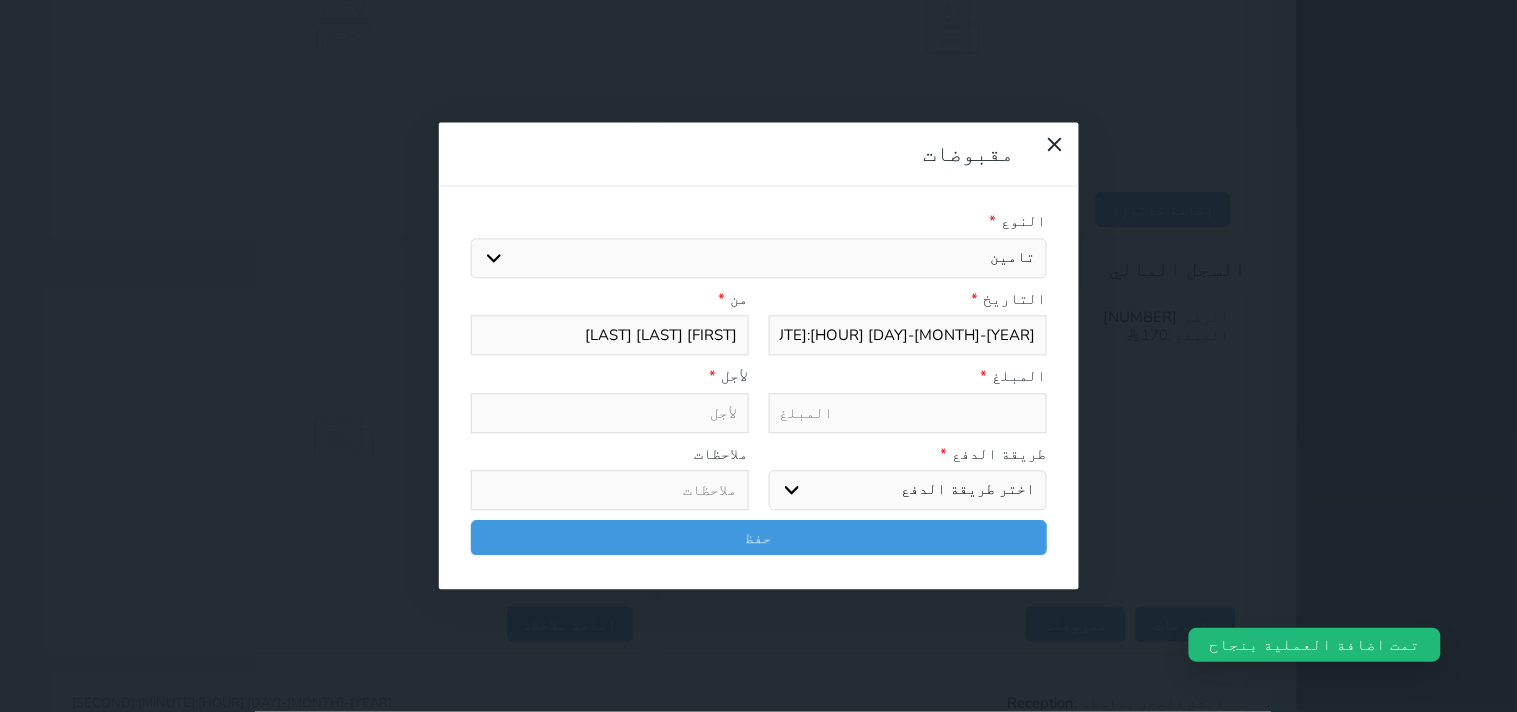 click on "اختيار   مقبوضات عامة قيمة إيجار فواتير تامين عربون لا ينطبق آخر مغسلة واي فاي - الإنترنت مواقف السيارات طعام الأغذية والمشروبات مشروبات المشروبات الباردة المشروبات الساخنة الإفطار غداء عشاء مخبز و كعك حمام سباحة الصالة الرياضية سبا و خدمات الجمال اختيار وإسقاط (خدمات النقل) ميني بار كابل - تلفزيون سرير إضافي تصفيف الشعر التسوق خدمات الجولات السياحية المنظمة خدمات الدليل السياحي" at bounding box center (759, 258) 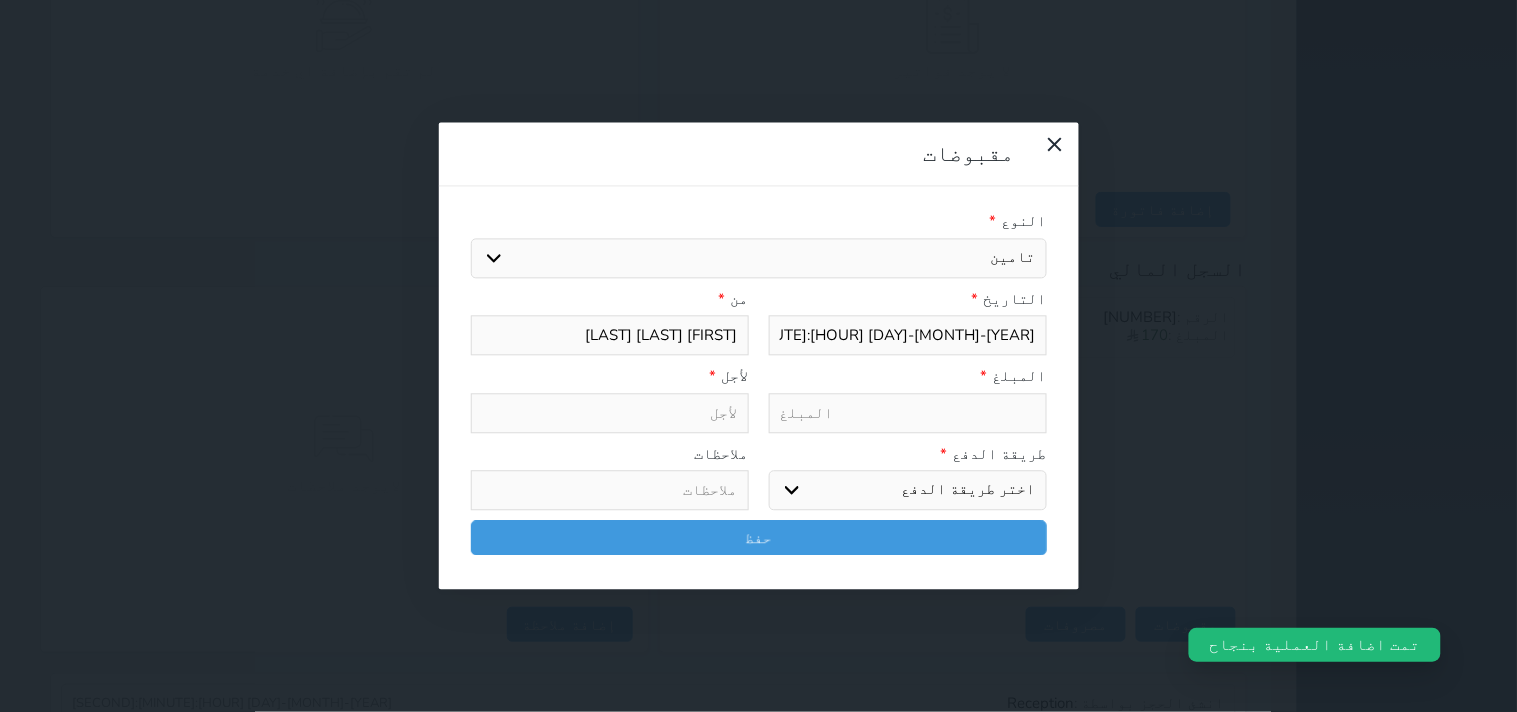 type on "Insurance - Unit - [NUMBER]" 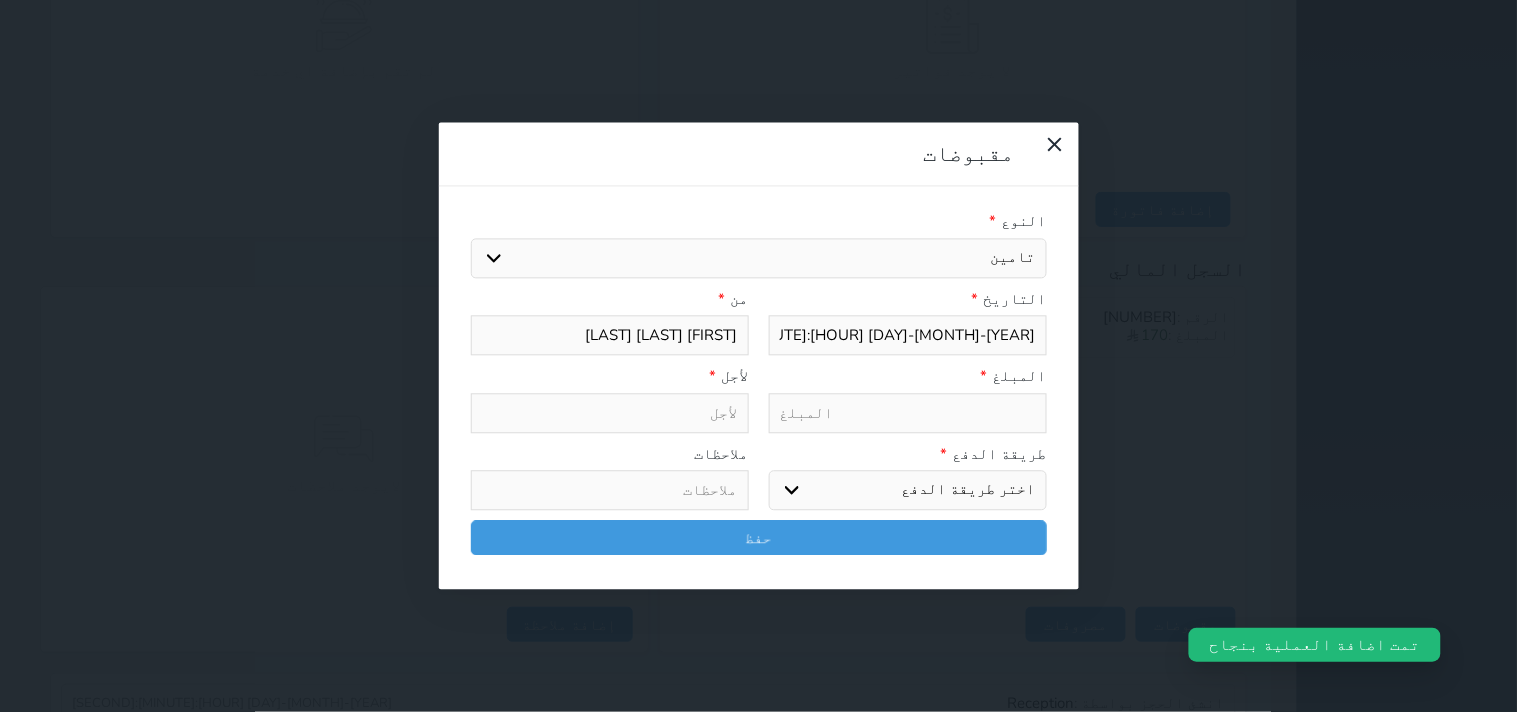 select 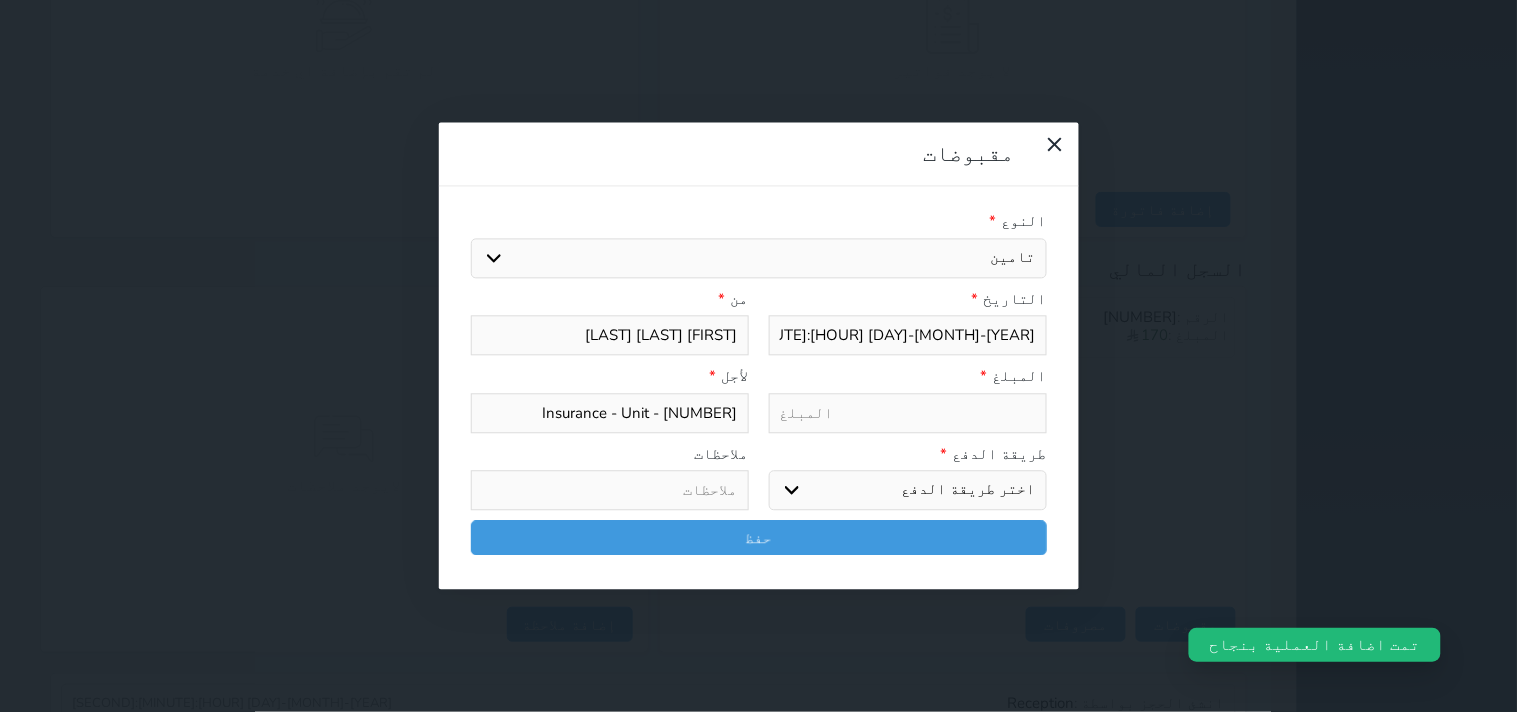 click at bounding box center [908, 413] 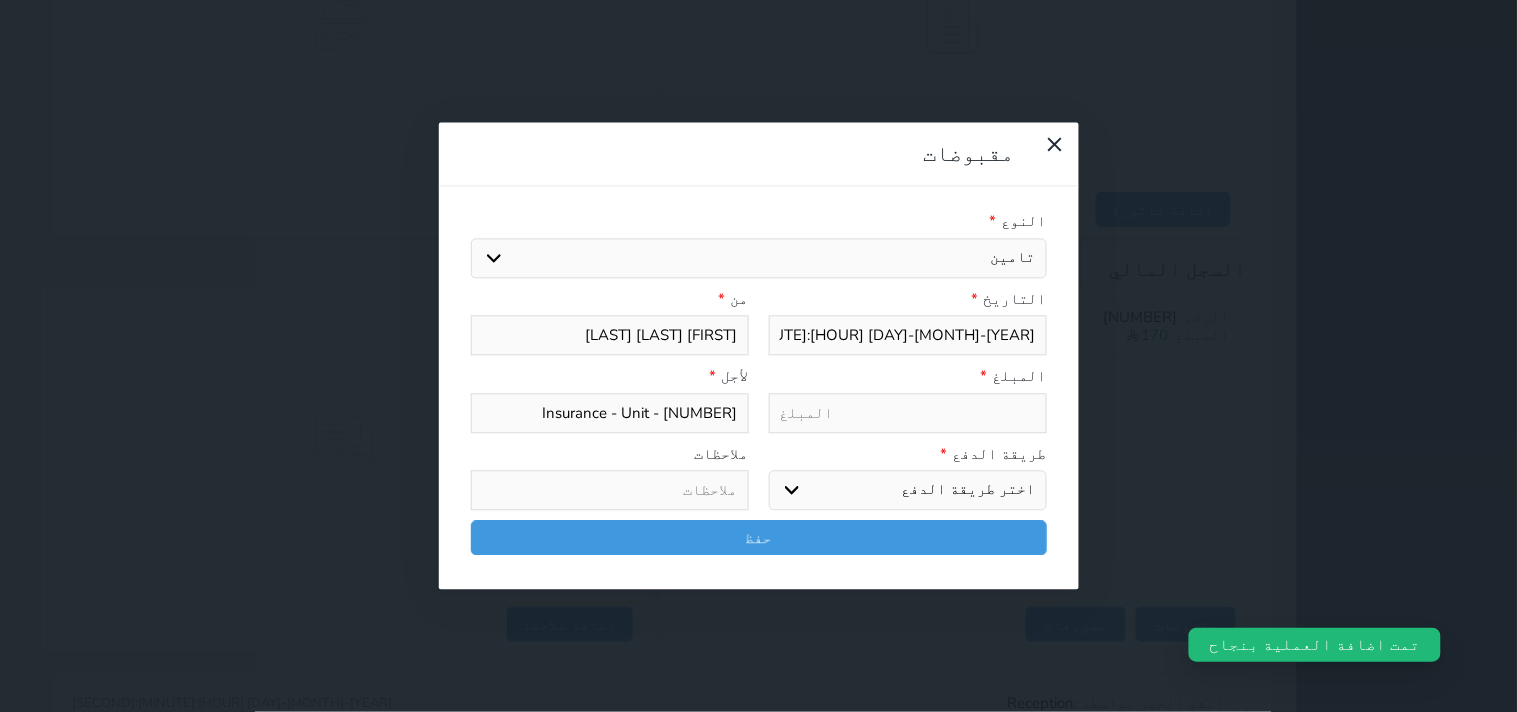 type on "5" 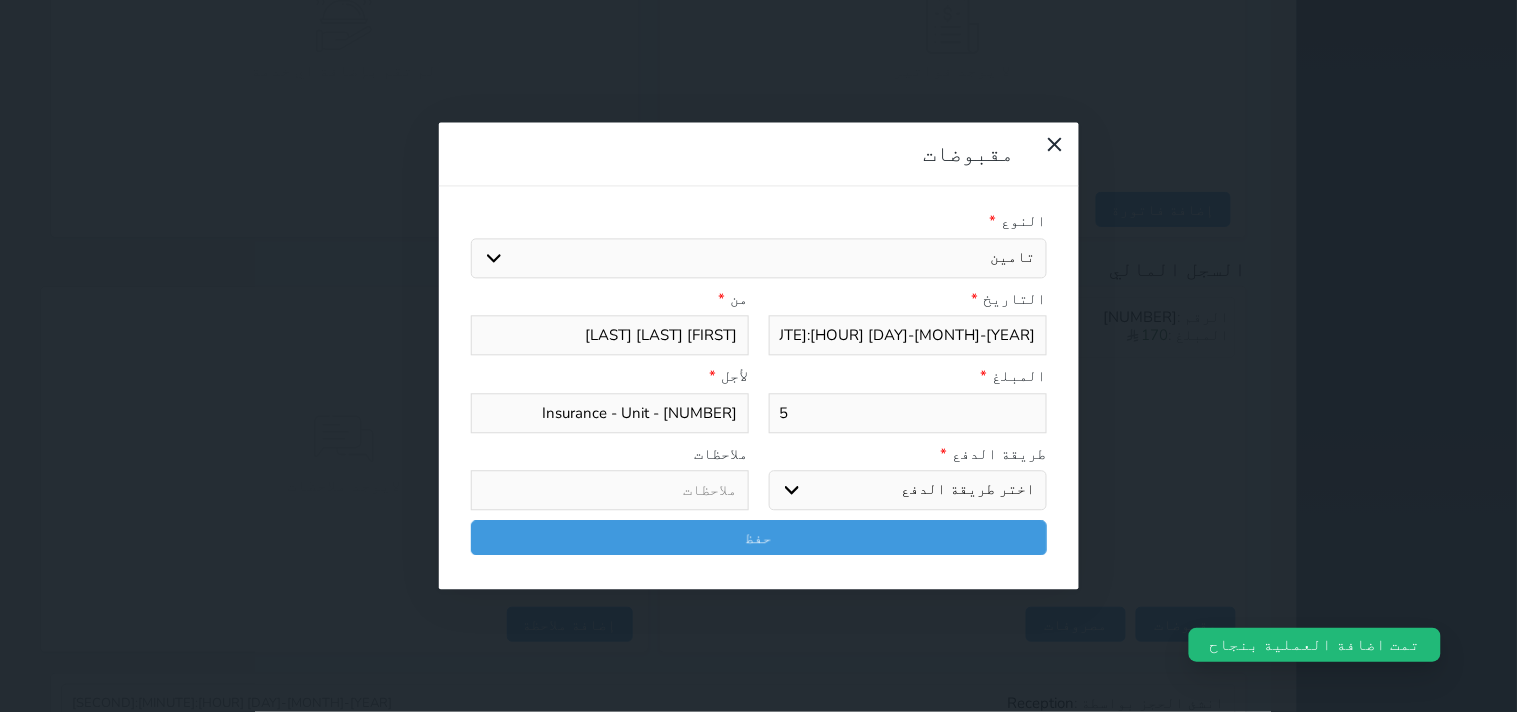 type on "50" 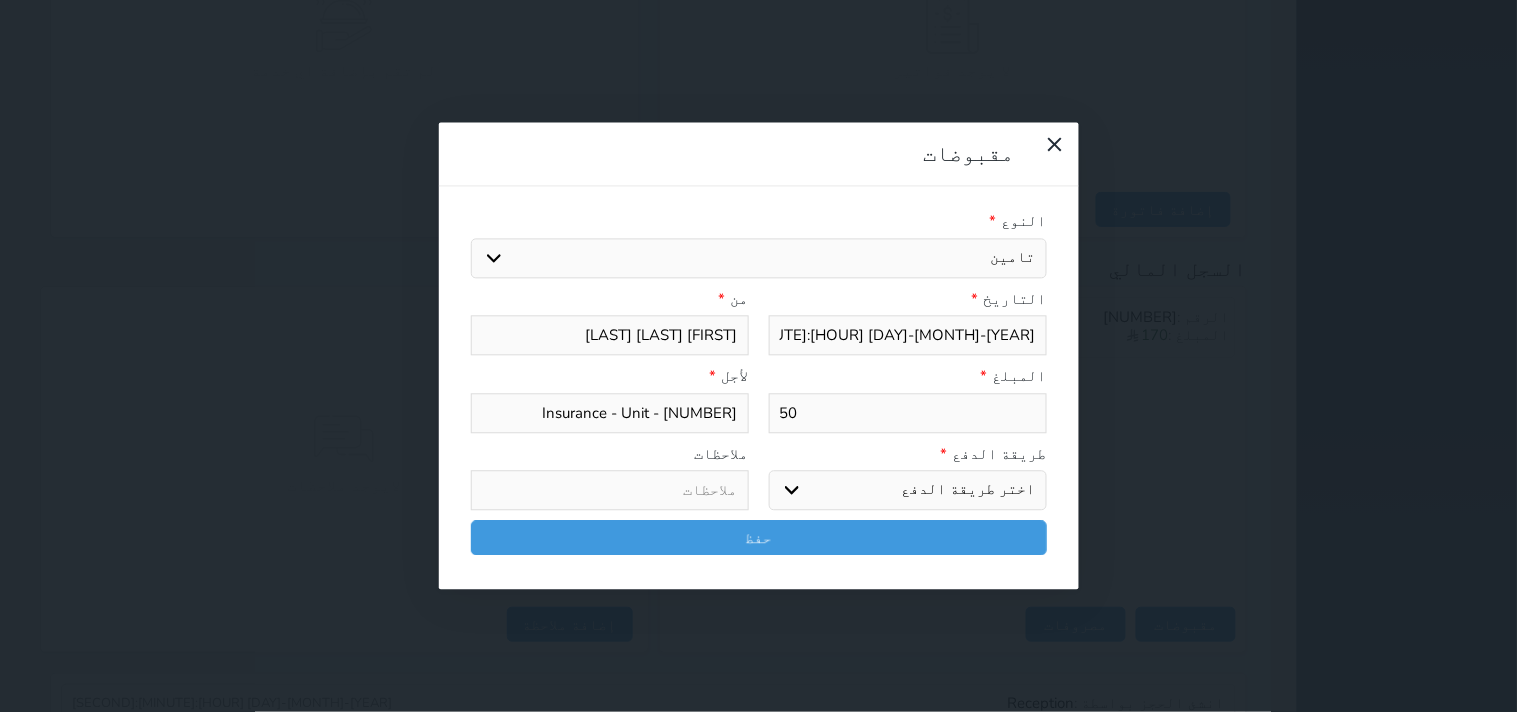 type on "50" 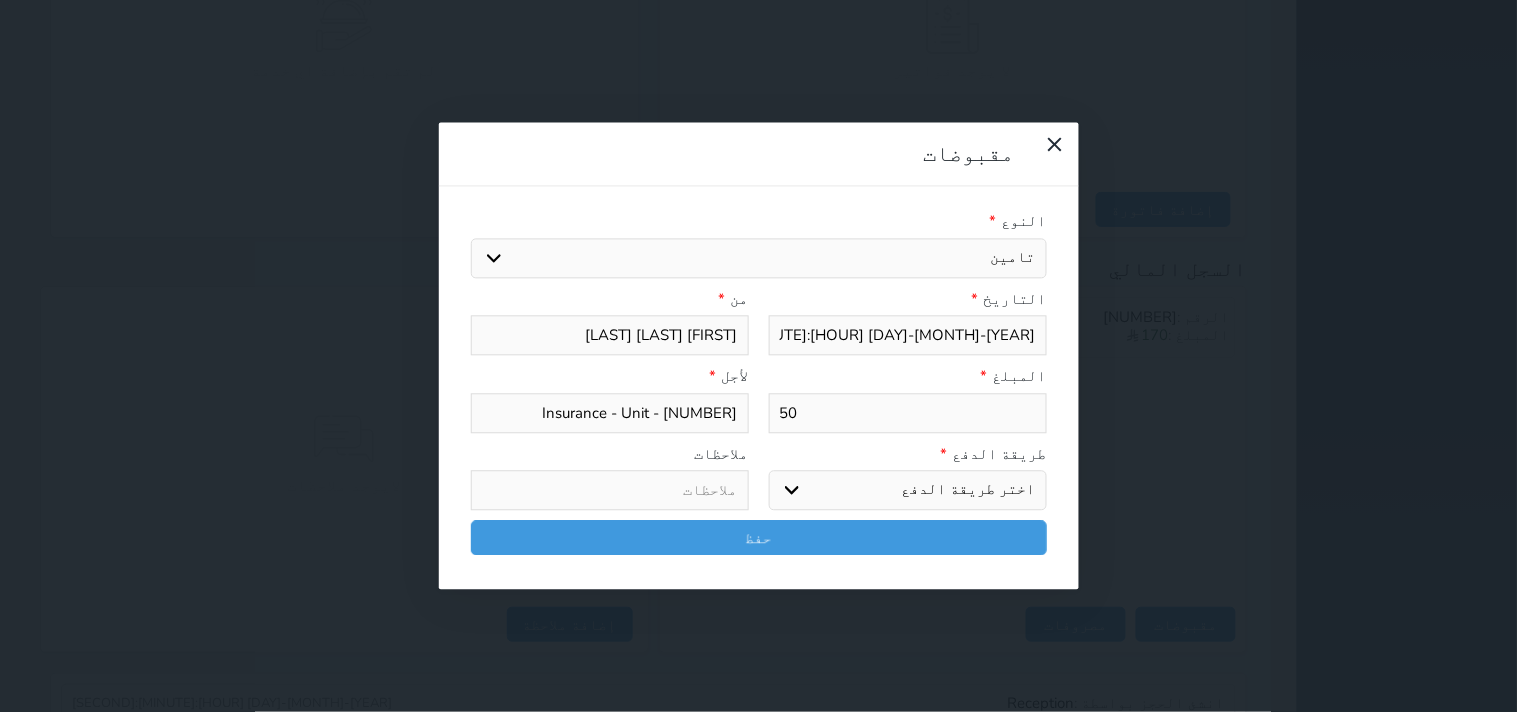 click on "اختر طريقة الدفع   دفع نقدى   تحويل بنكى   مدى   بطاقة ائتمان   آجل" at bounding box center (908, 491) 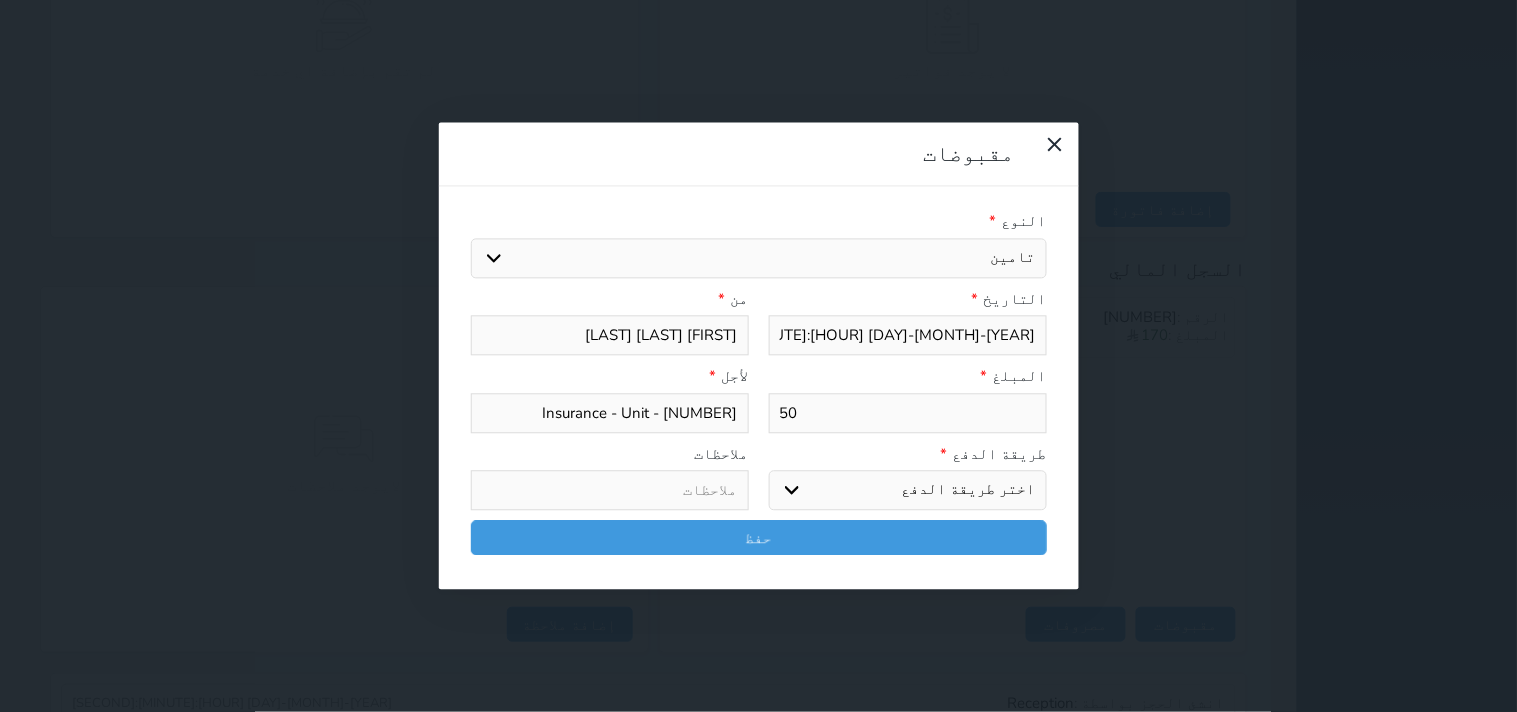select on "mada" 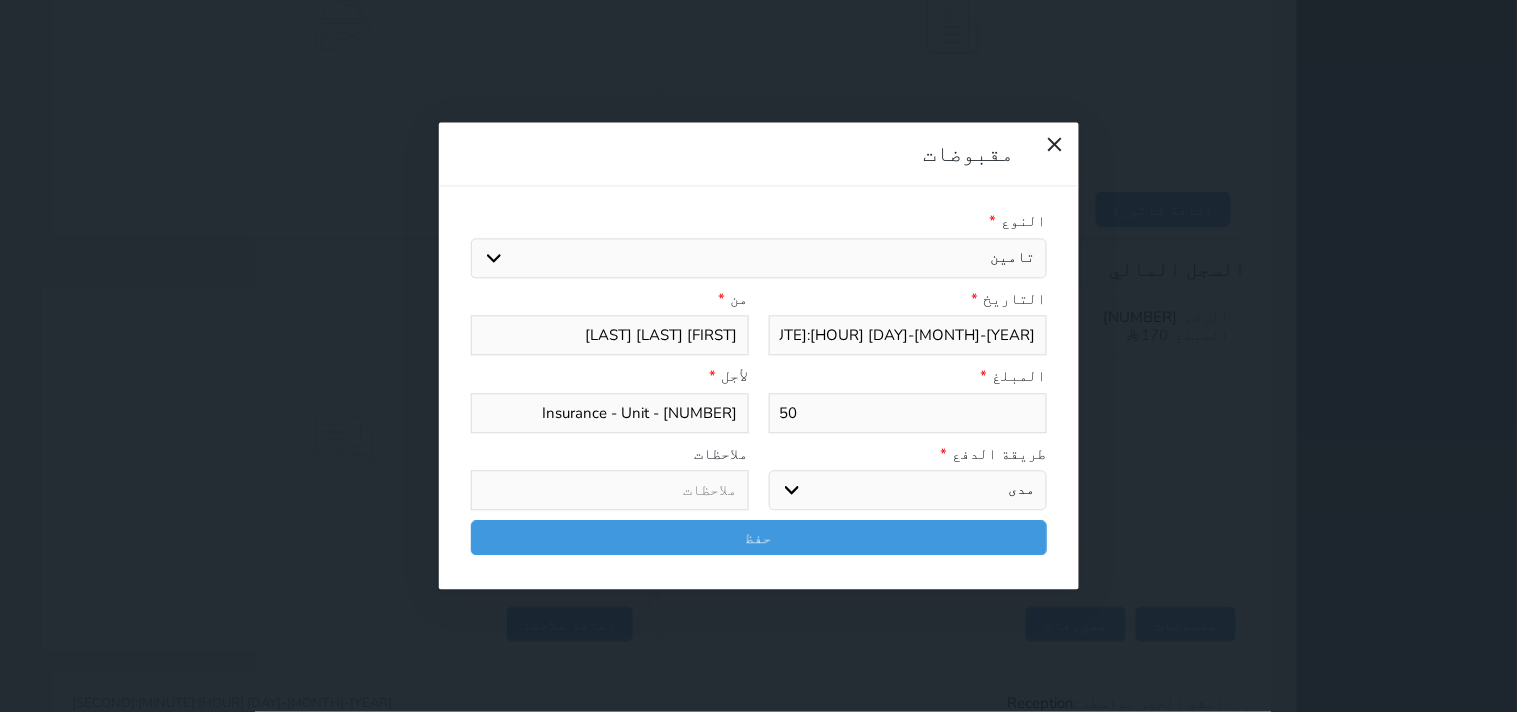 click on "اختر طريقة الدفع   دفع نقدى   تحويل بنكى   مدى   بطاقة ائتمان   آجل" at bounding box center [908, 491] 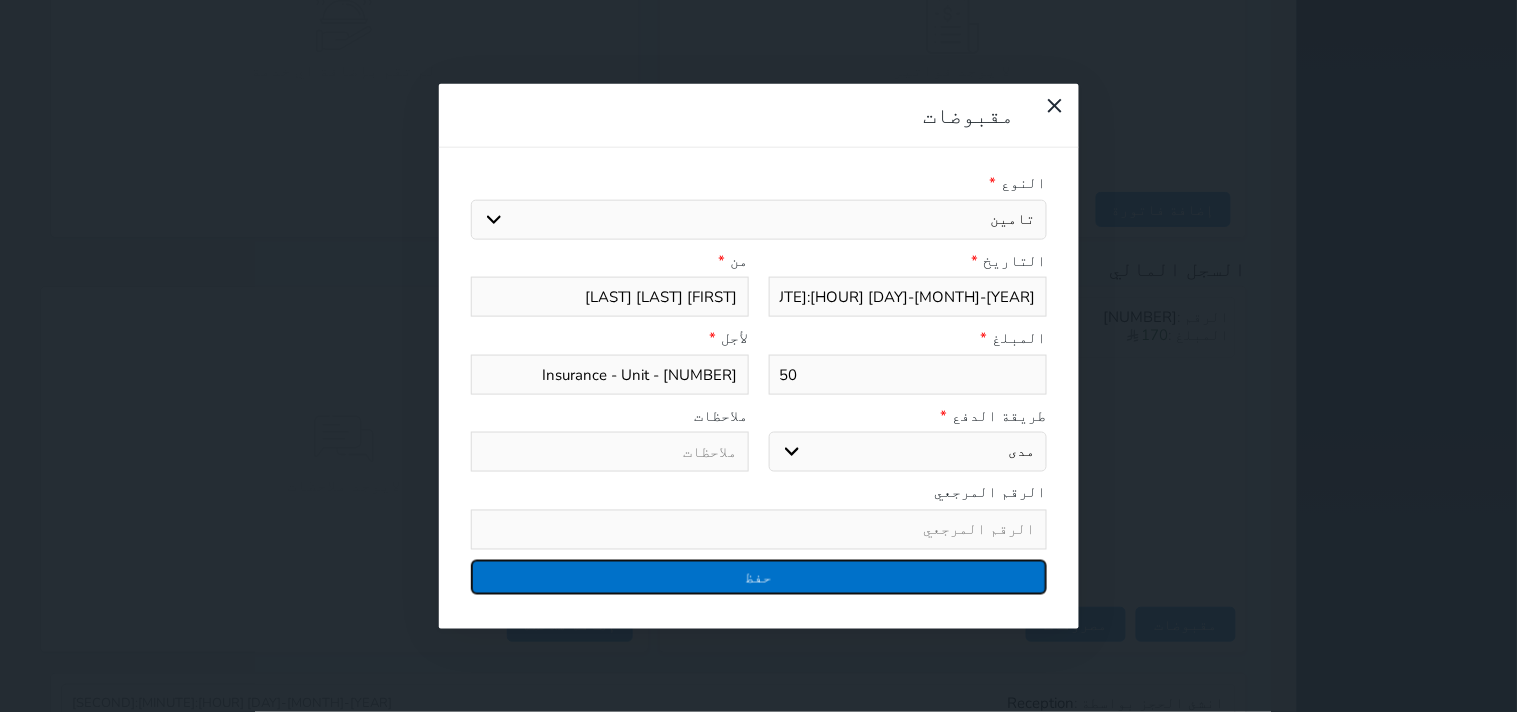 click on "حفظ" at bounding box center (759, 576) 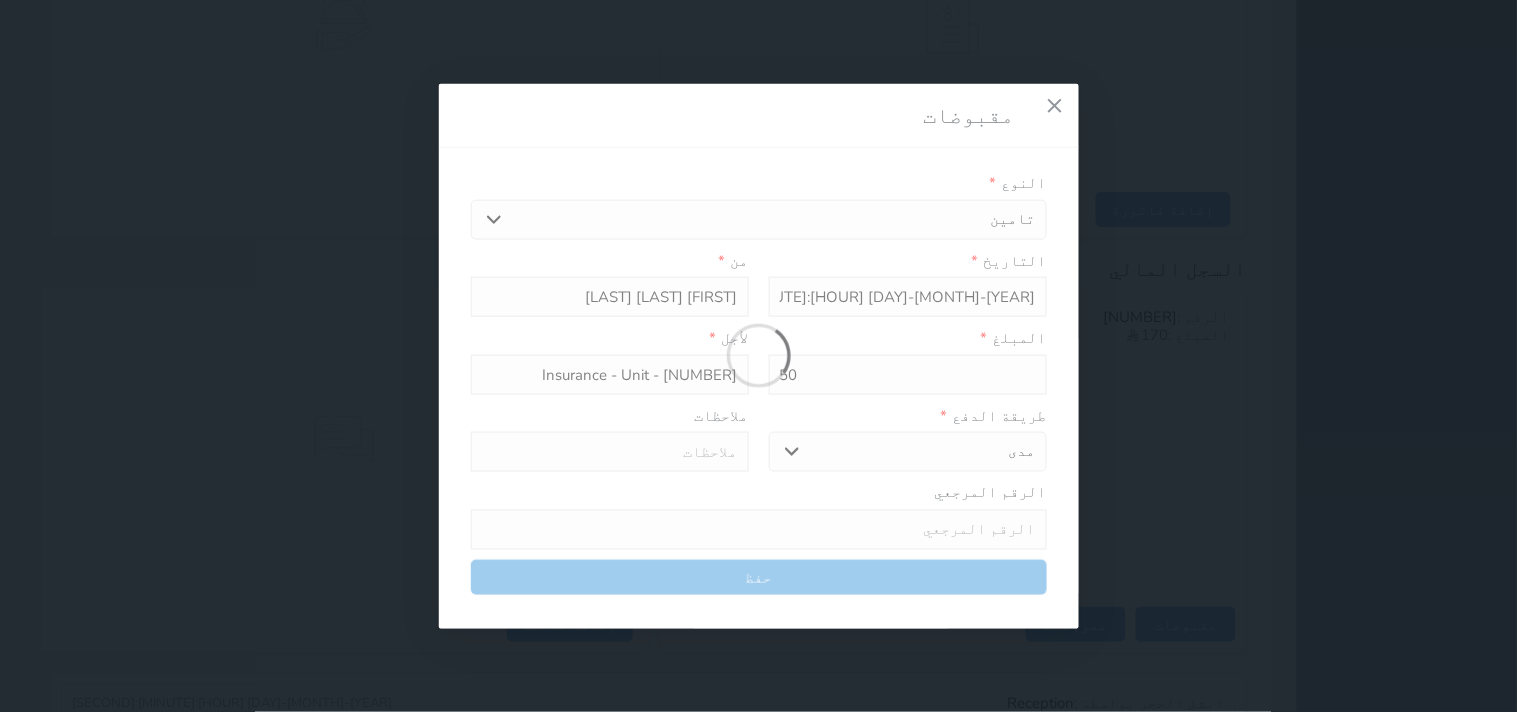 select 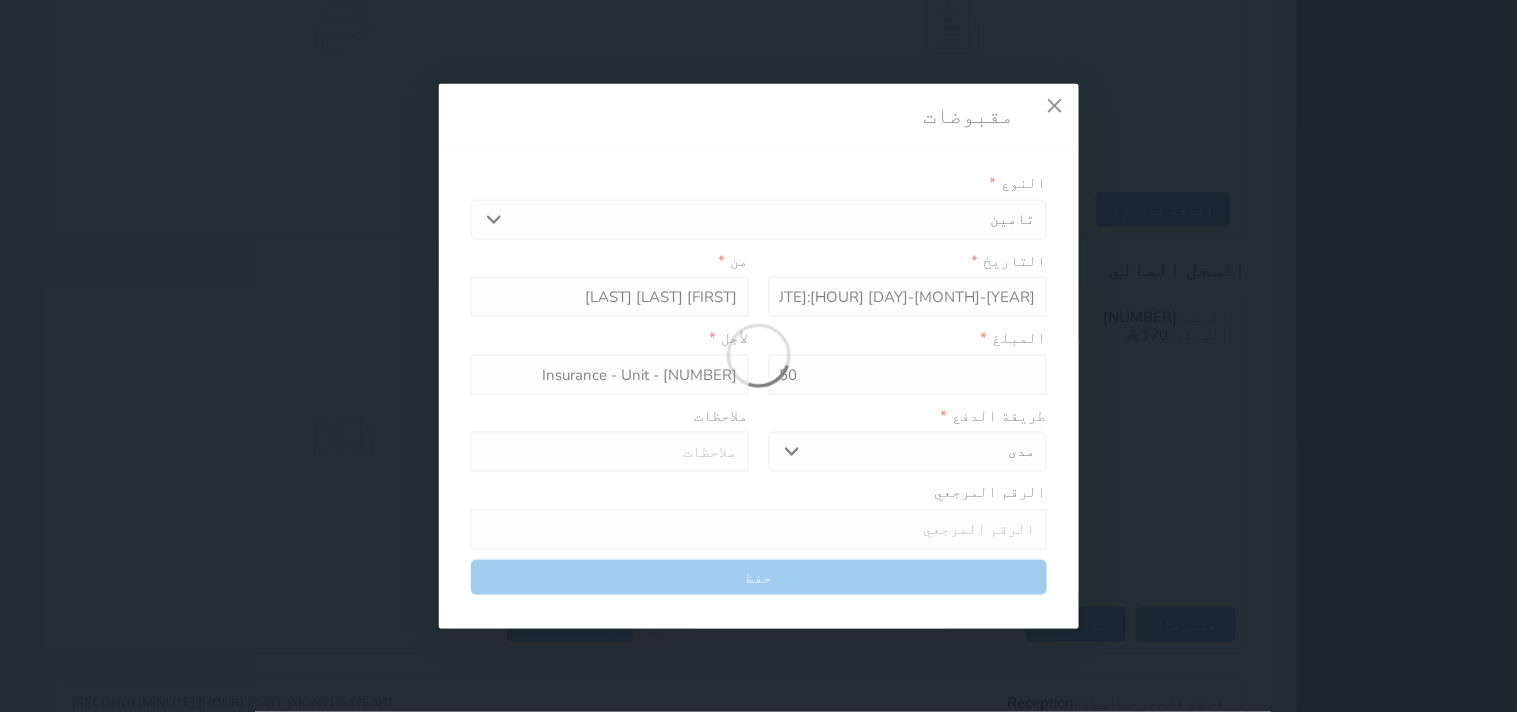 type 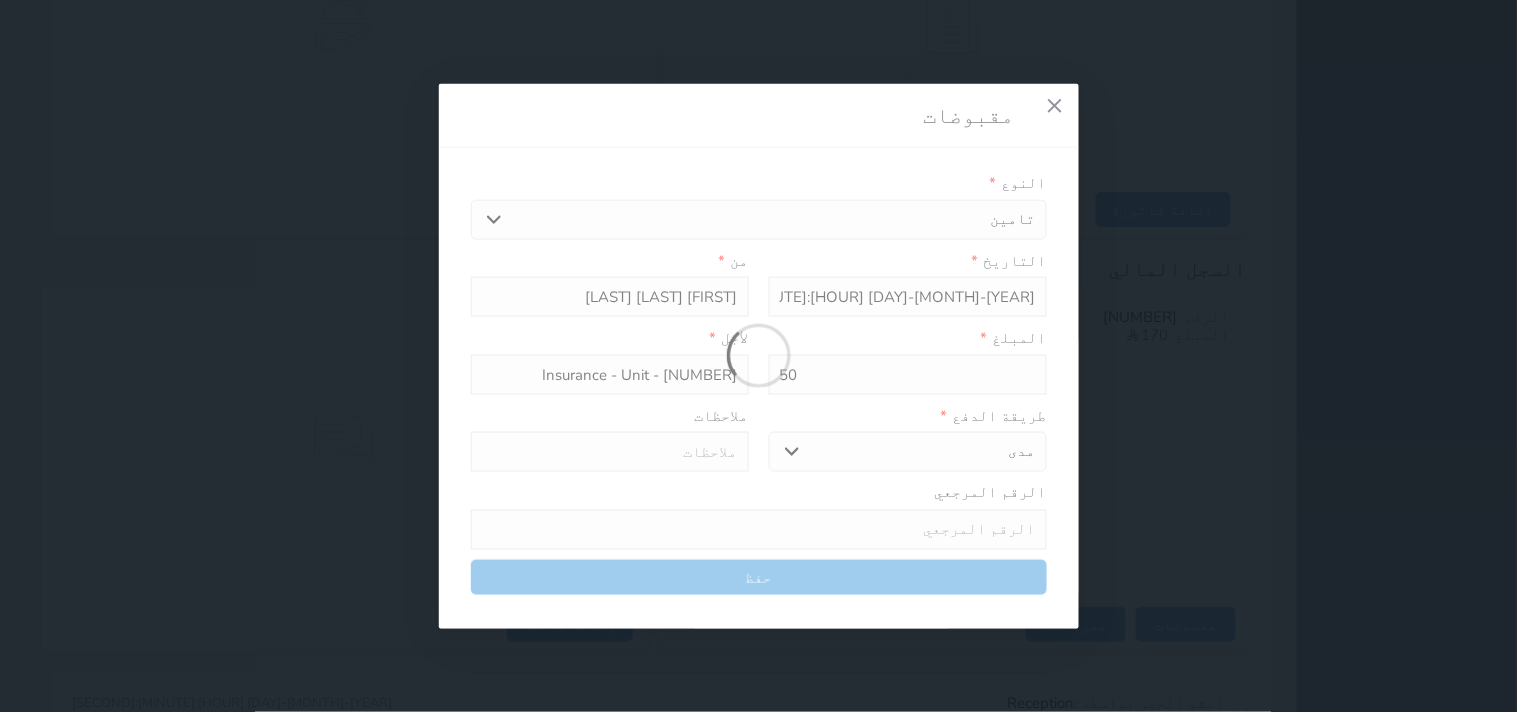 type on "0" 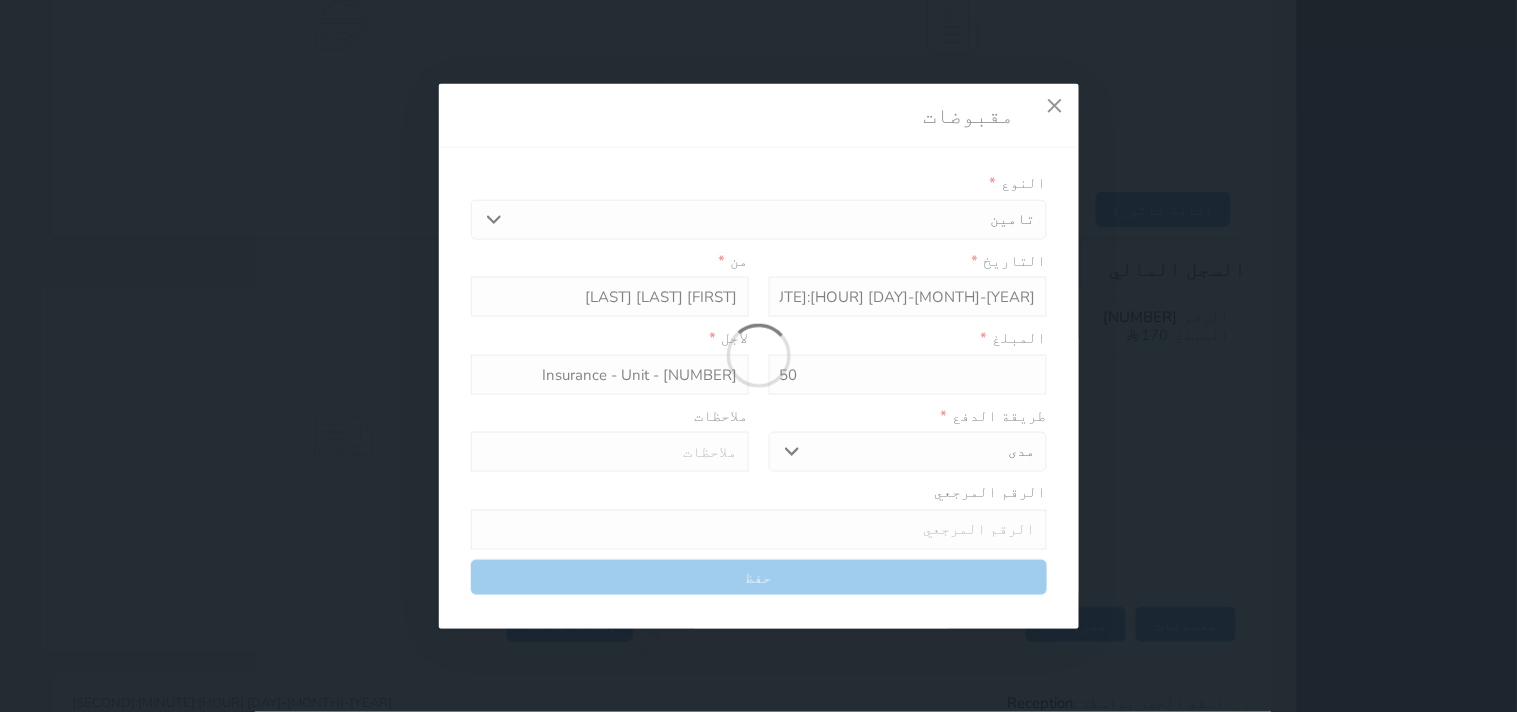 select 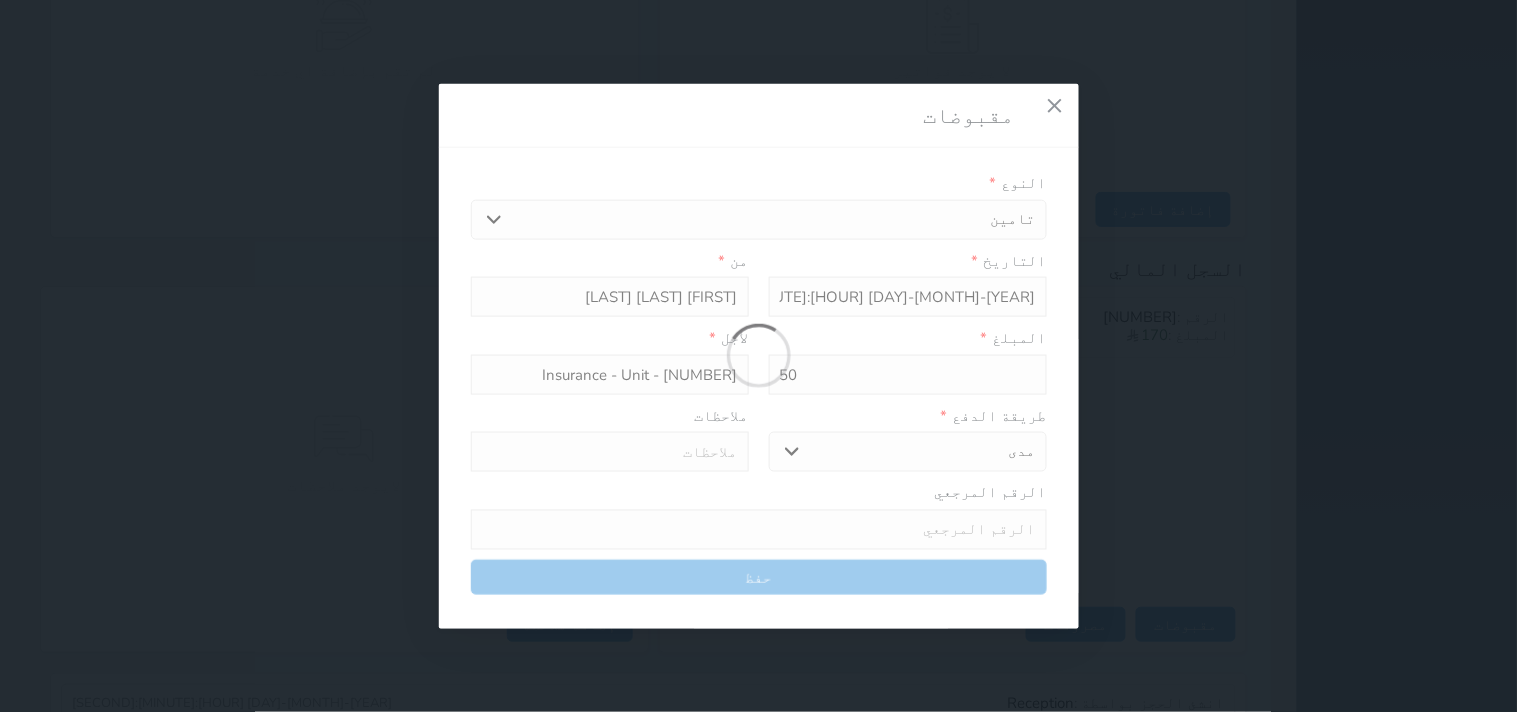 type on "0" 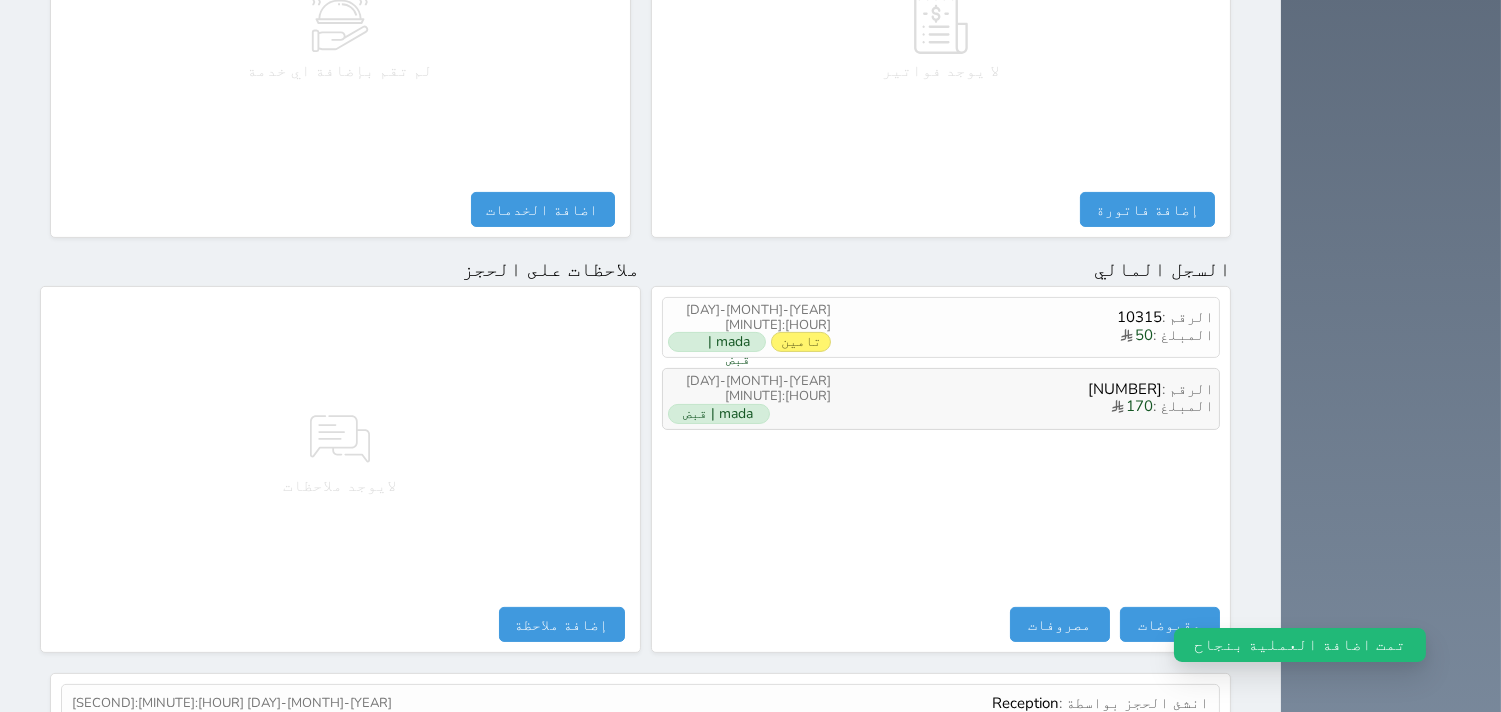 click on "Amount :  [NUMBER]" at bounding box center [1022, 407] 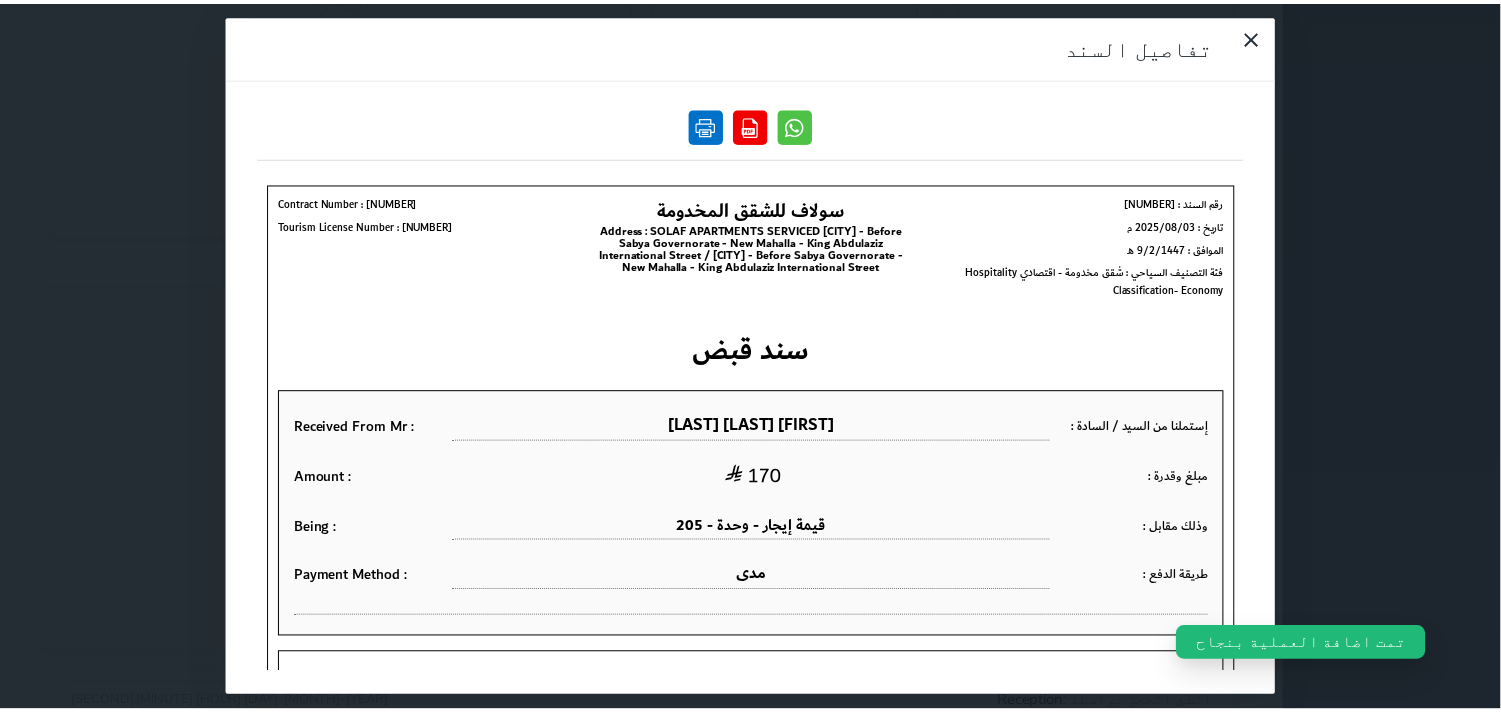 scroll, scrollTop: 0, scrollLeft: 0, axis: both 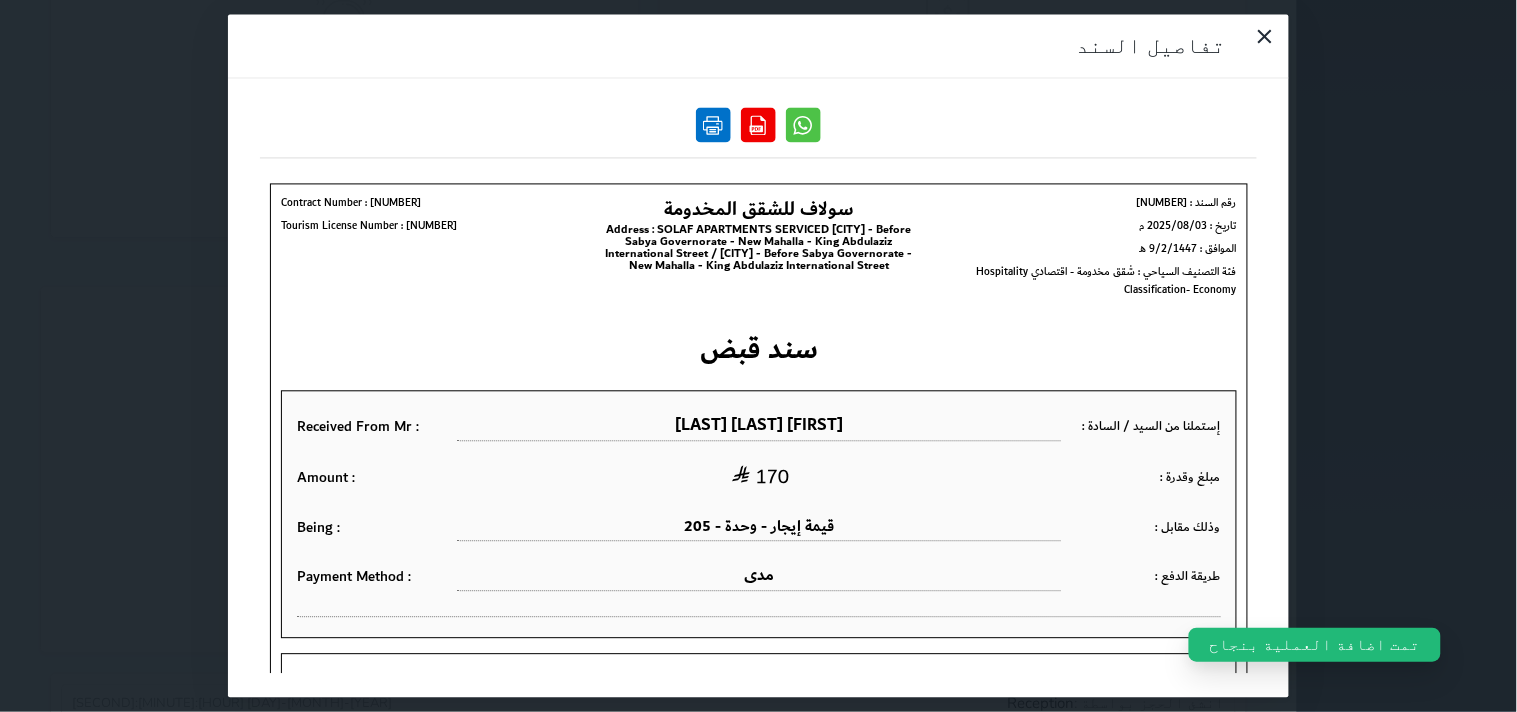 click at bounding box center [713, 125] 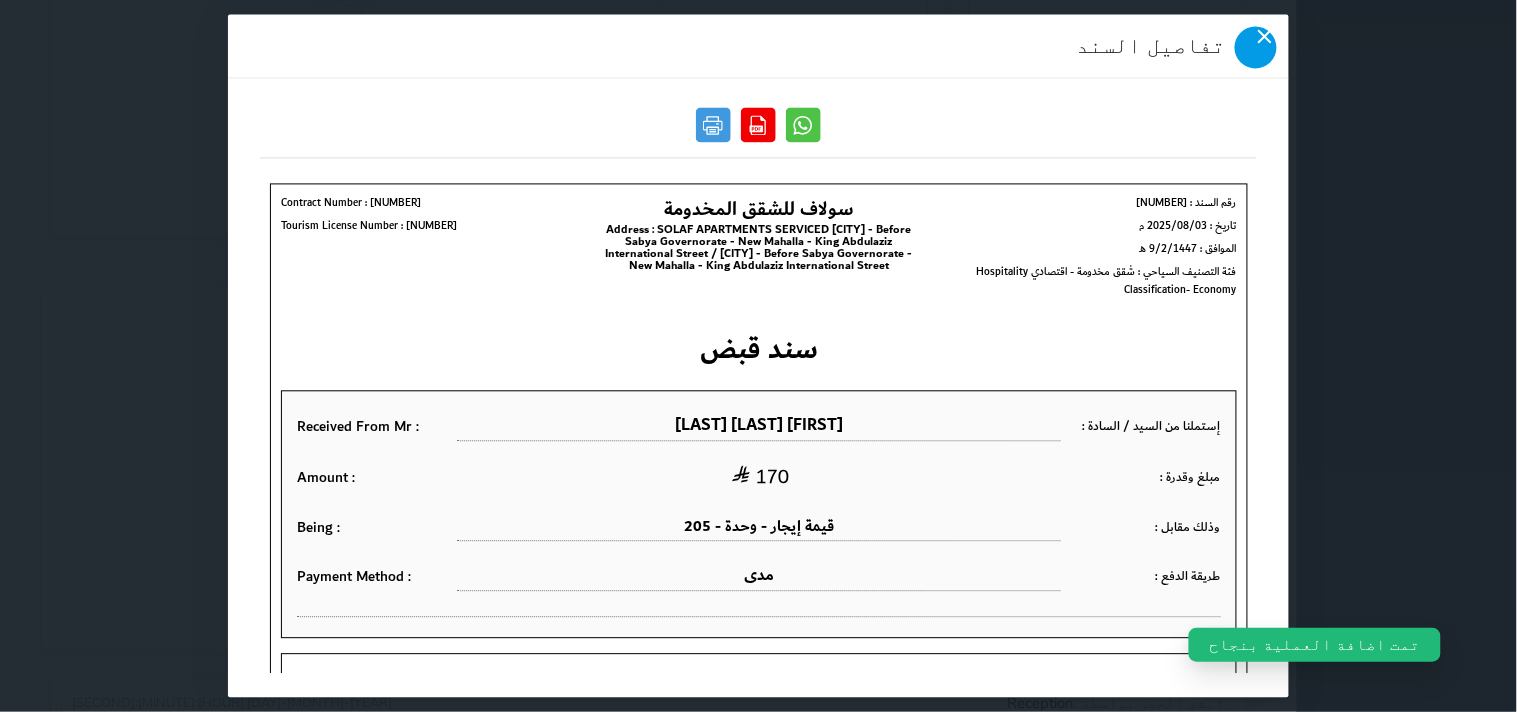 click 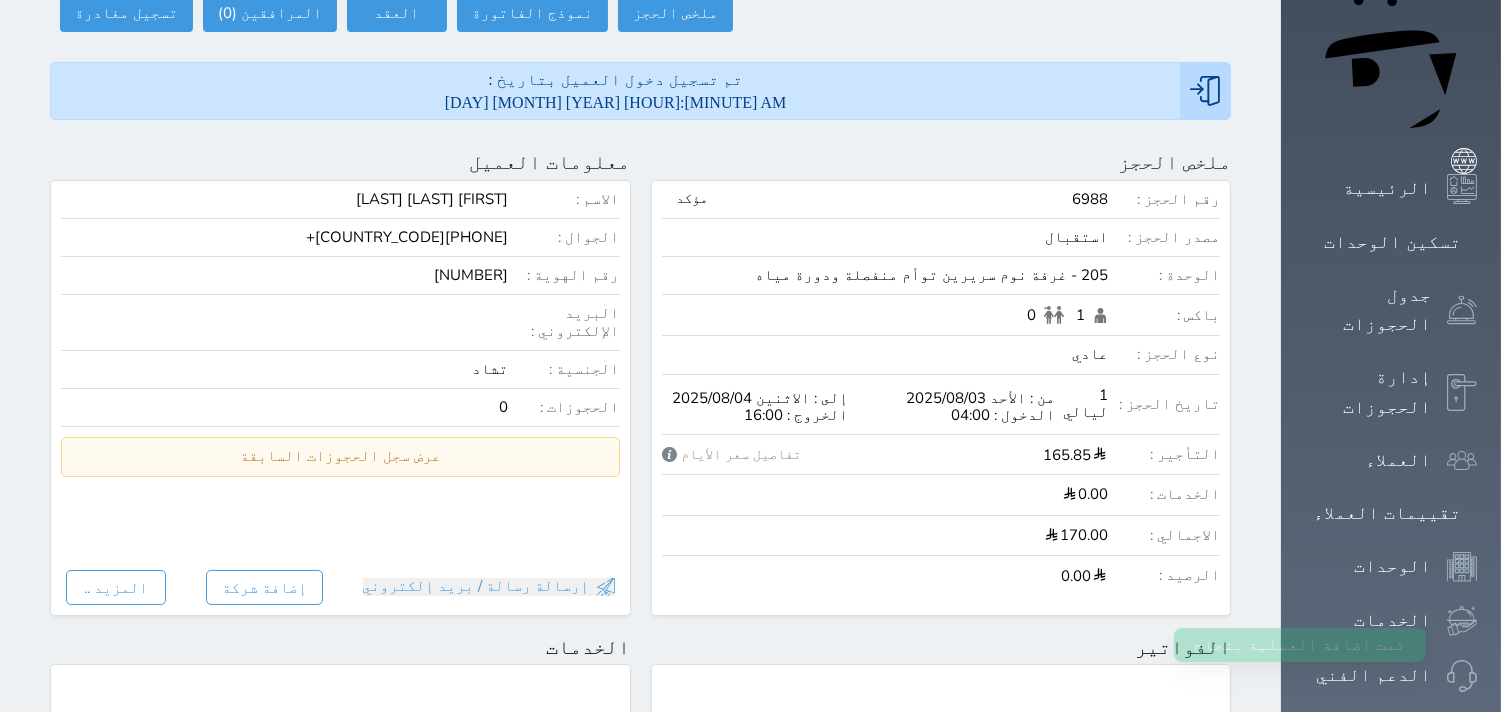 scroll, scrollTop: 0, scrollLeft: 0, axis: both 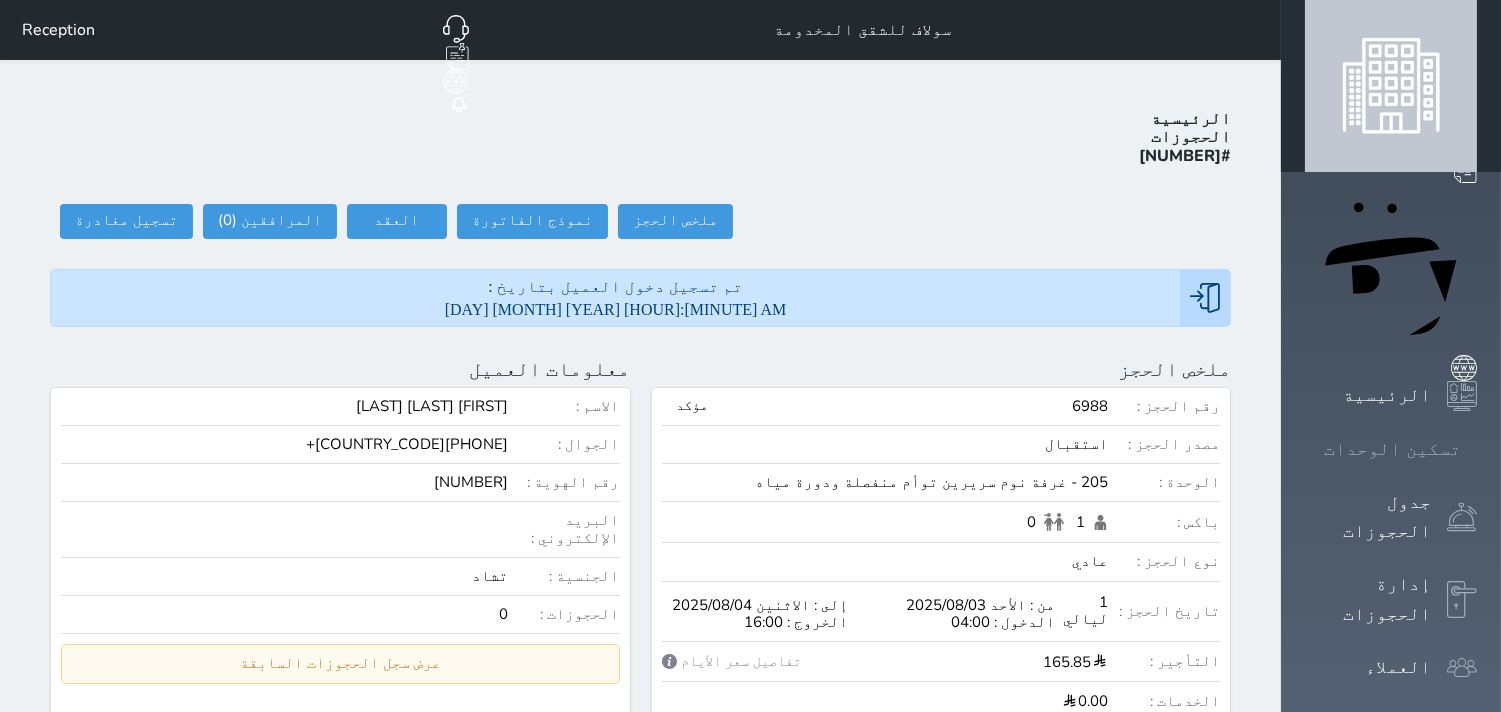 click 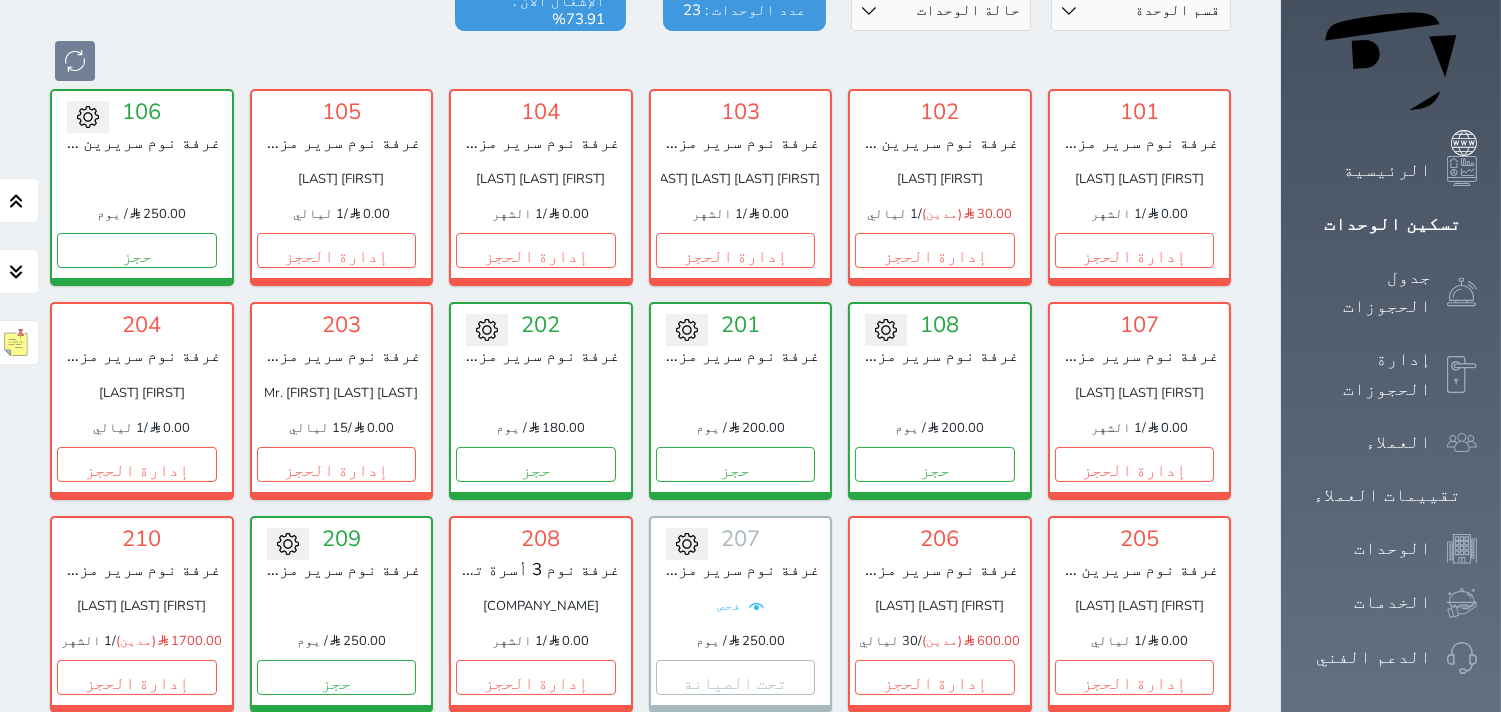 scroll, scrollTop: 300, scrollLeft: 0, axis: vertical 